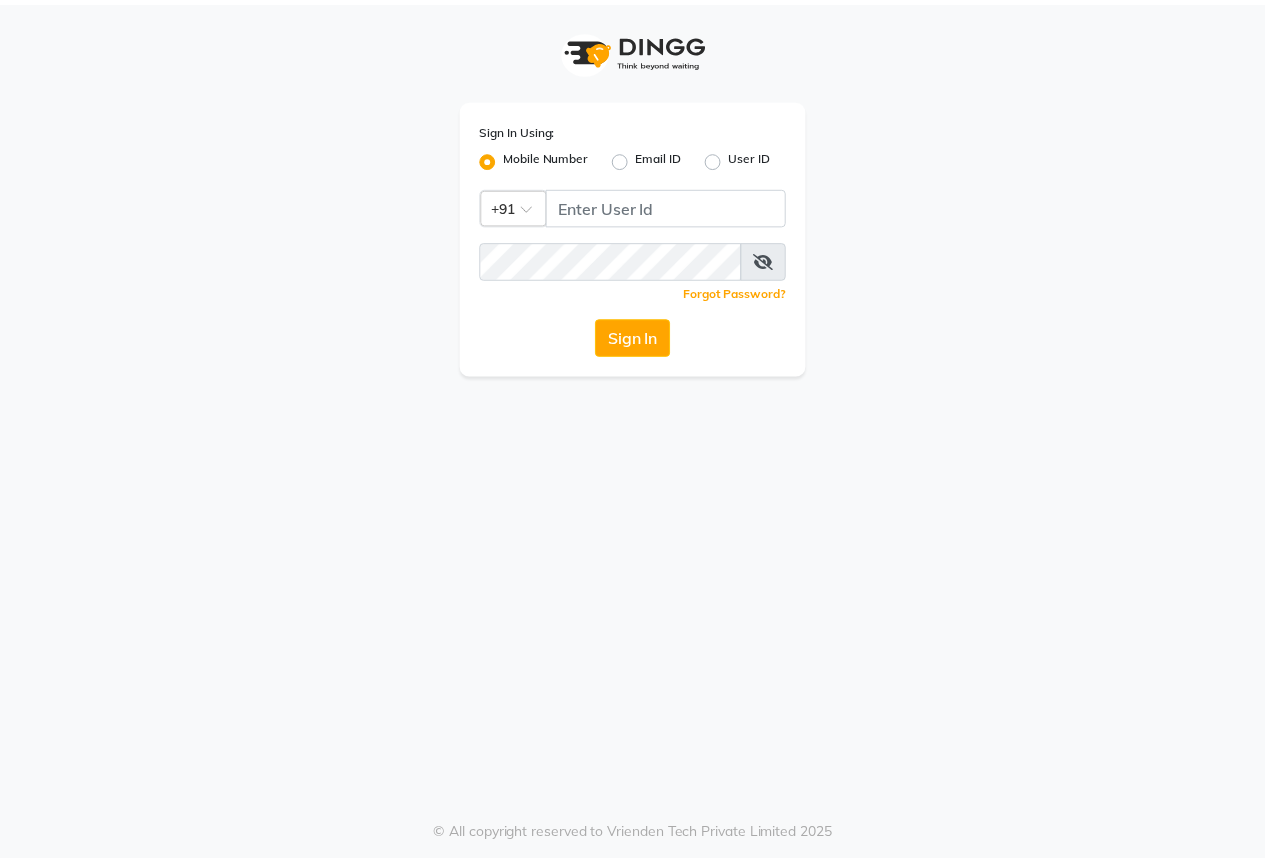 scroll, scrollTop: 0, scrollLeft: 0, axis: both 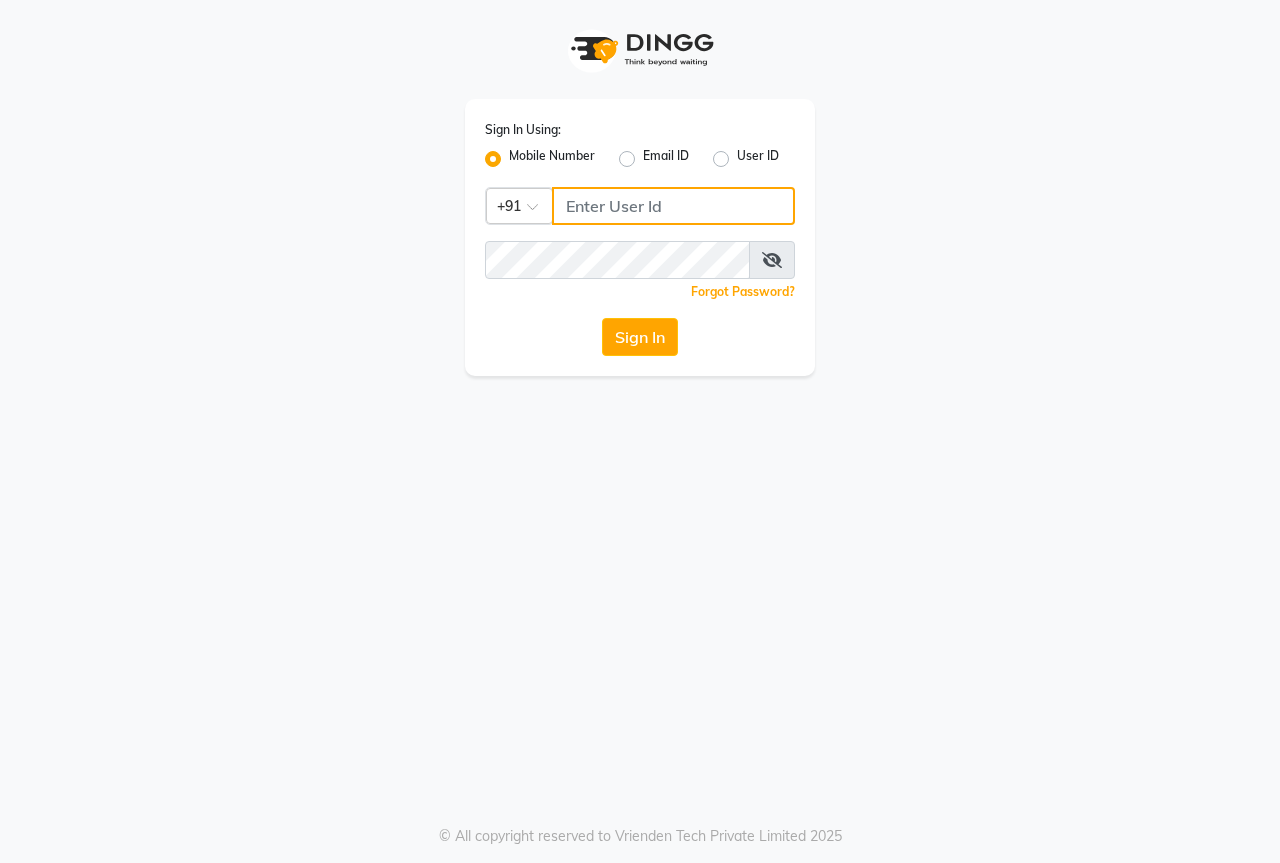 click 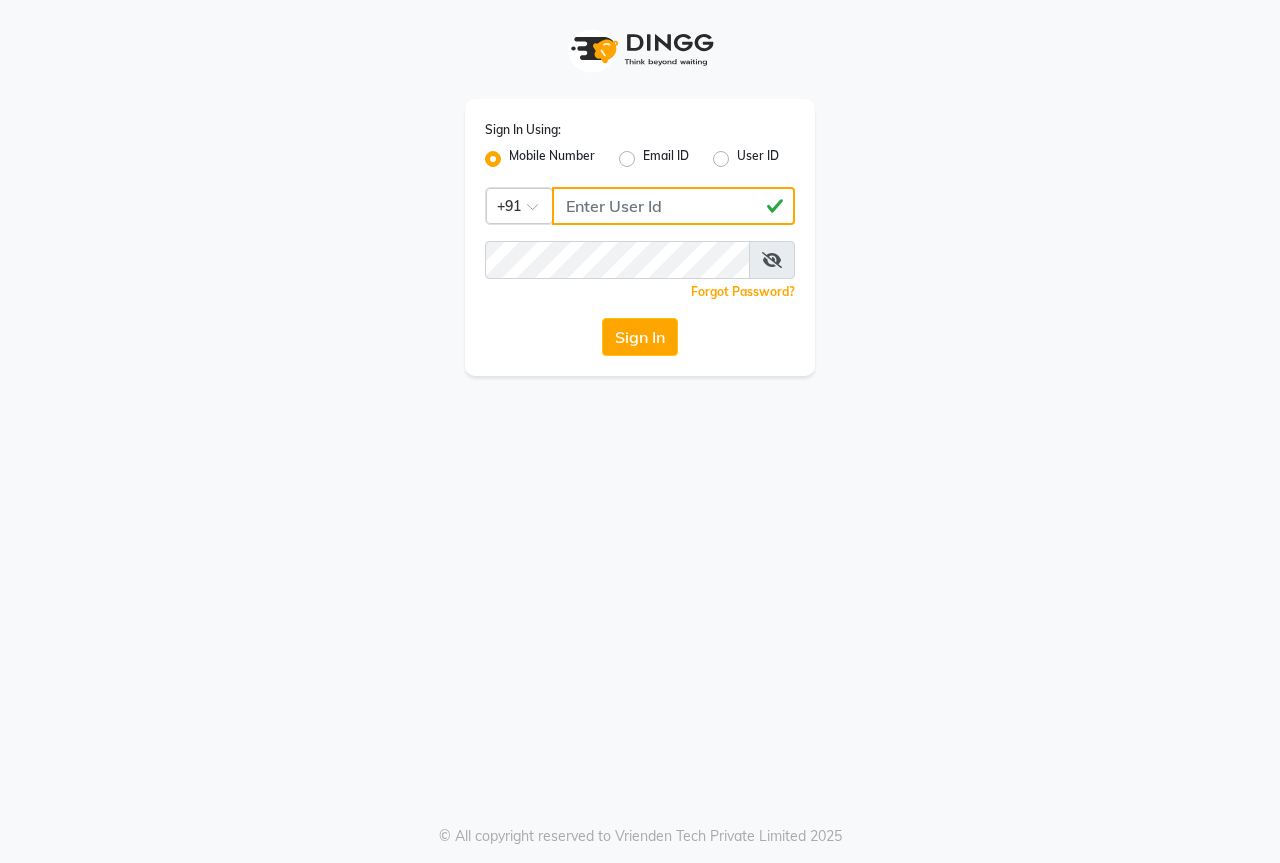 type on "[PHONE]" 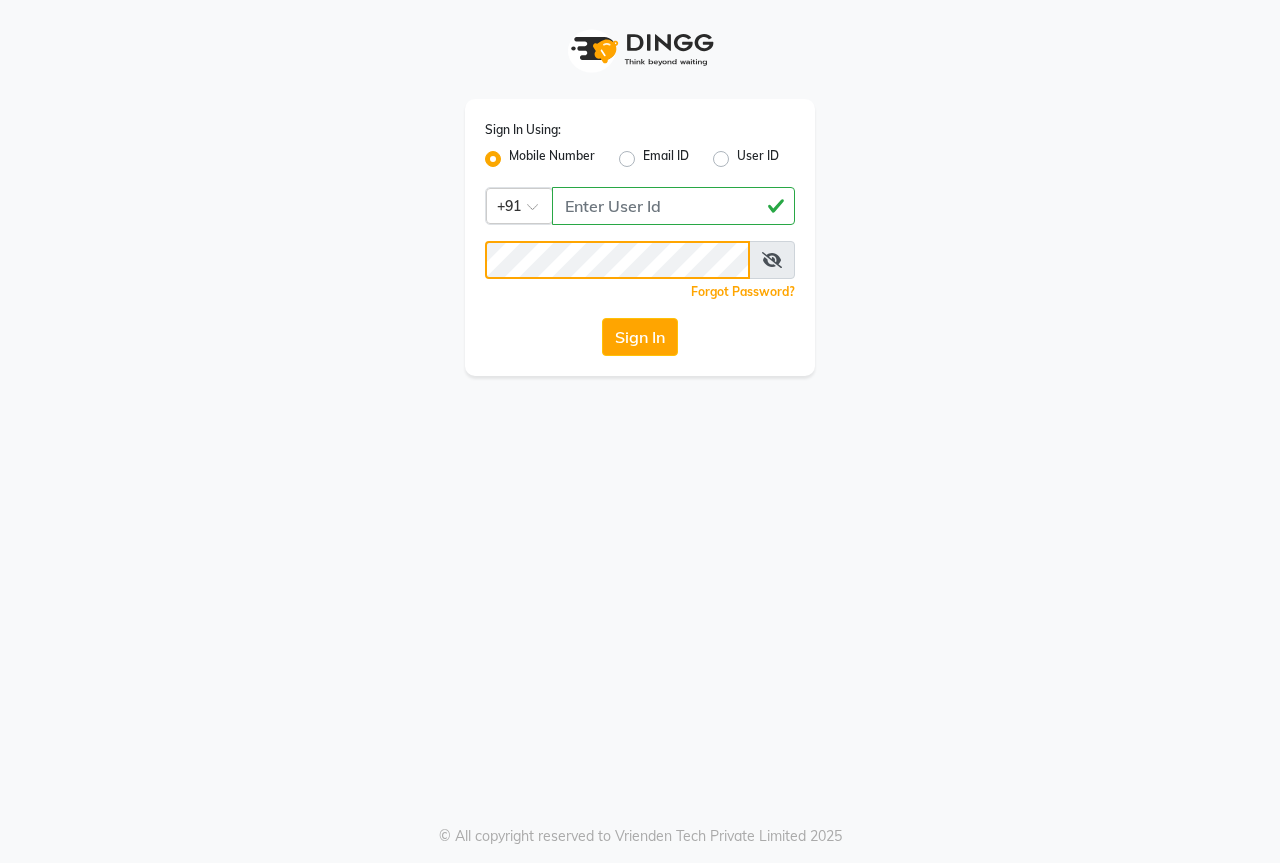 click on "Sign In" 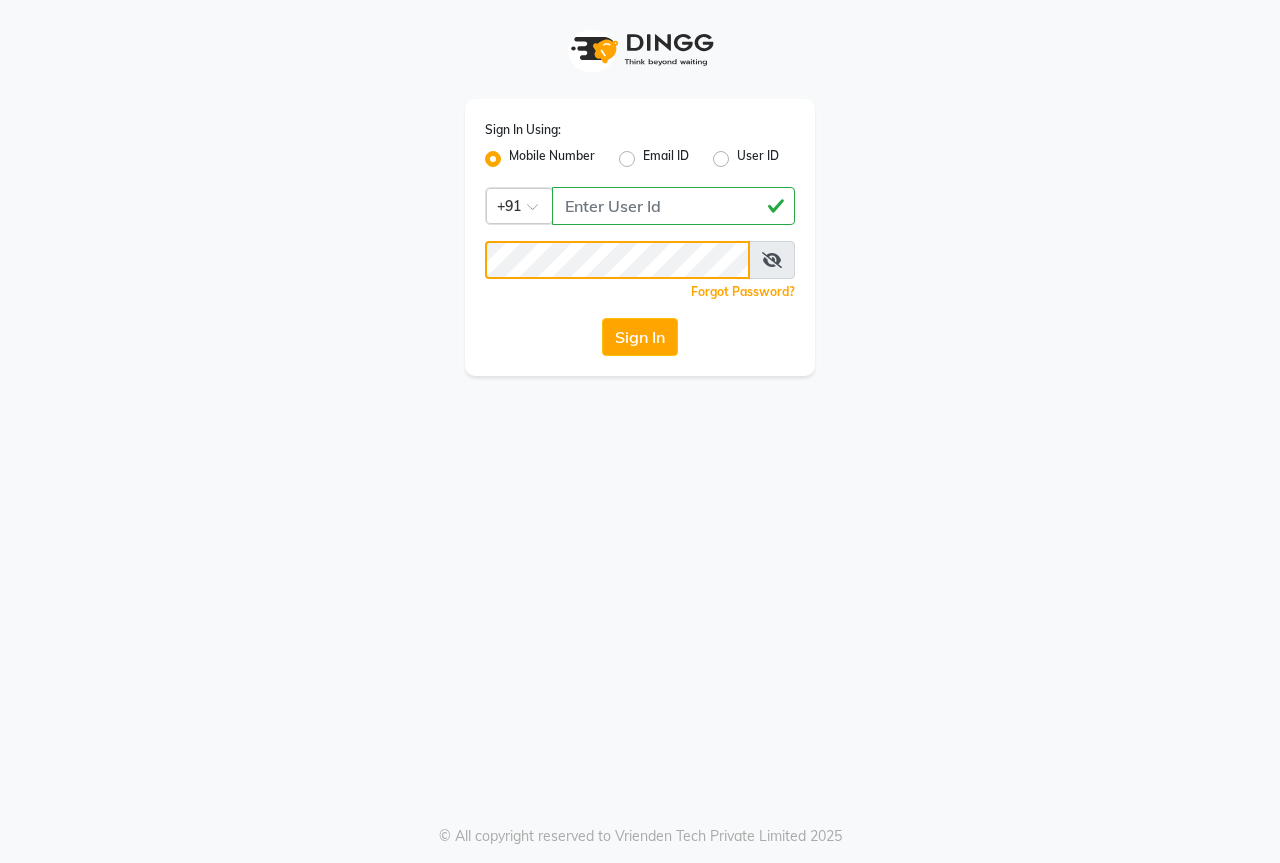 click on "Sign In" 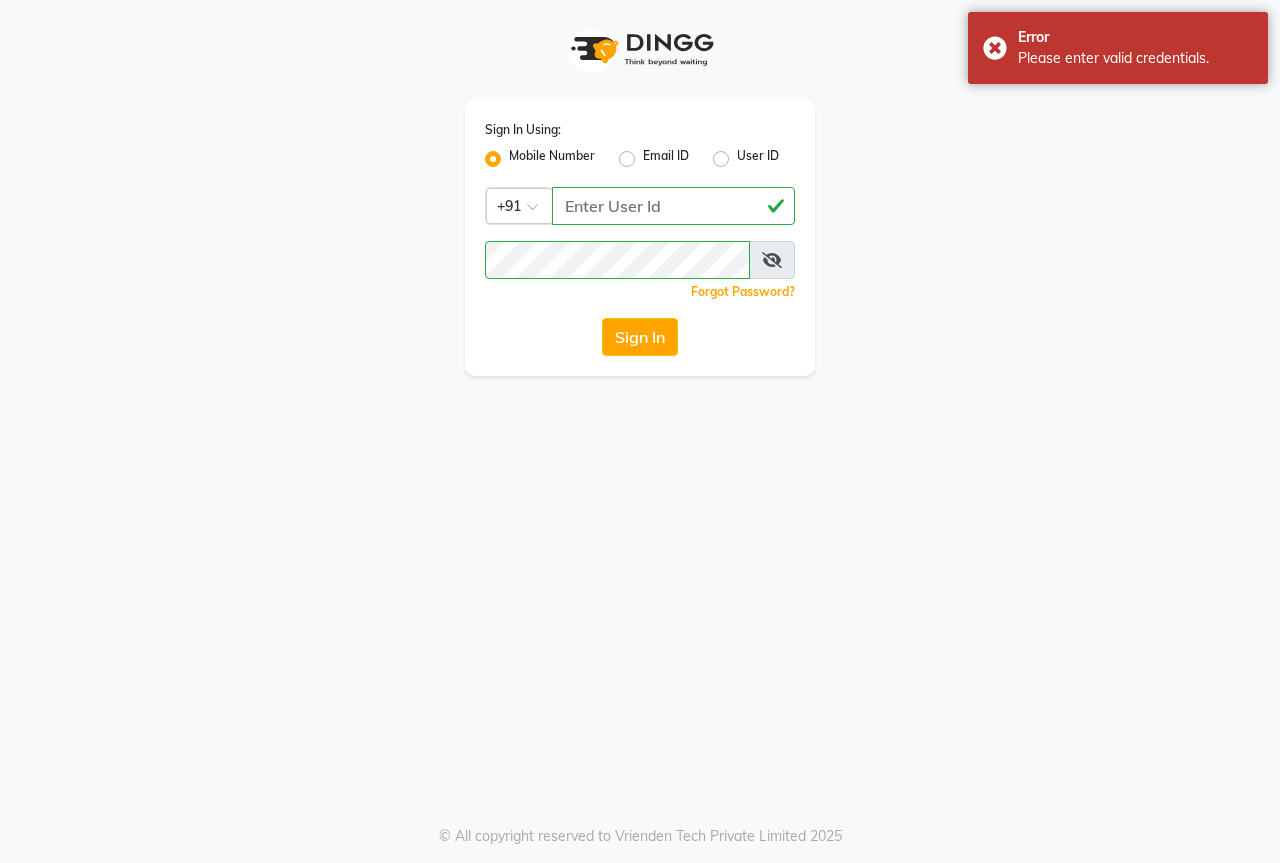 click at bounding box center [772, 260] 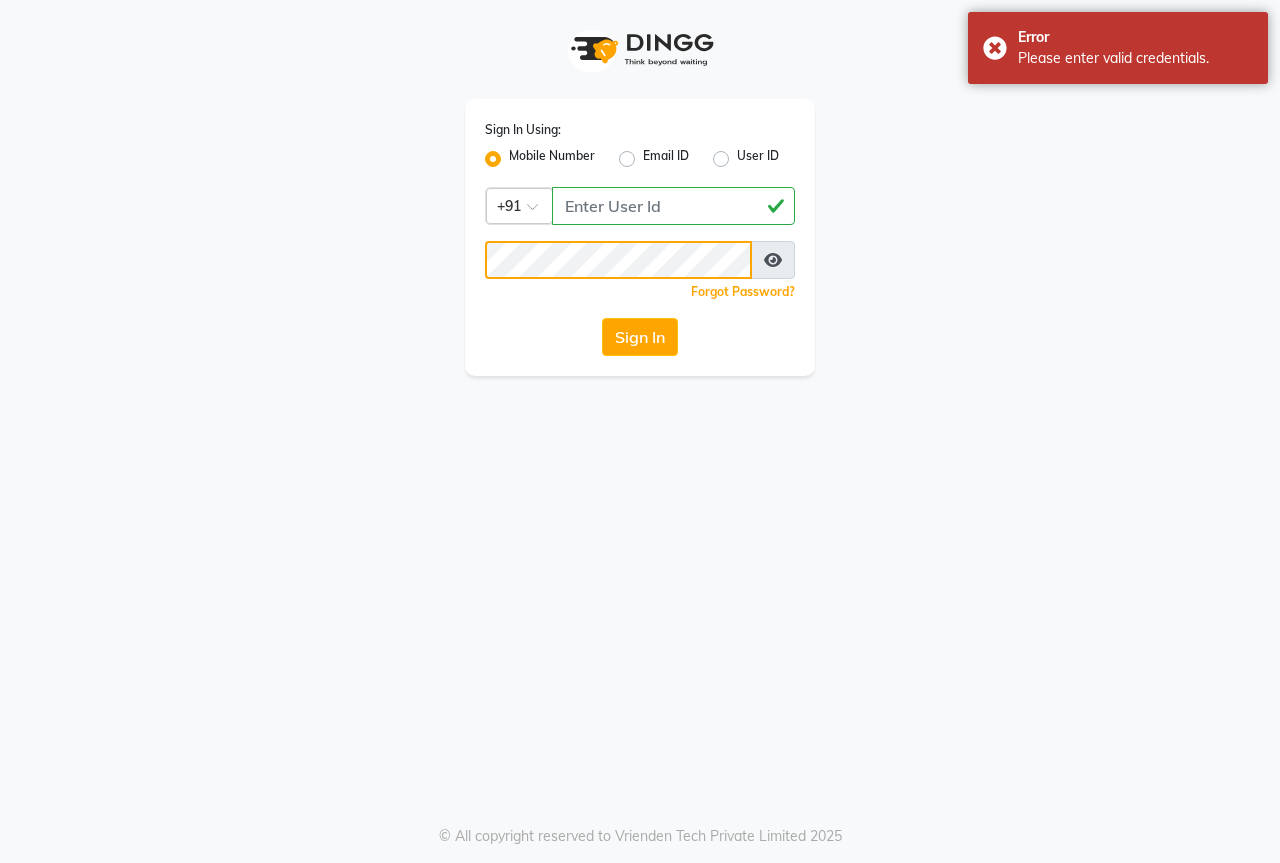 click on "Sign In" 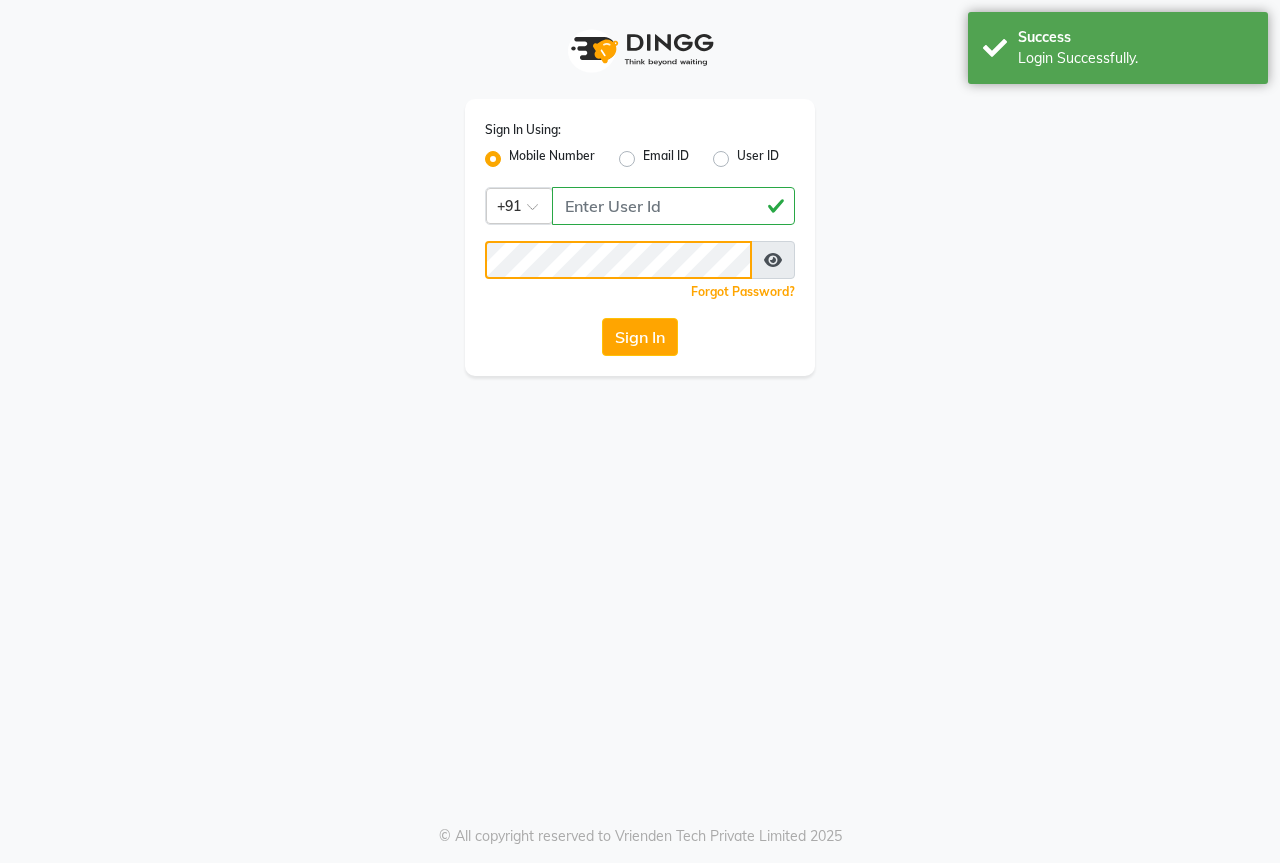 click on "Sign In" 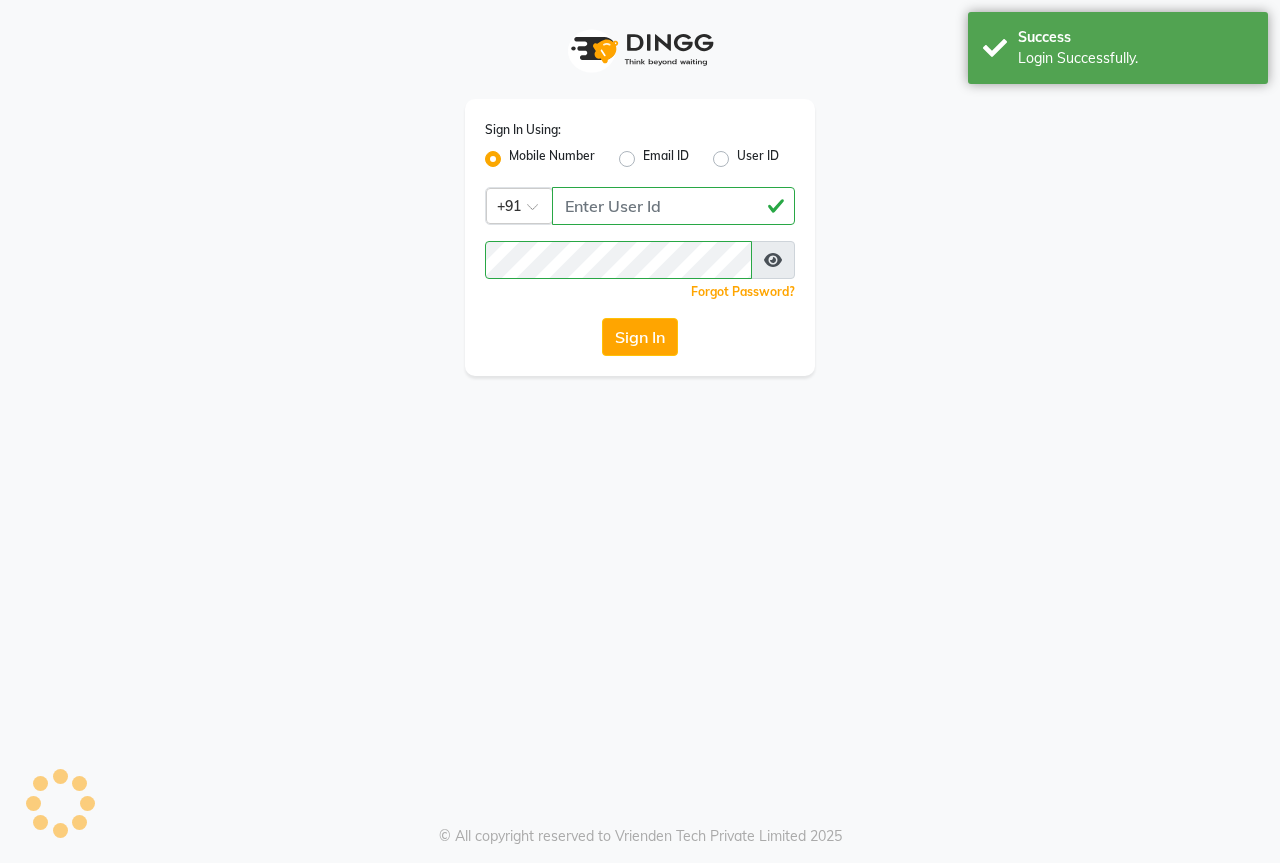 click at bounding box center [773, 260] 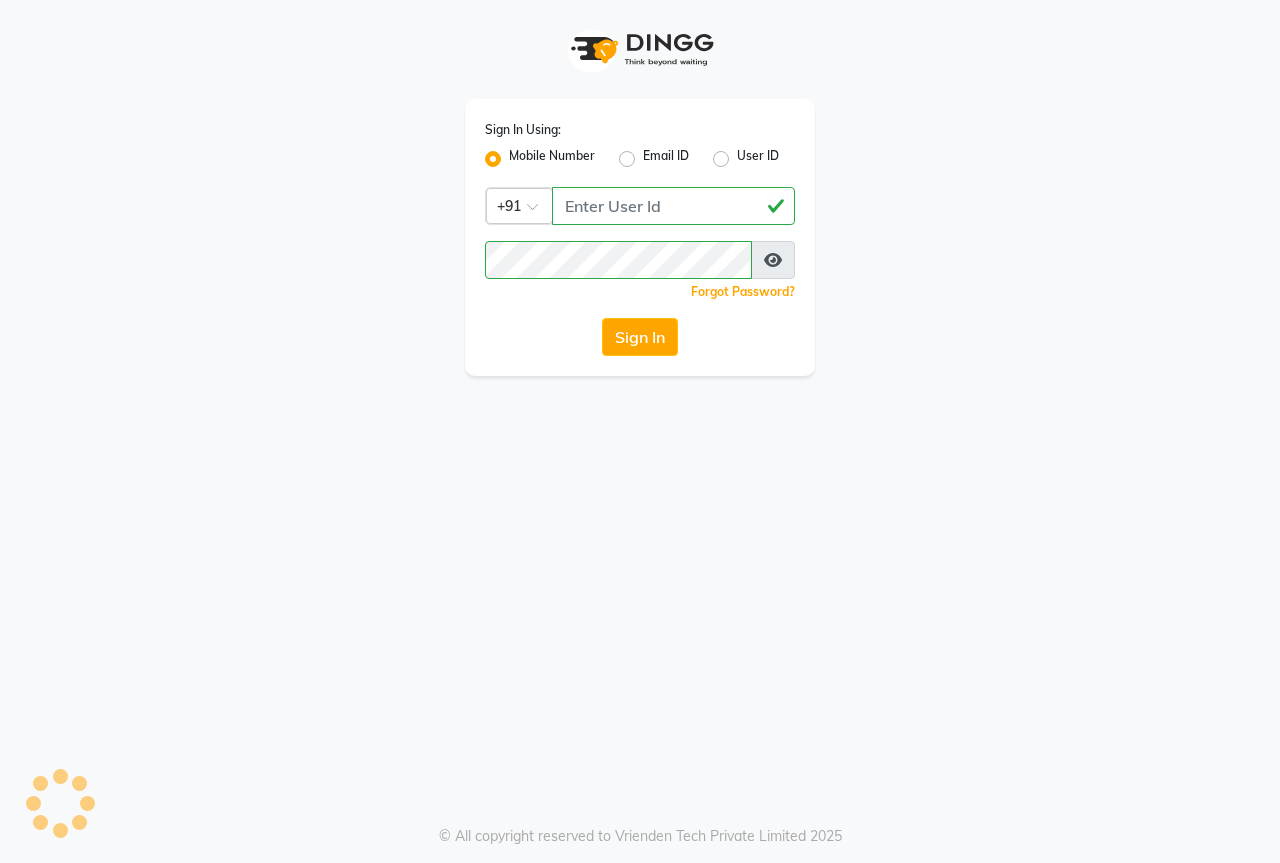 click at bounding box center [773, 260] 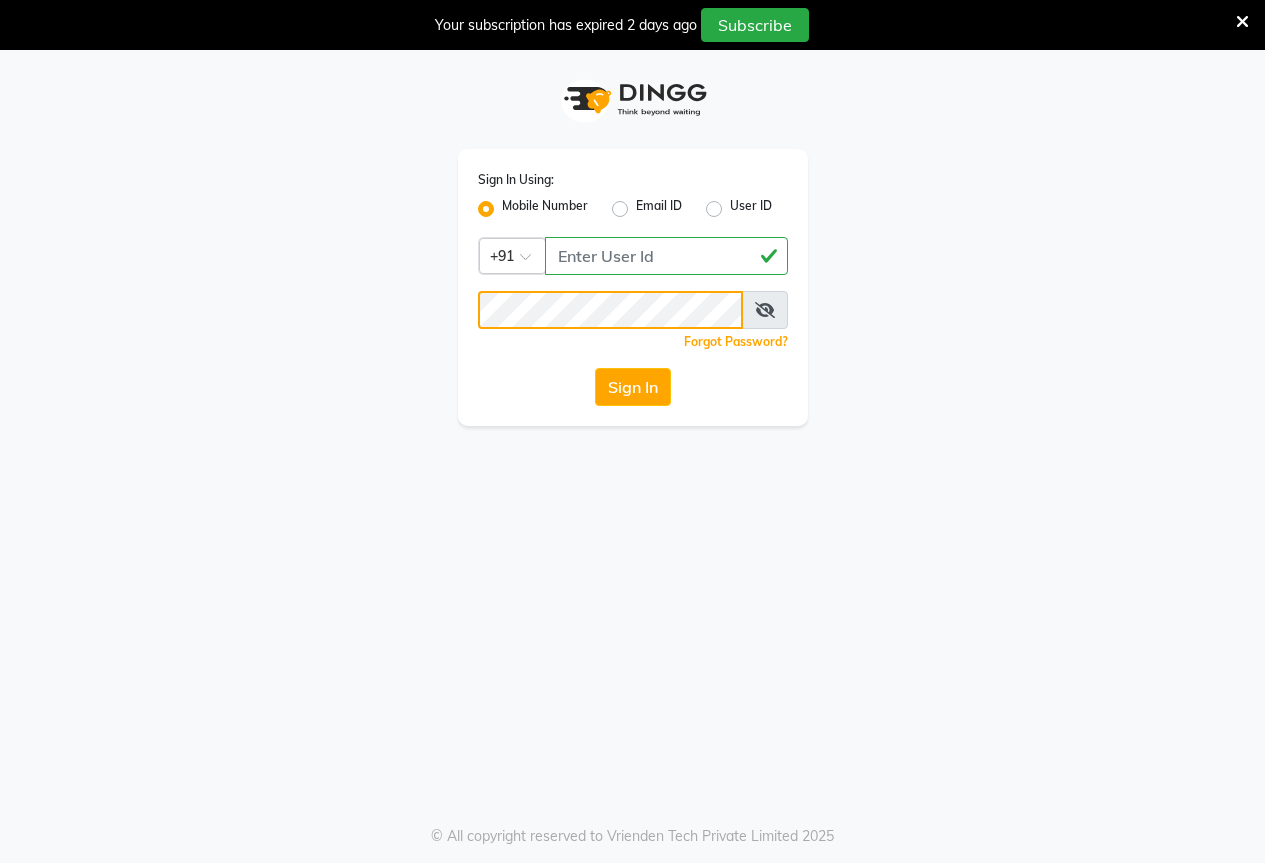 click on "Sign In" 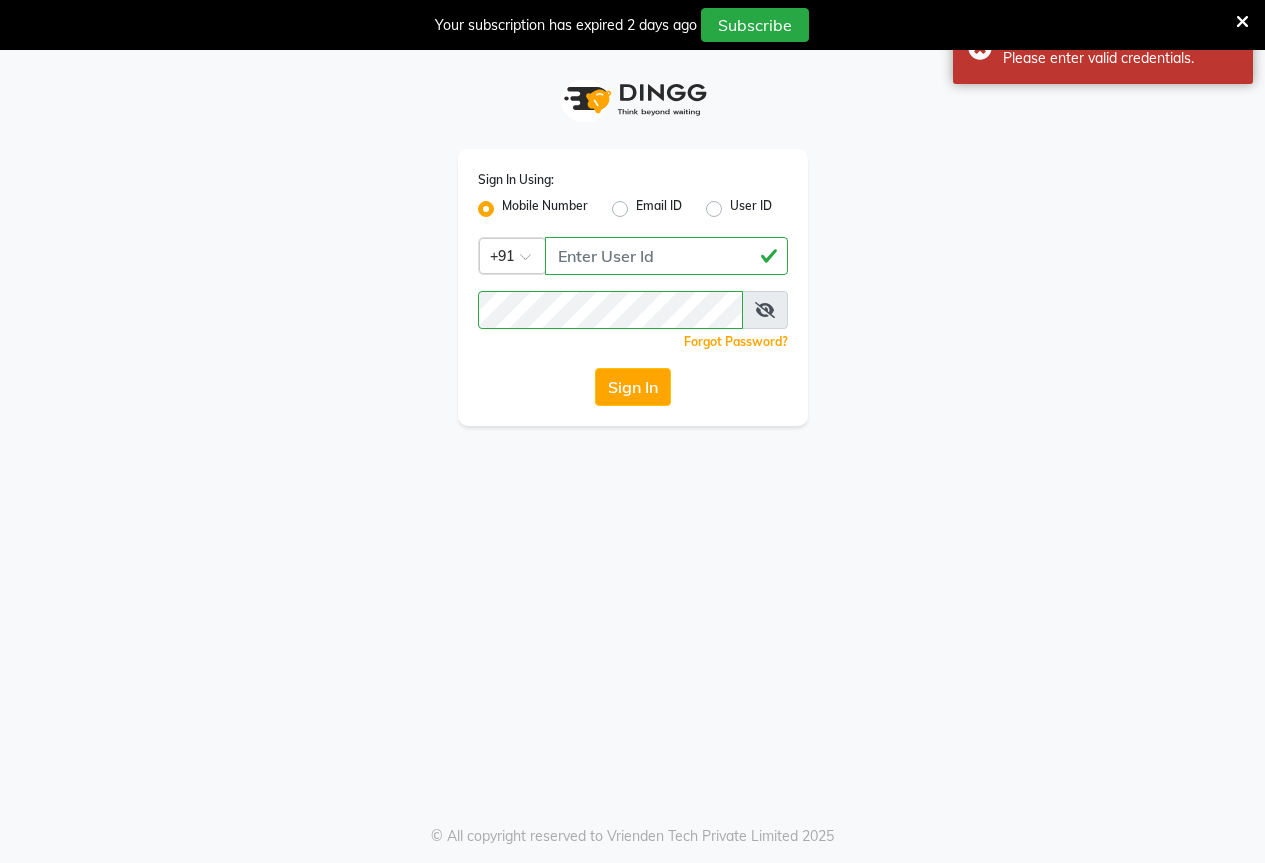 click at bounding box center (765, 310) 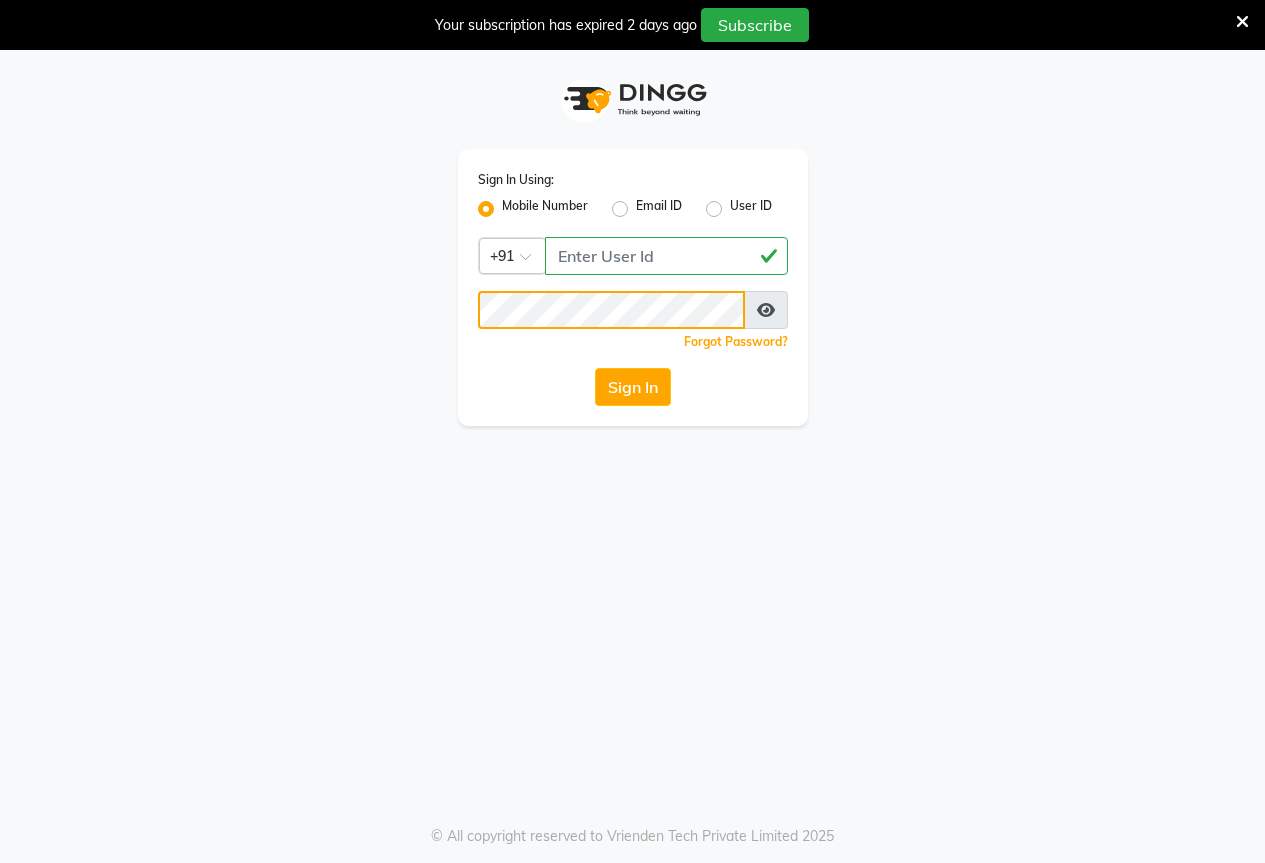 click on "Sign In" 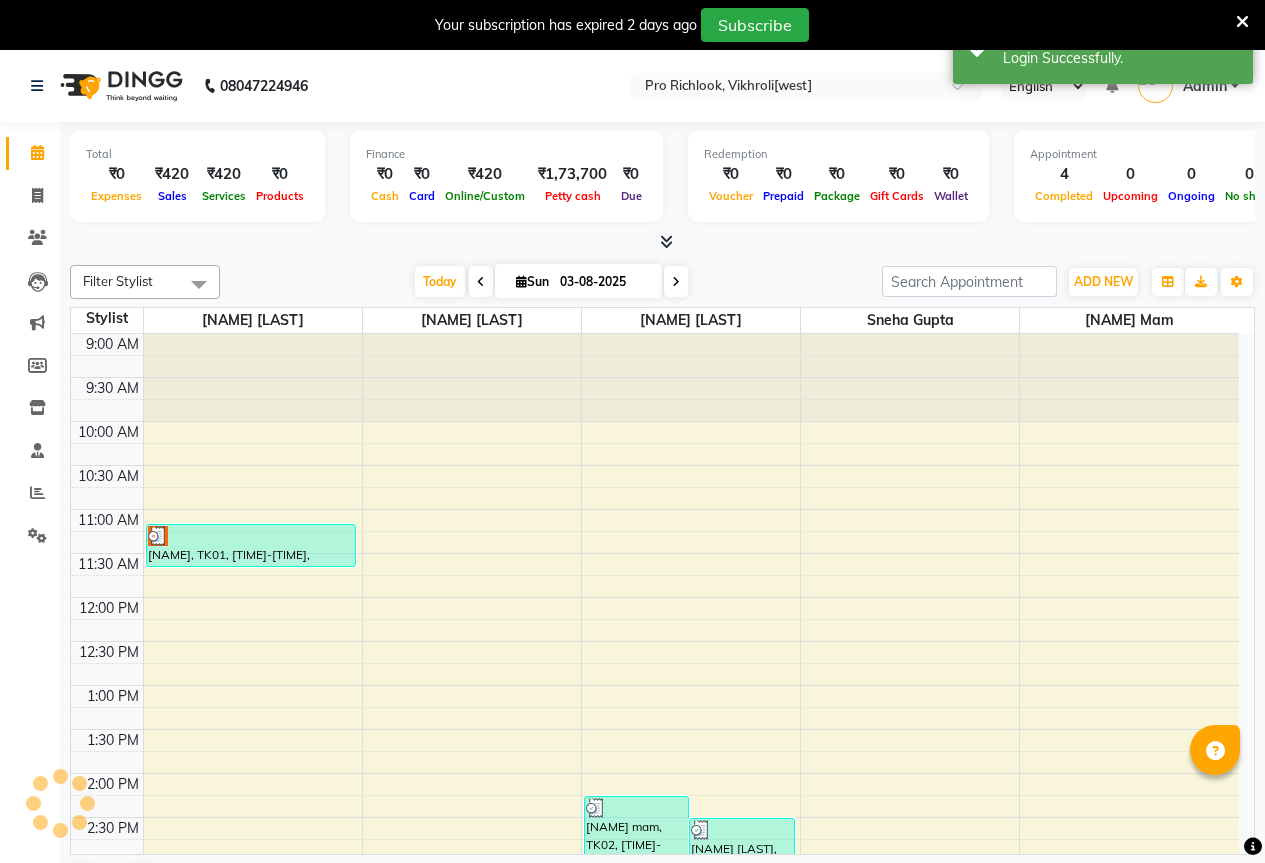 scroll, scrollTop: 0, scrollLeft: 0, axis: both 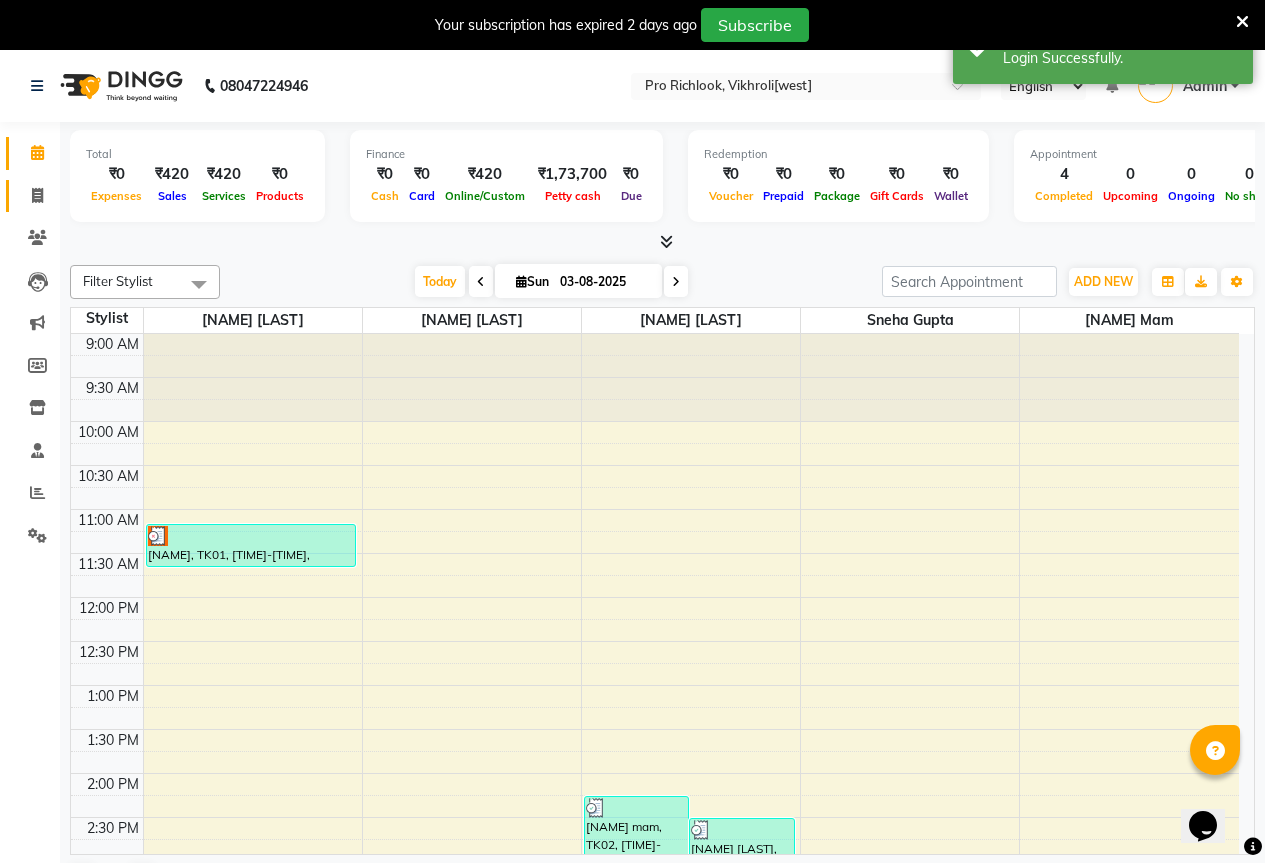click 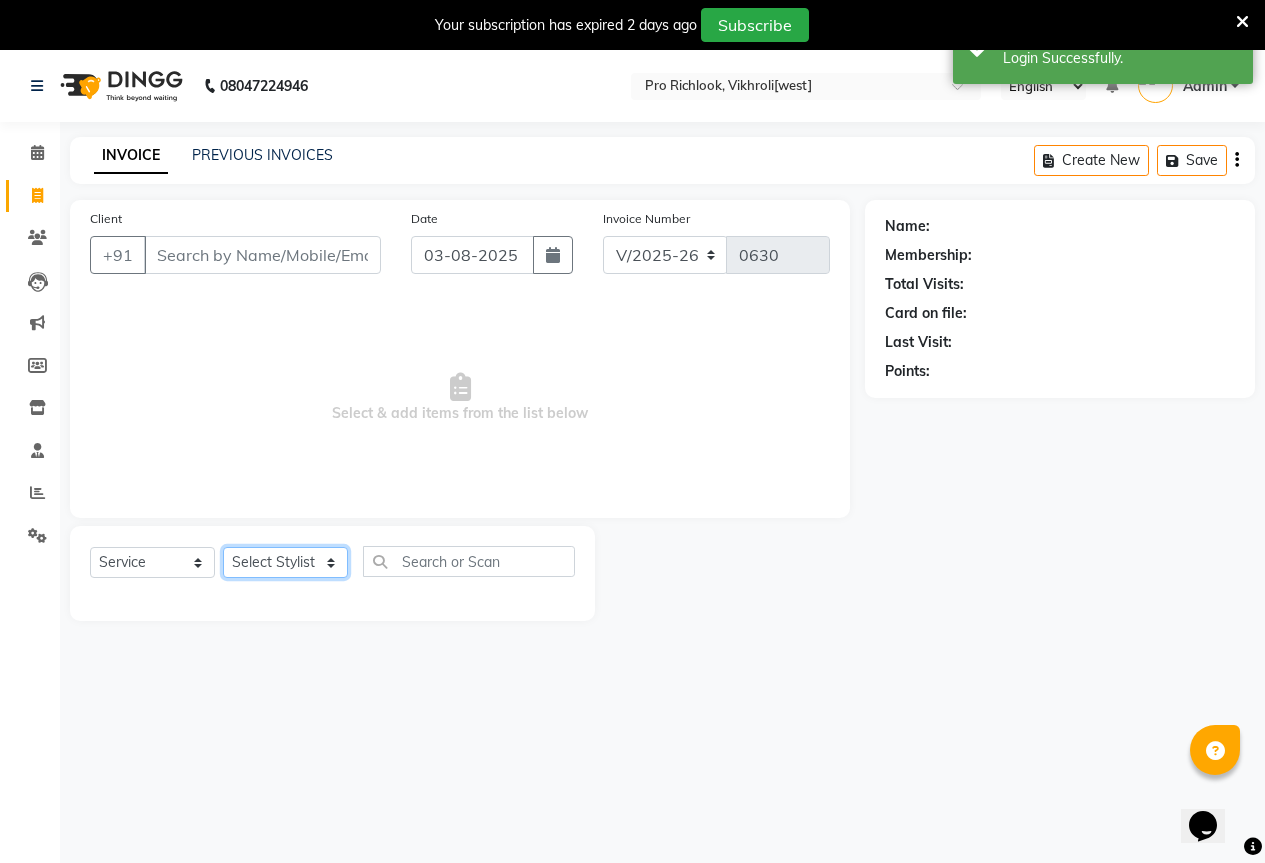 drag, startPoint x: 286, startPoint y: 566, endPoint x: 286, endPoint y: 577, distance: 11 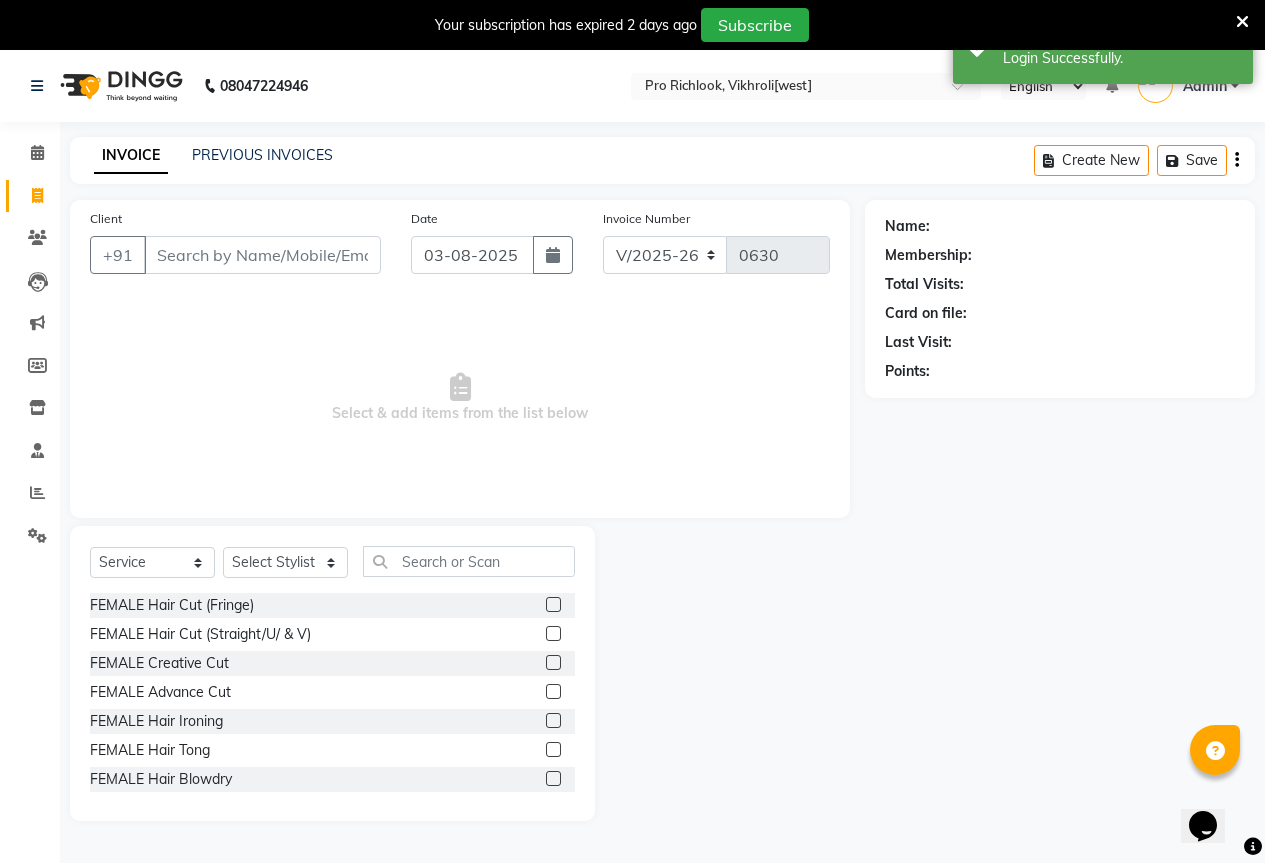 click 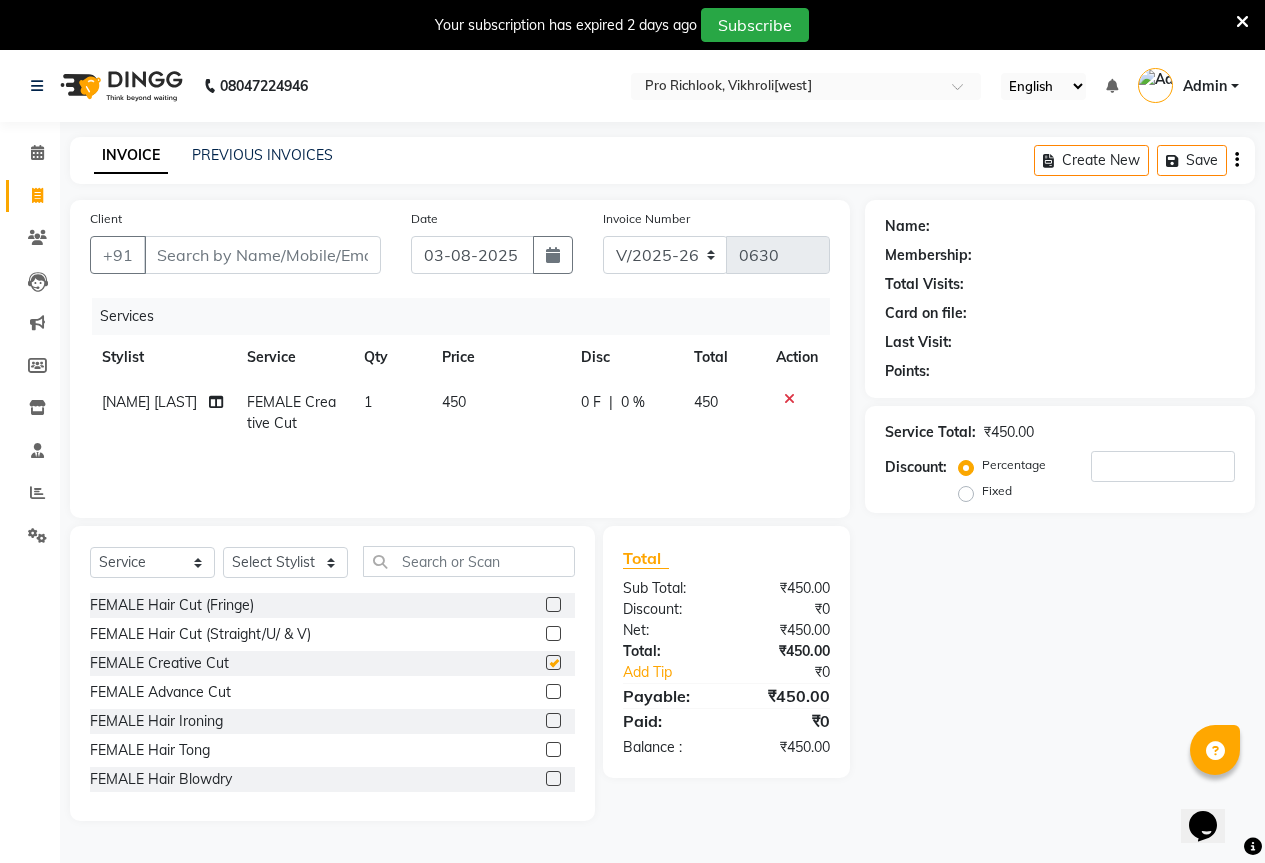 checkbox on "false" 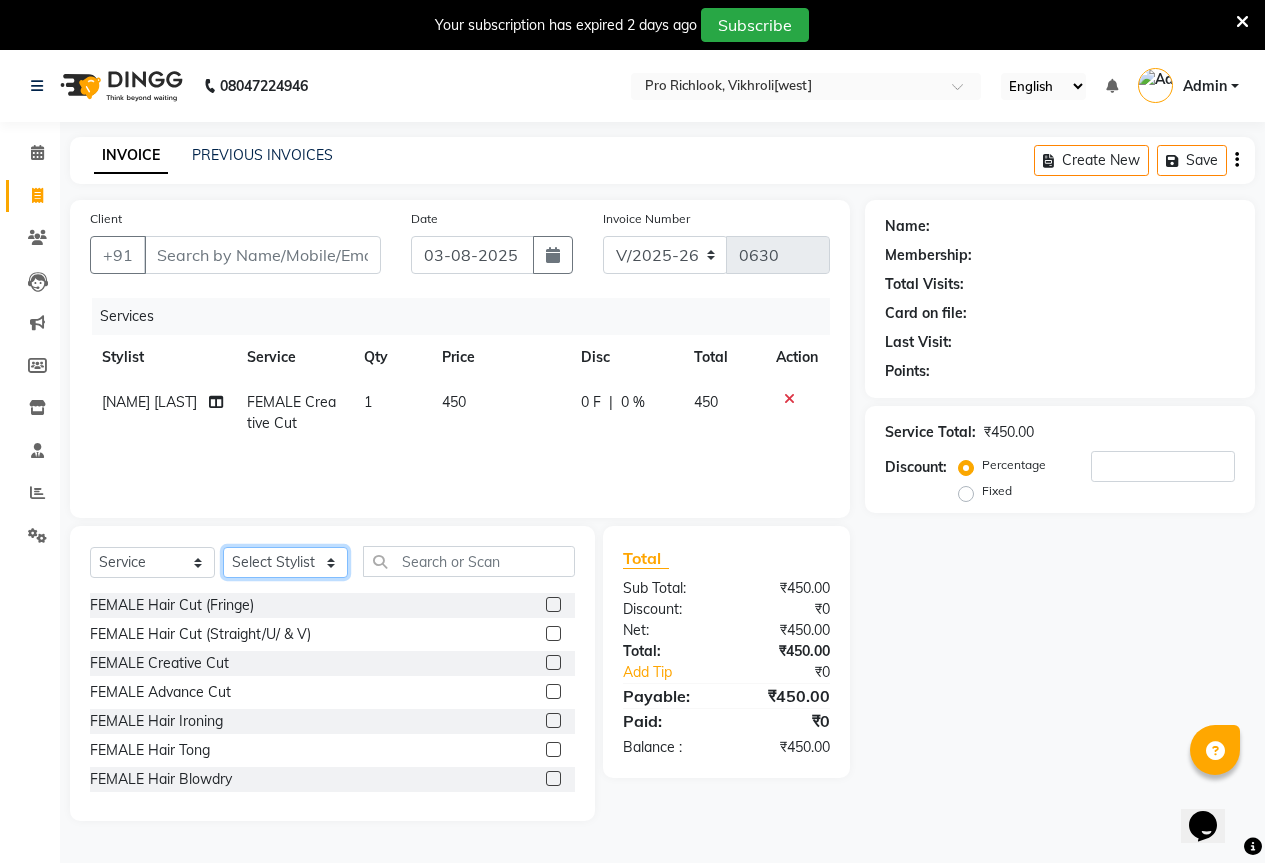 click on "Select Stylist [NAME] [LAST] [NAME] [LAST] [NAME] [LAST] [NAME] [LAST] [NAME] [LAST]" 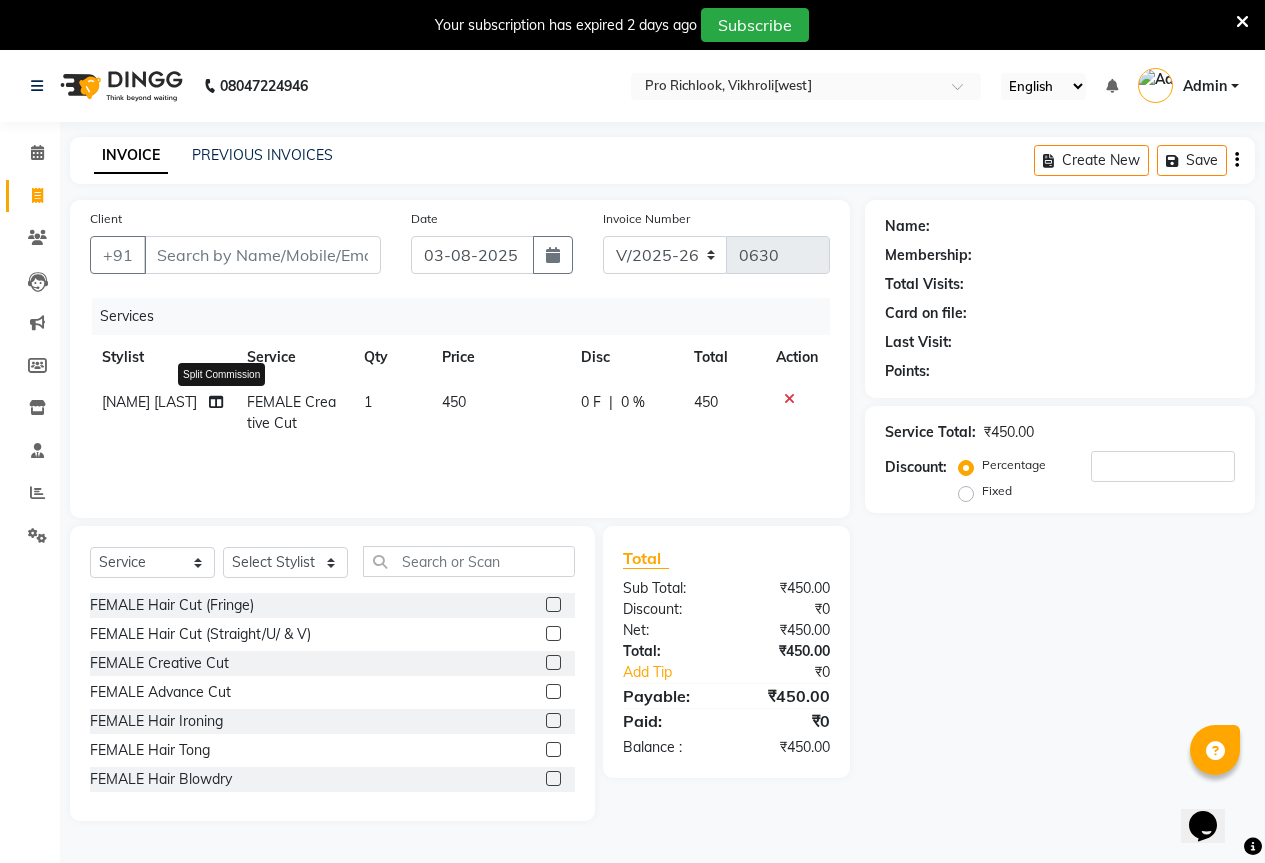click 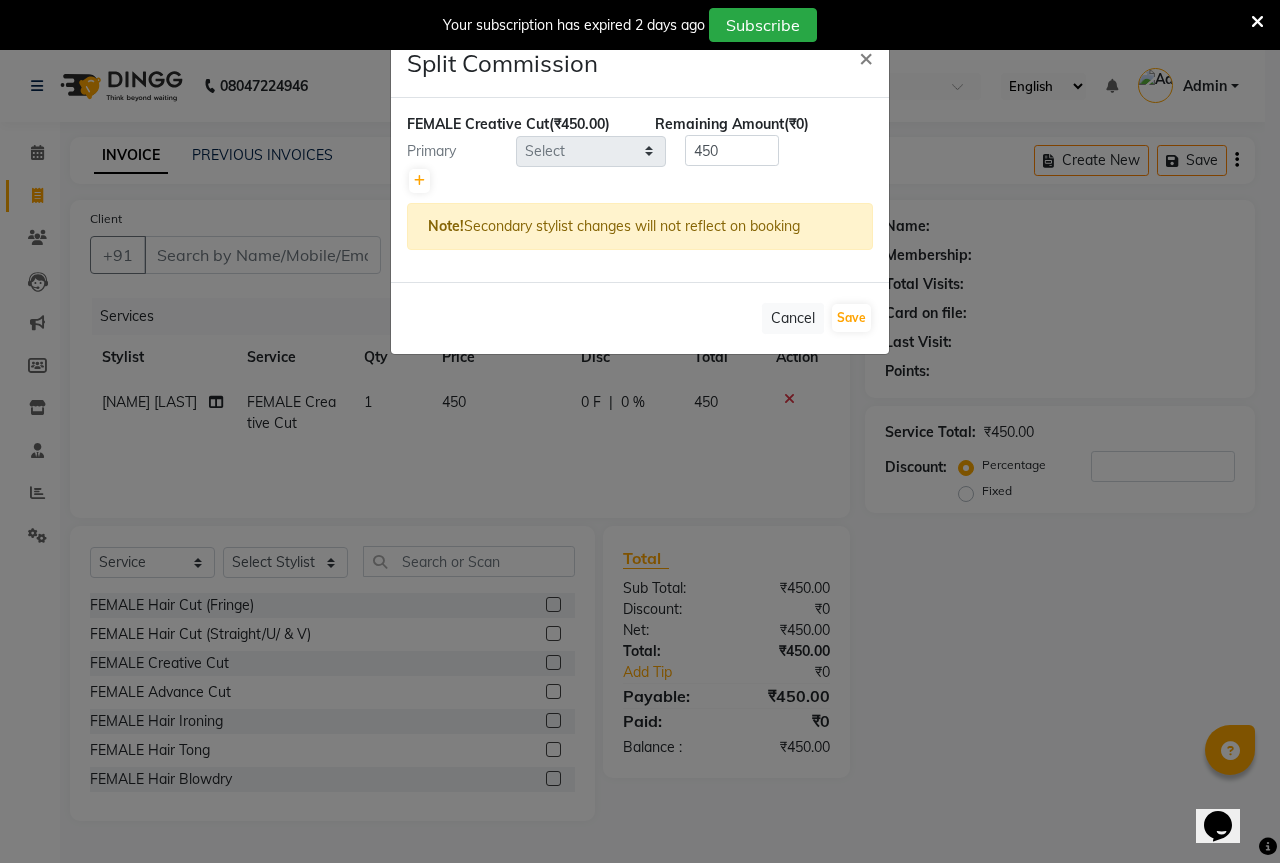 click on "Split Commission × FEMALE Creative Cut  ([CURRENCY][PRICE]) Remaining Amount  ([CURRENCY][PRICE]) Primary Select  [NAME] [LAST]   [NAME] [LAST]   [NAME] [LAST]   [NAME] [LAST]   [NAME] [LAST]  [PRICE] Note!  Secondary stylist changes will not reflect on booking   Cancel   Save" 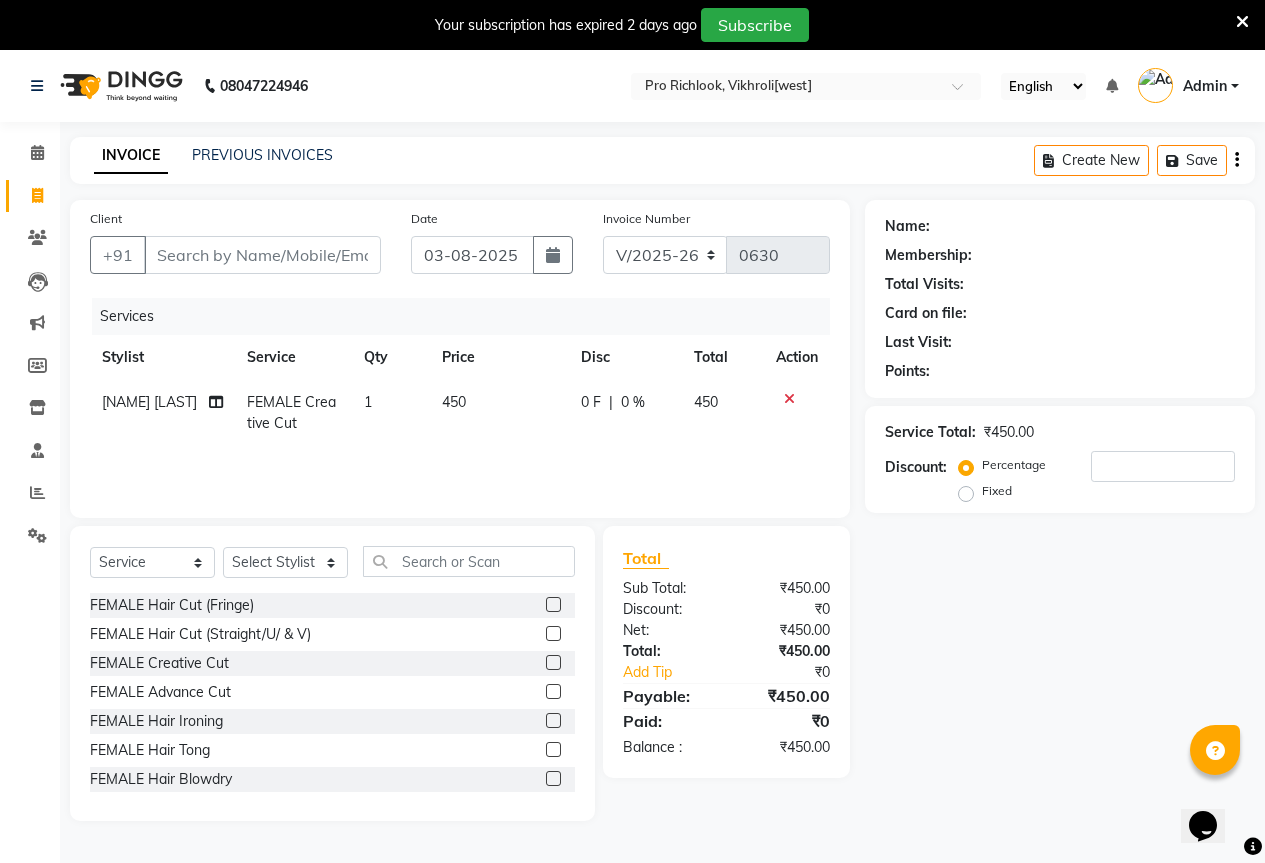 click 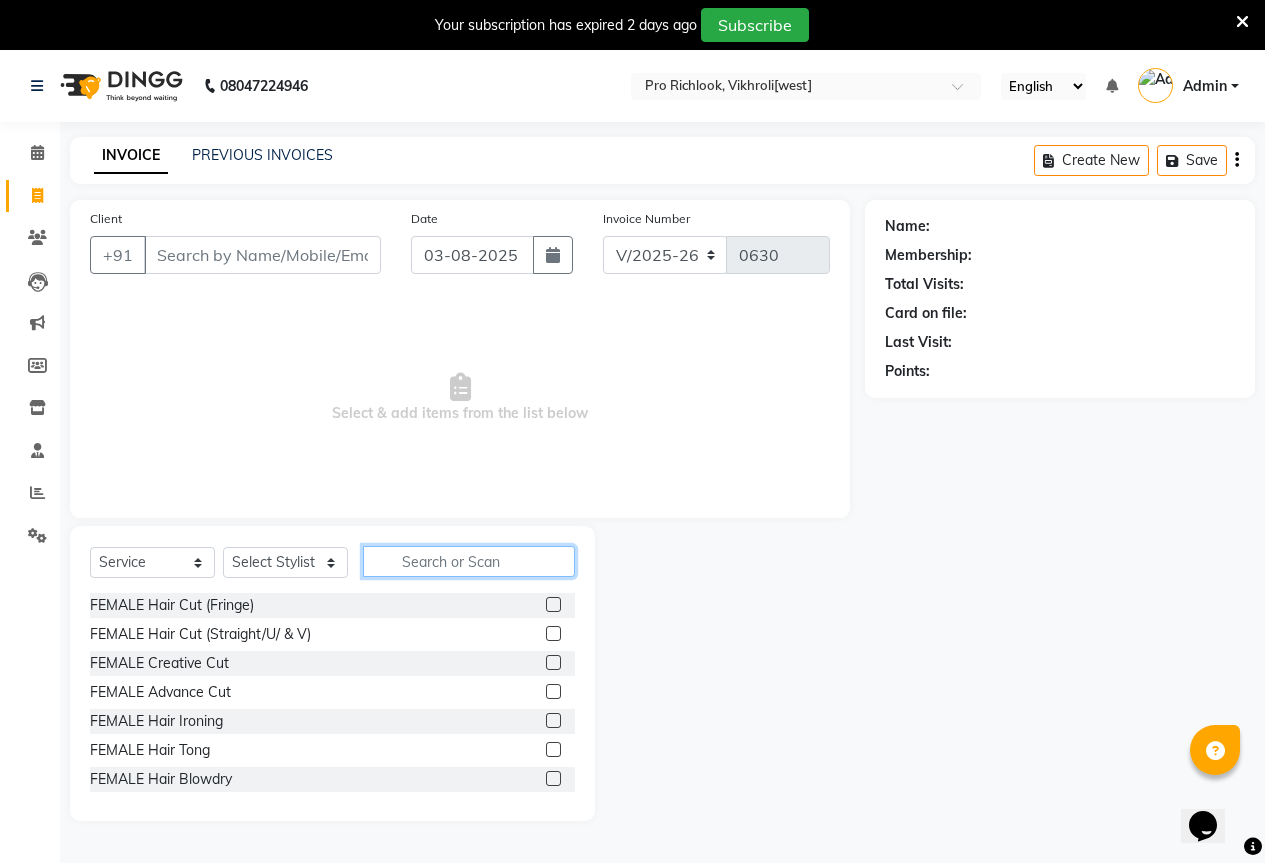 click 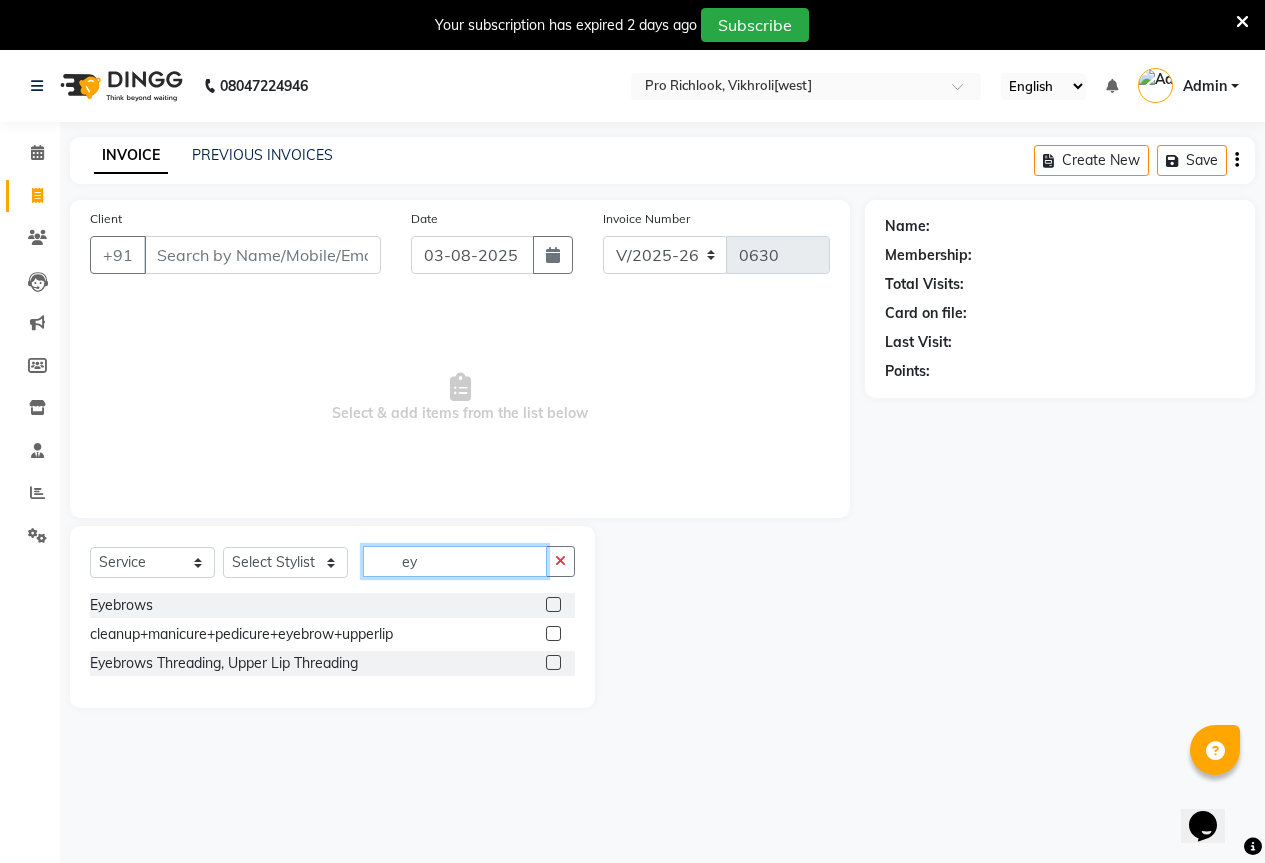 type on "ey" 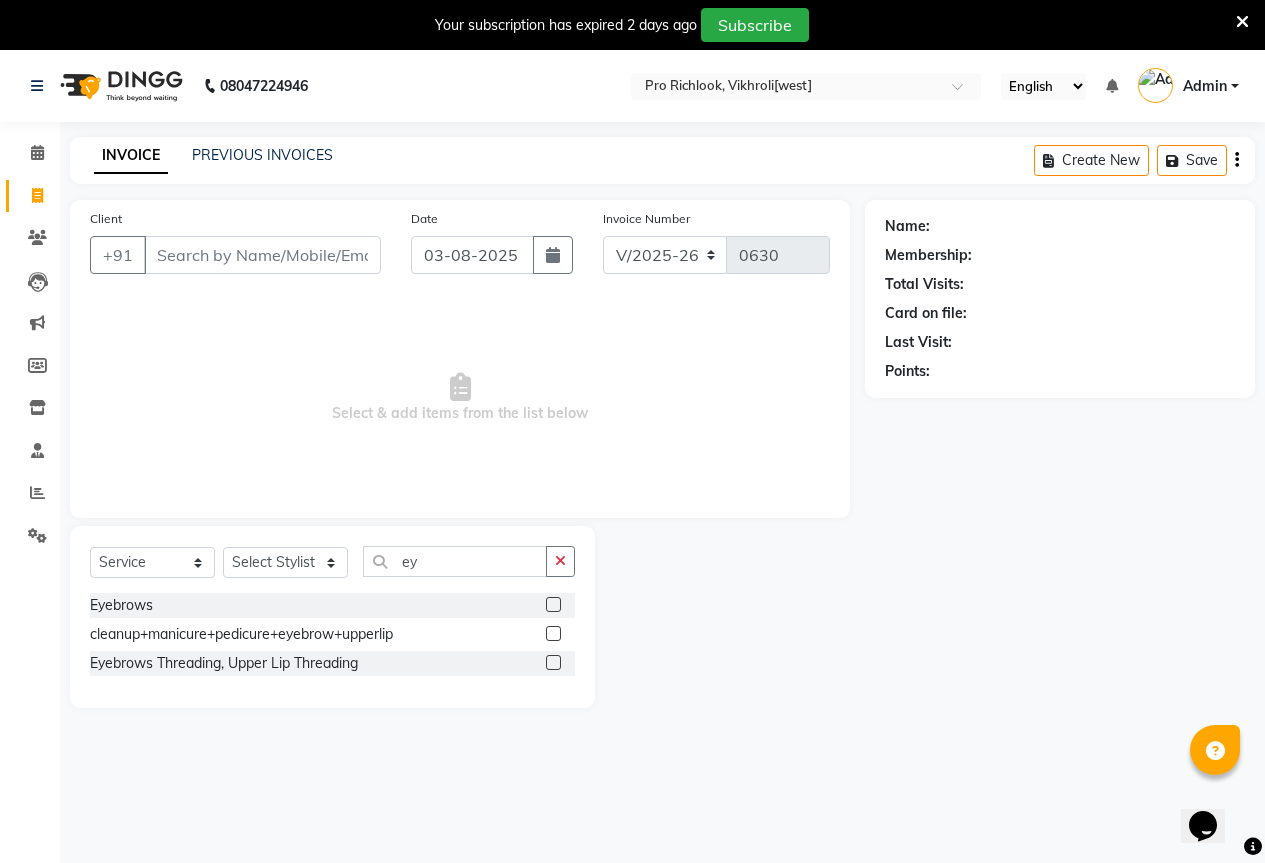 drag, startPoint x: 554, startPoint y: 603, endPoint x: 565, endPoint y: 570, distance: 34.785053 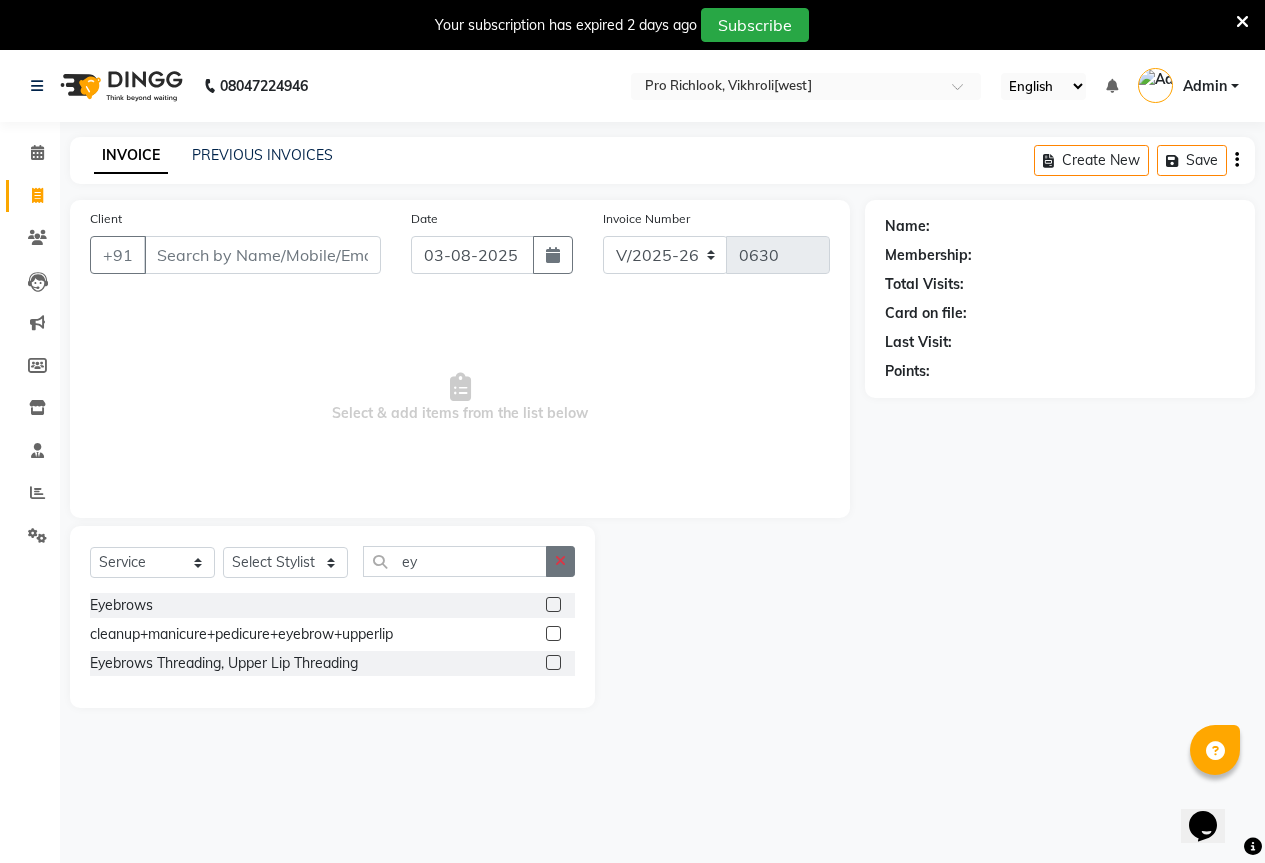 click 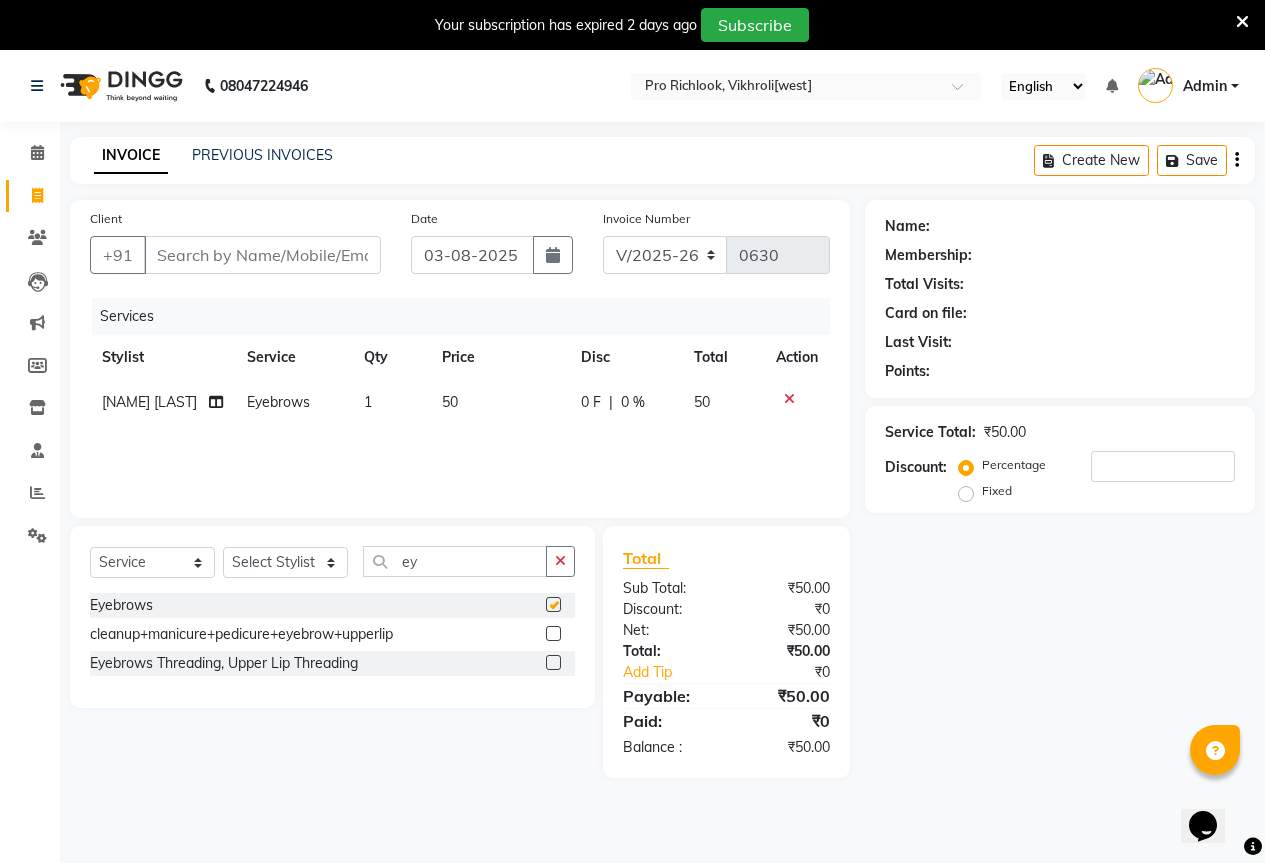 drag, startPoint x: 566, startPoint y: 566, endPoint x: 386, endPoint y: 530, distance: 183.5647 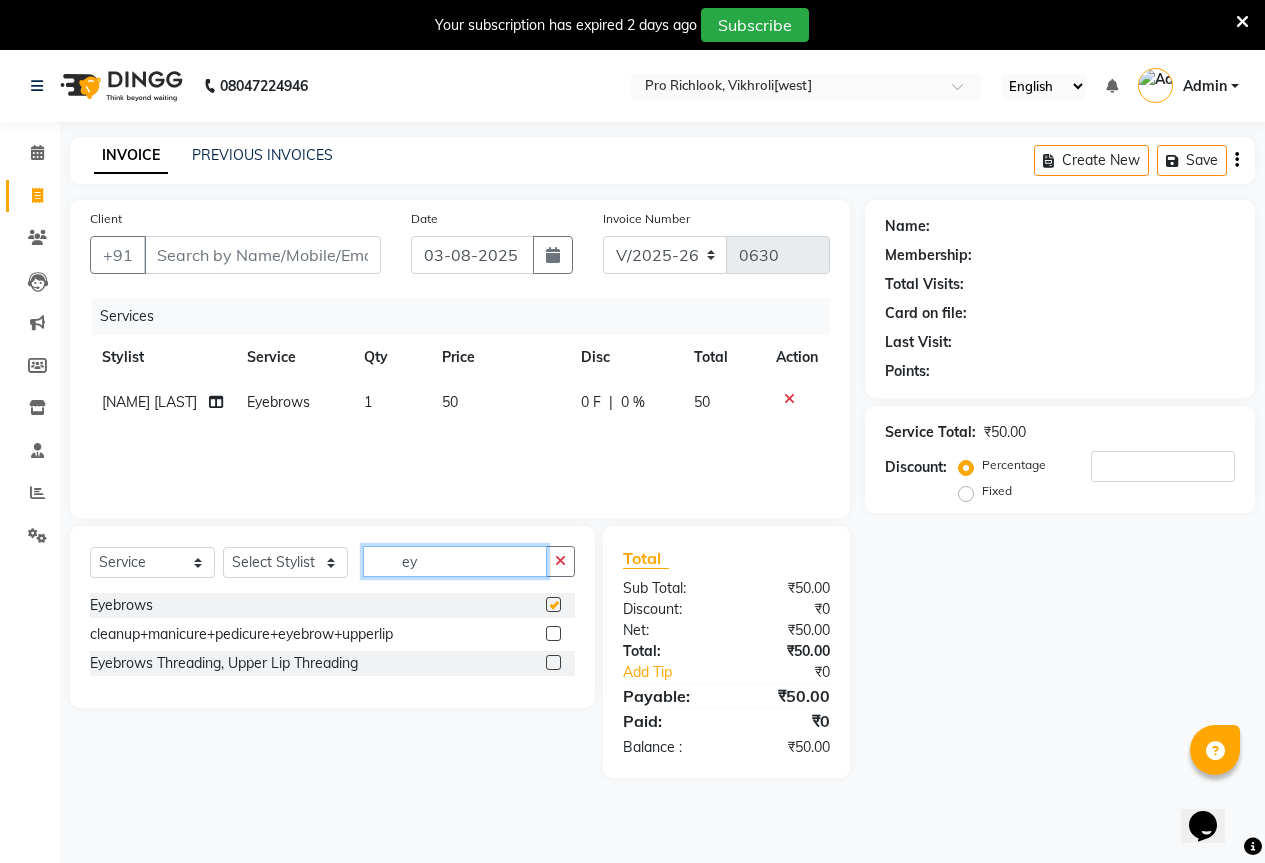 type 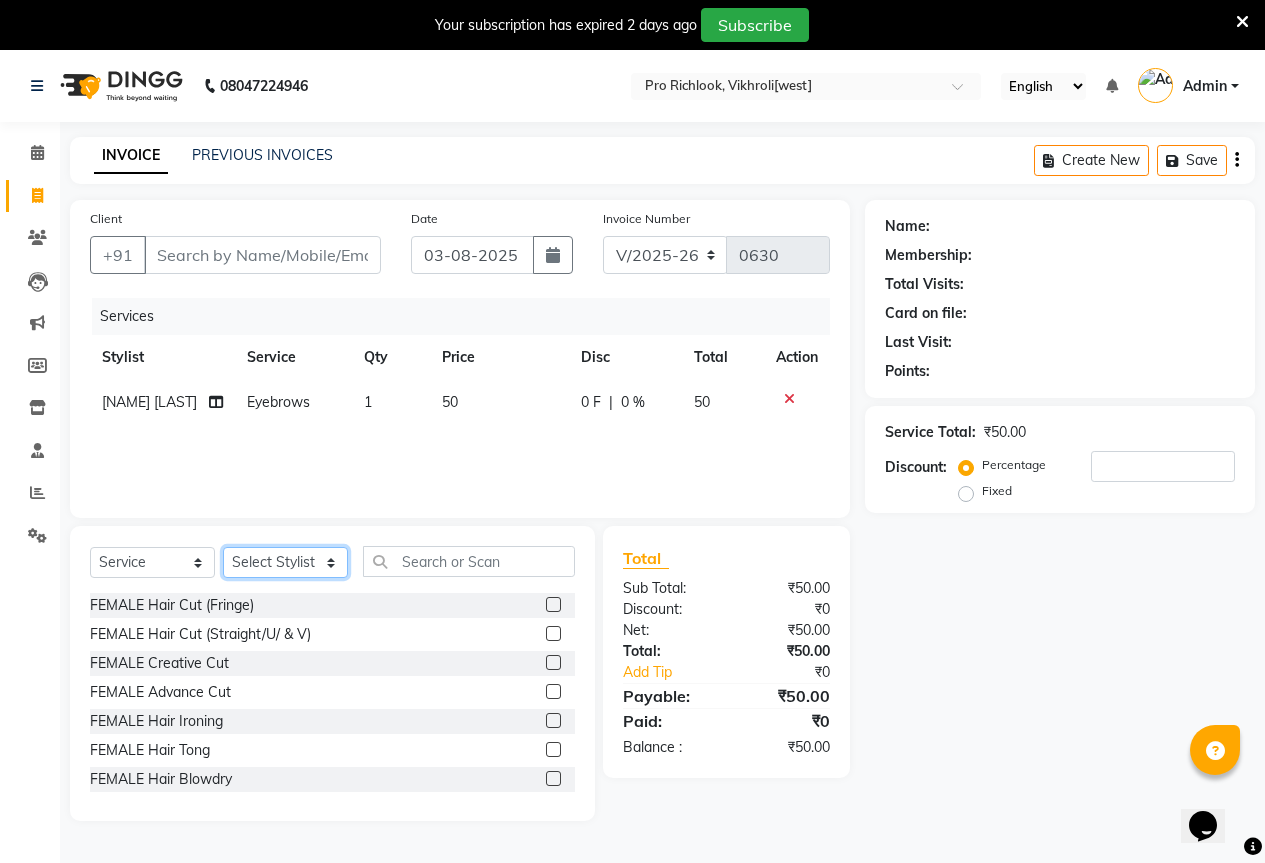 click on "Select Stylist [NAME] [LAST] [NAME] [LAST] [NAME] [LAST] [NAME] [LAST] [NAME] [LAST]" 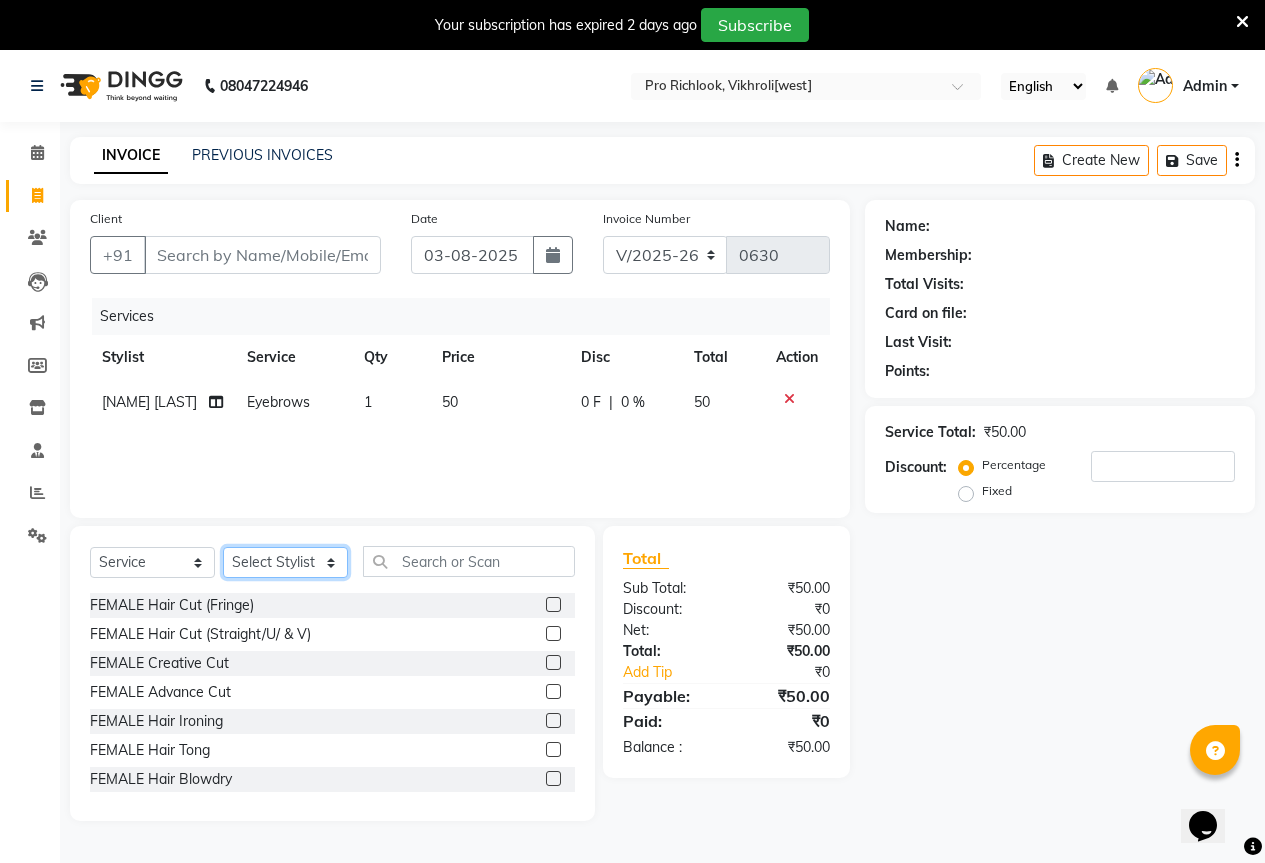 select on "52051" 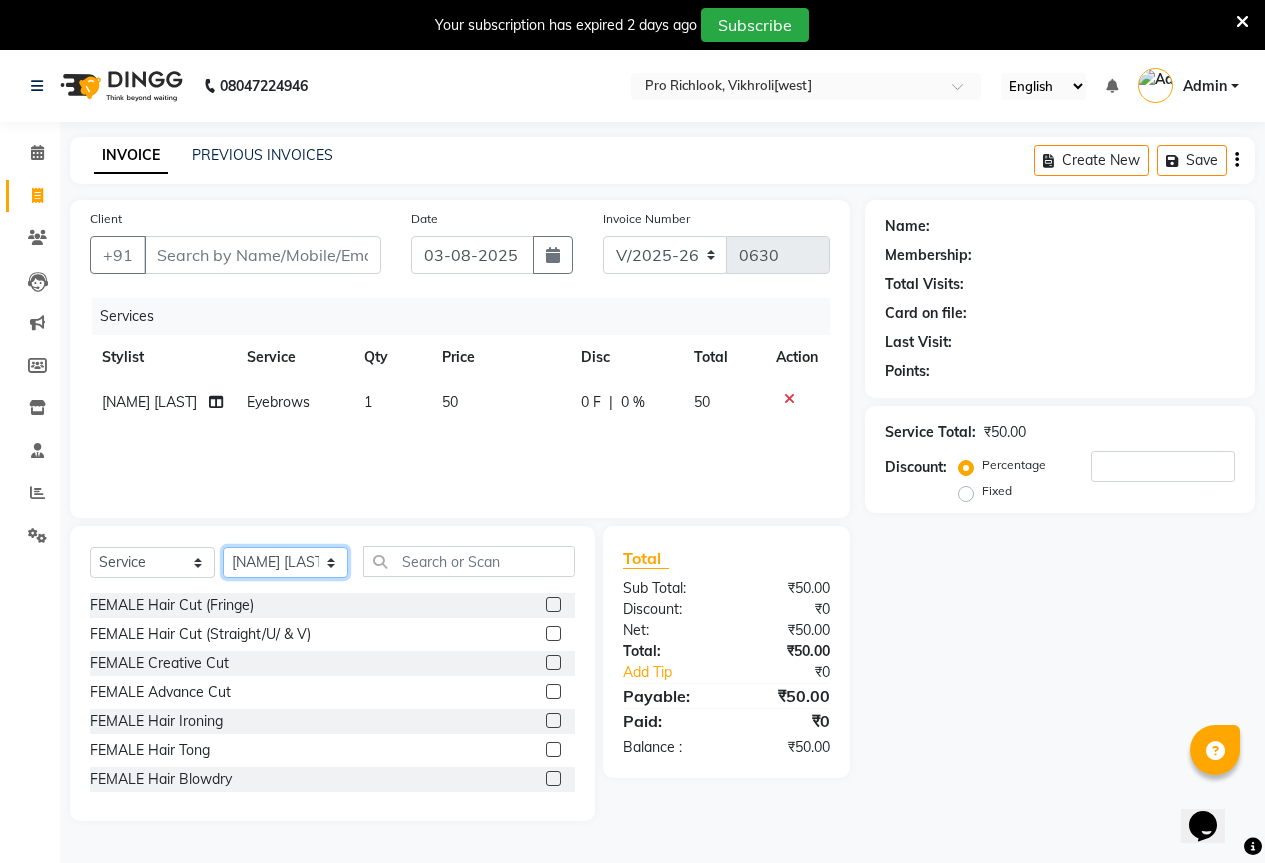 click on "Select Stylist [NAME] [LAST] [NAME] [LAST] [NAME] [LAST] [NAME] [LAST] [NAME] [LAST]" 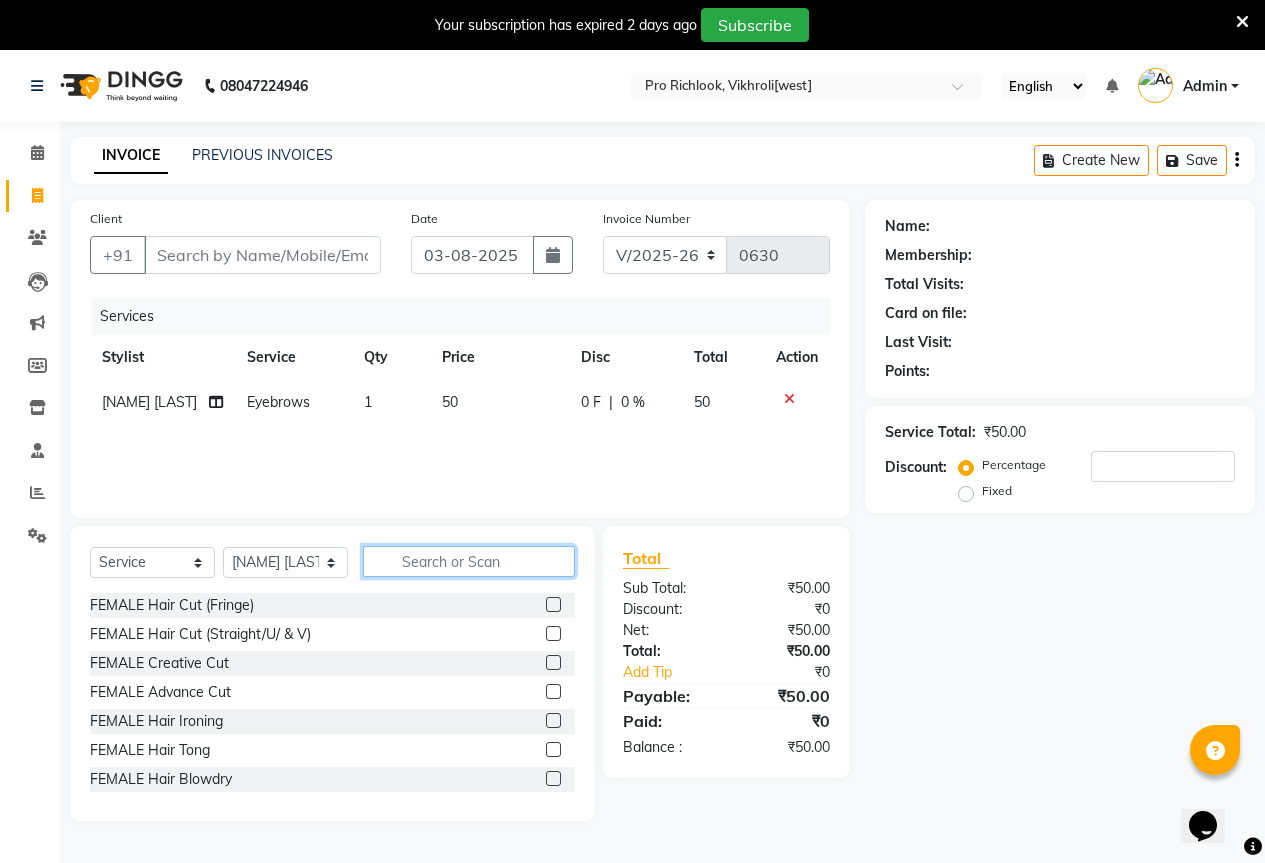 click 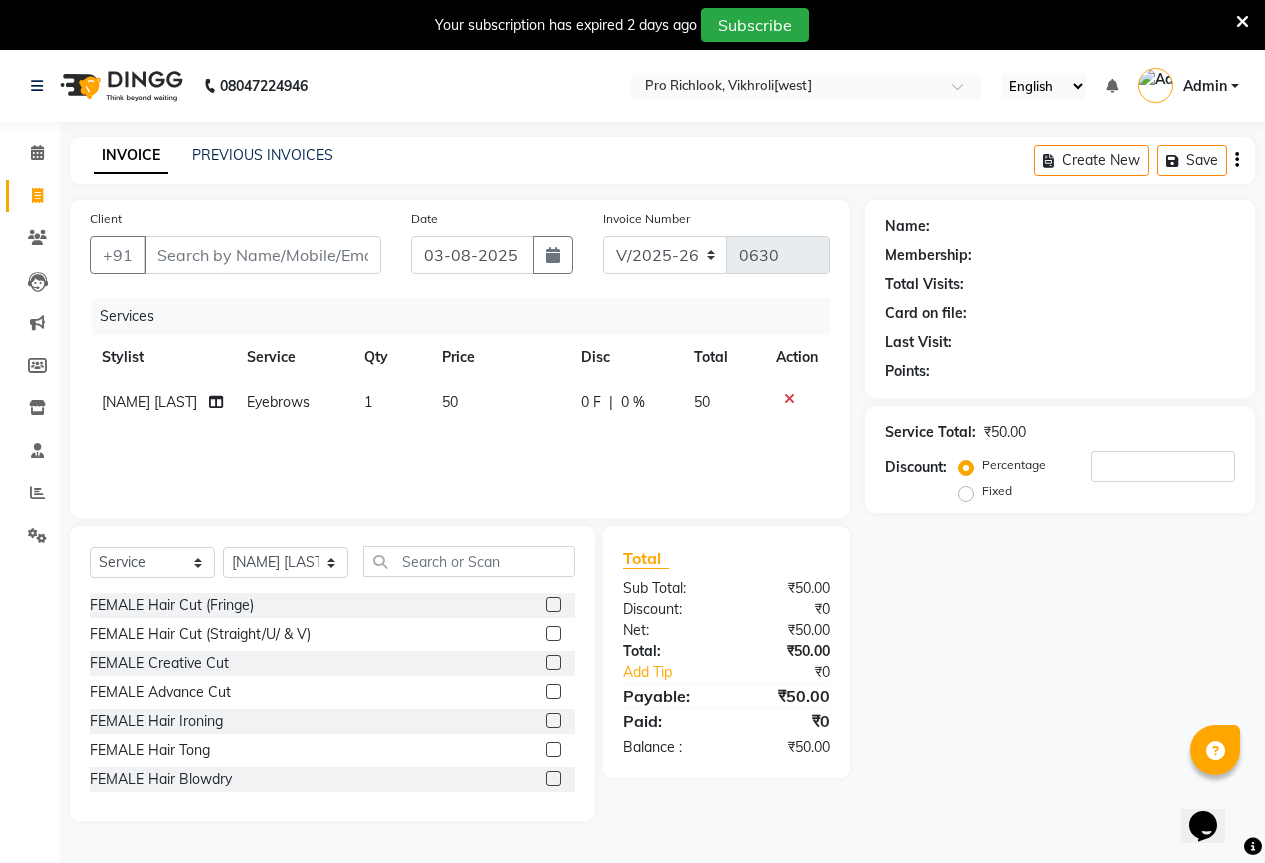 click 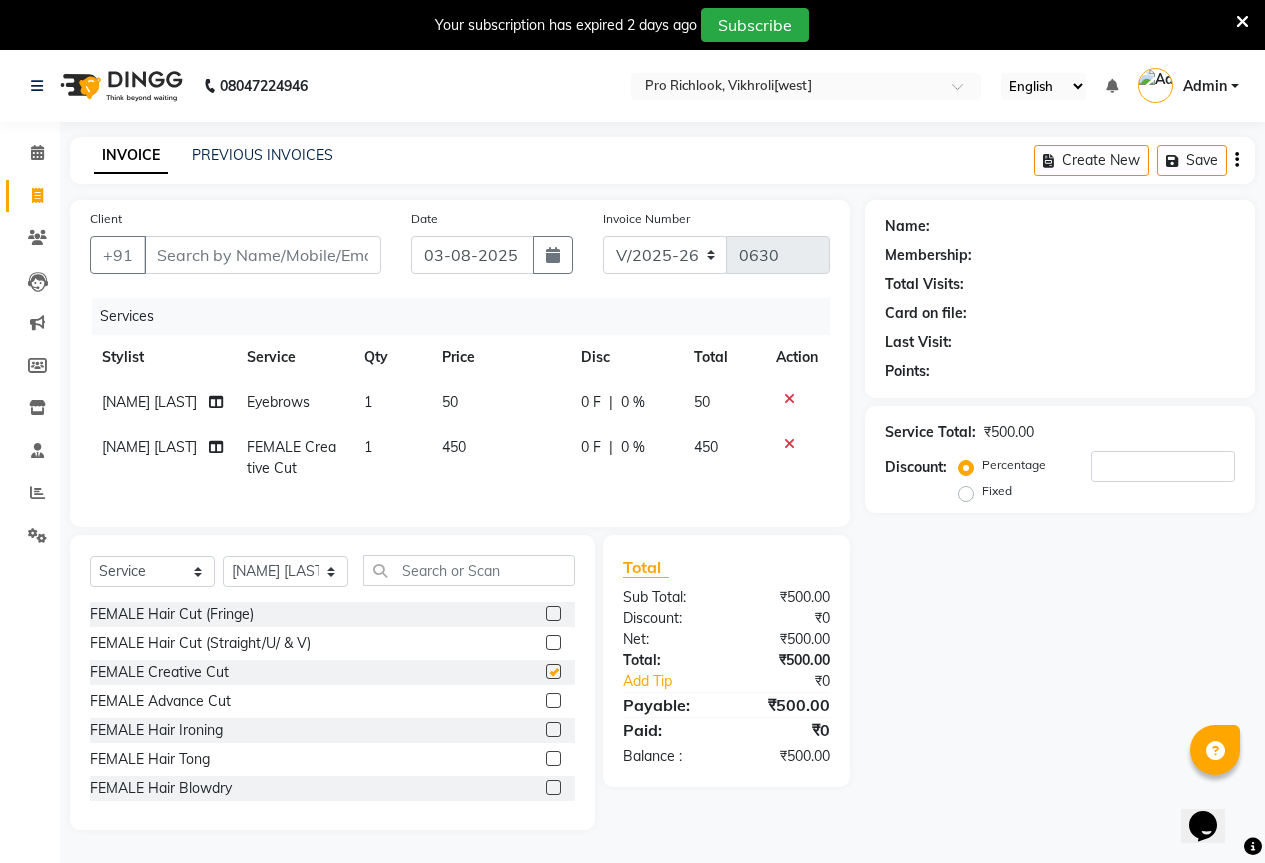 checkbox on "false" 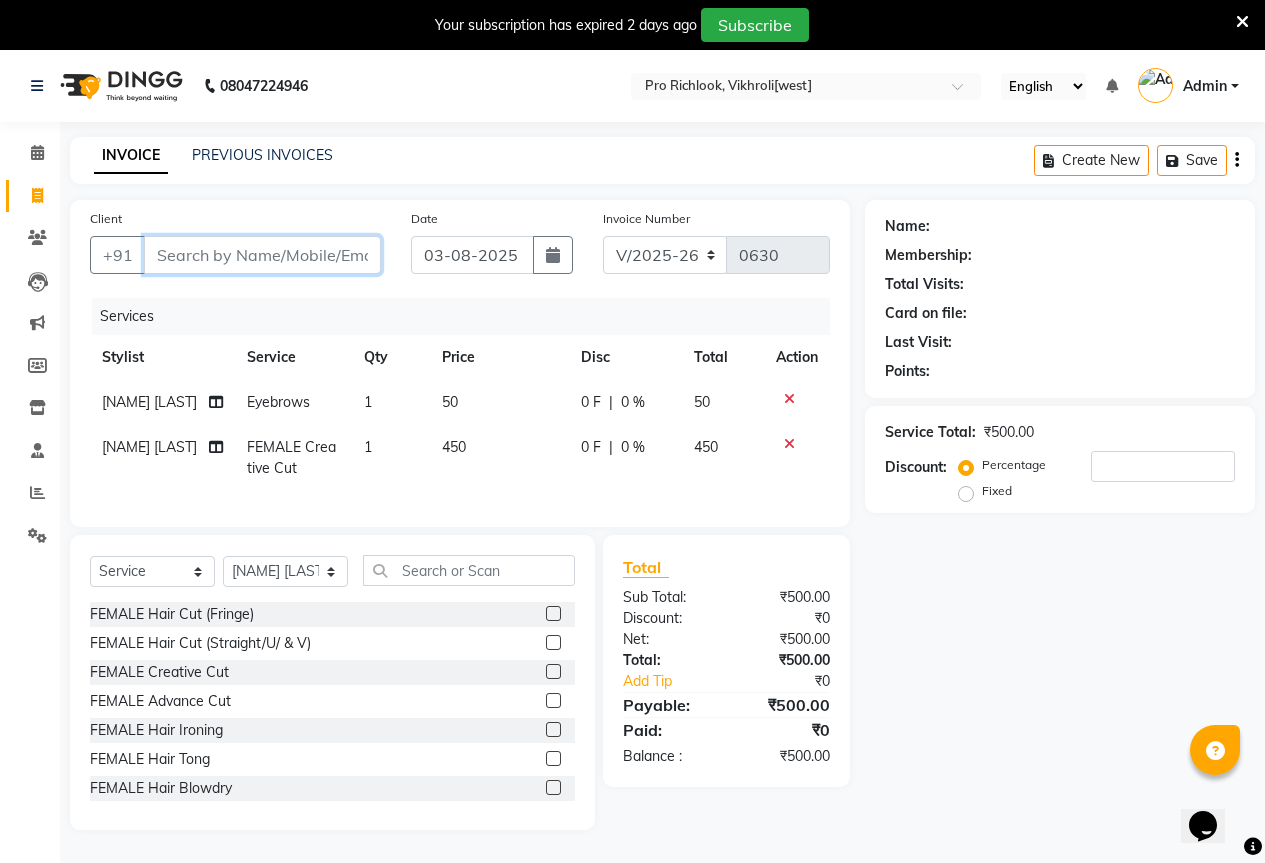 click on "Client" at bounding box center [262, 255] 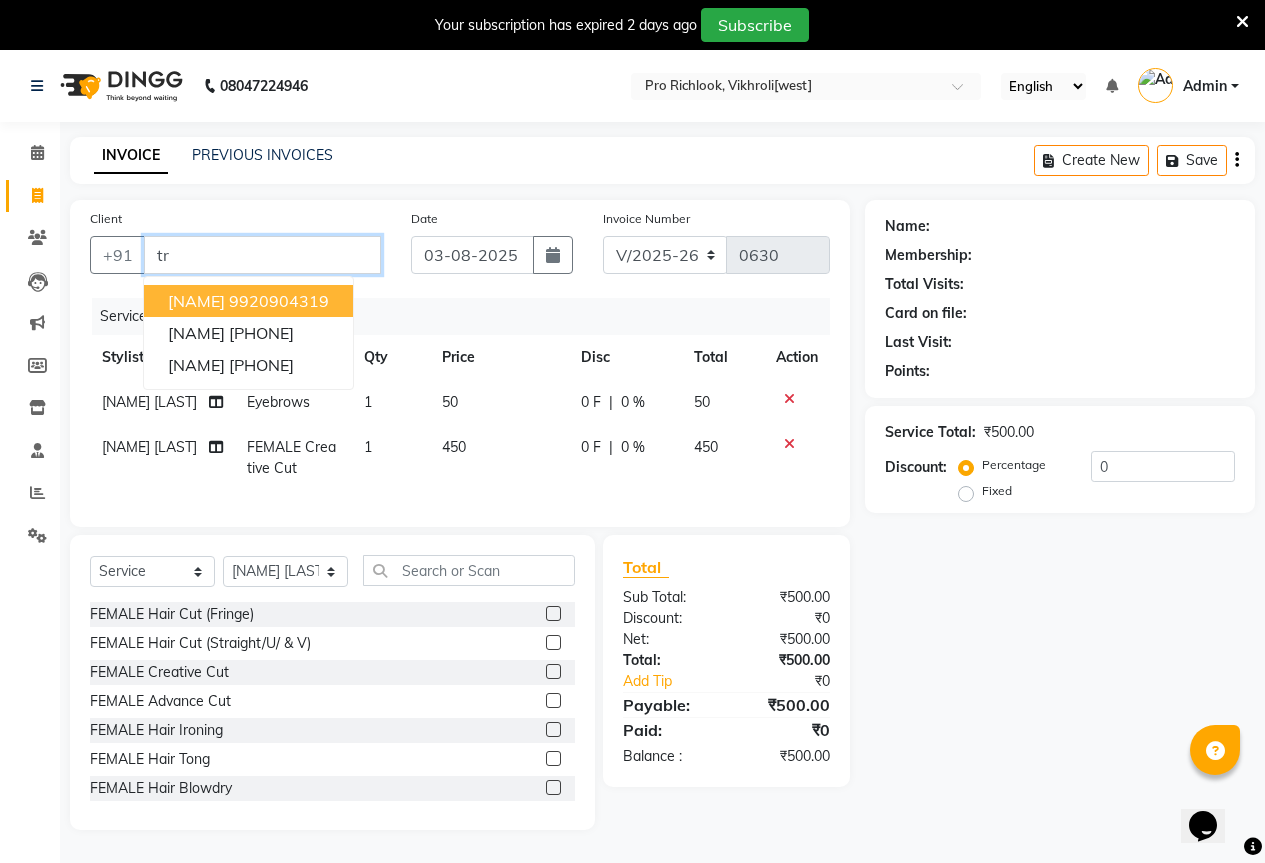 type on "t" 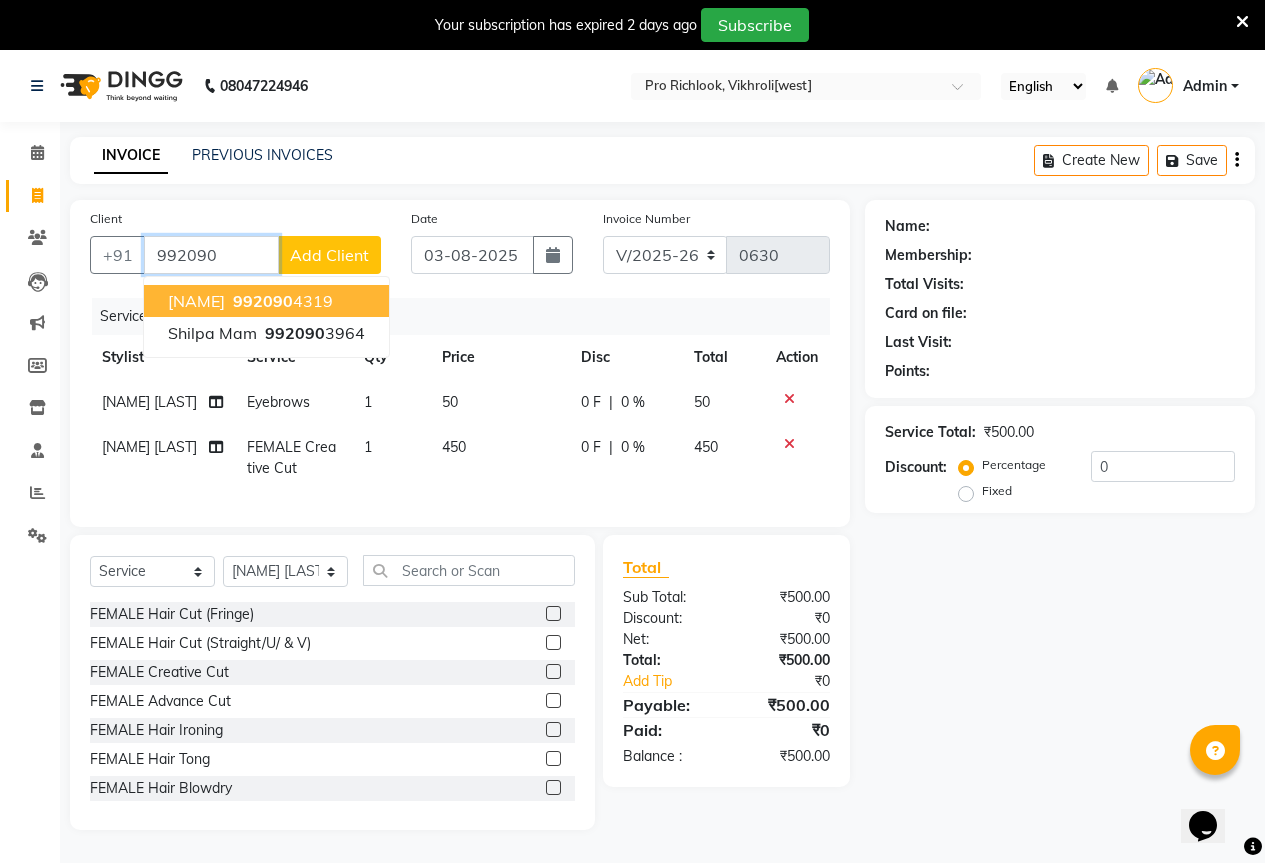 click on "992090" at bounding box center (263, 301) 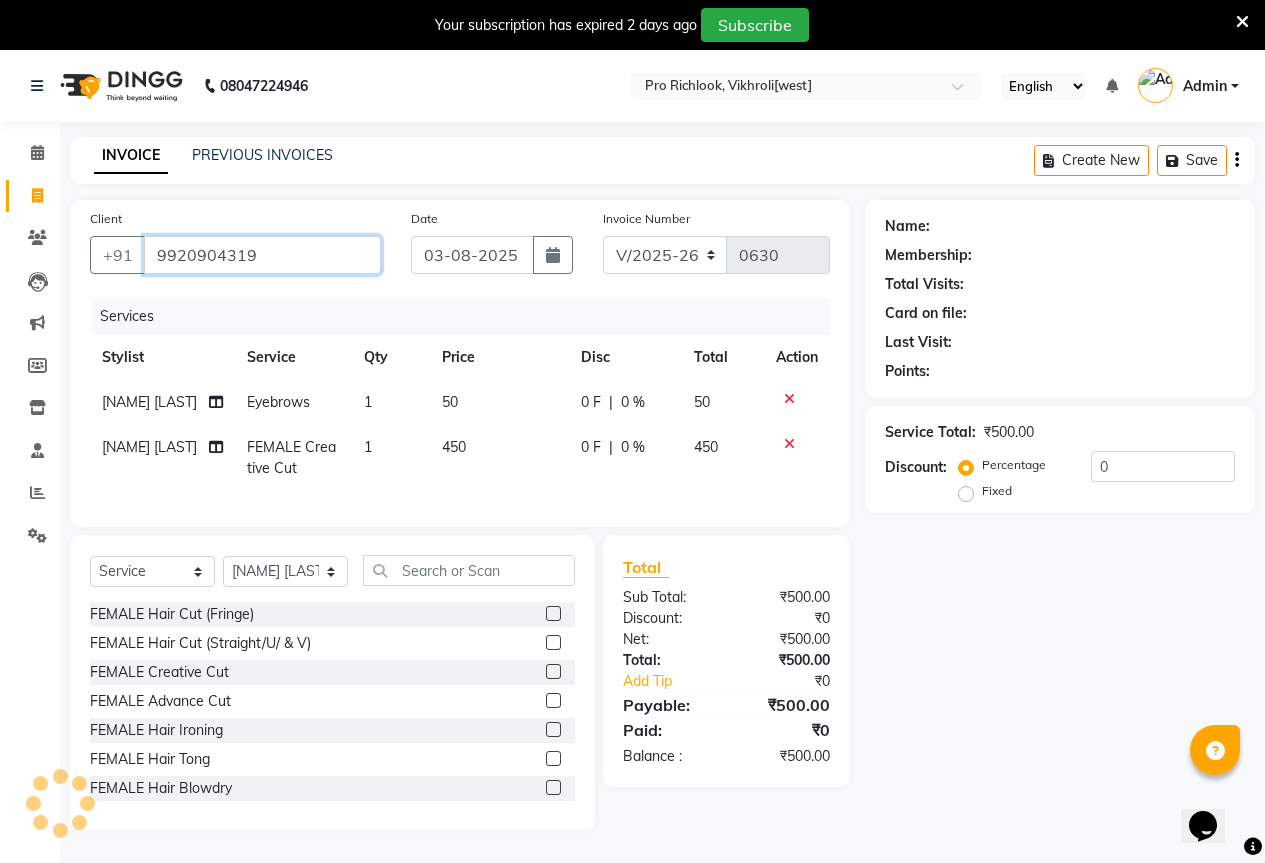 type on "9920904319" 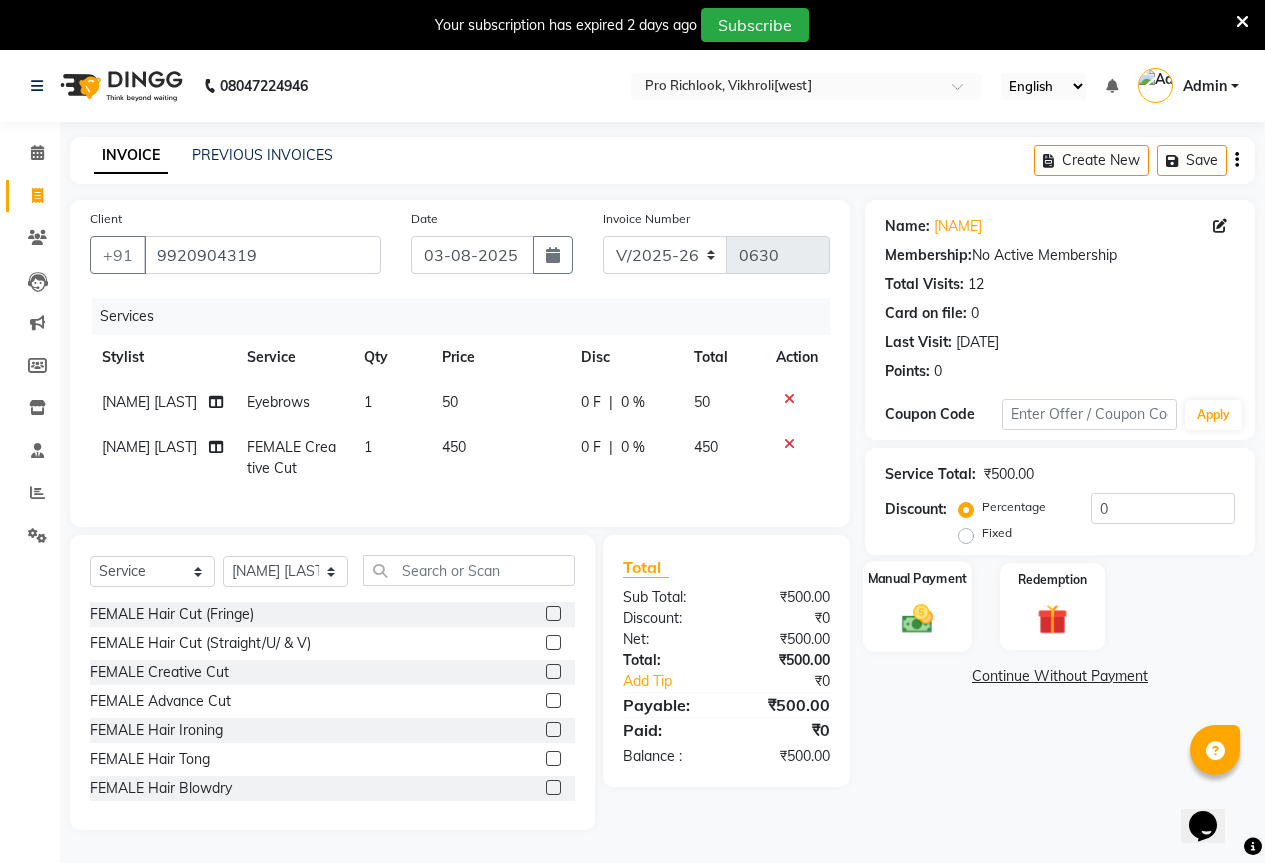 click 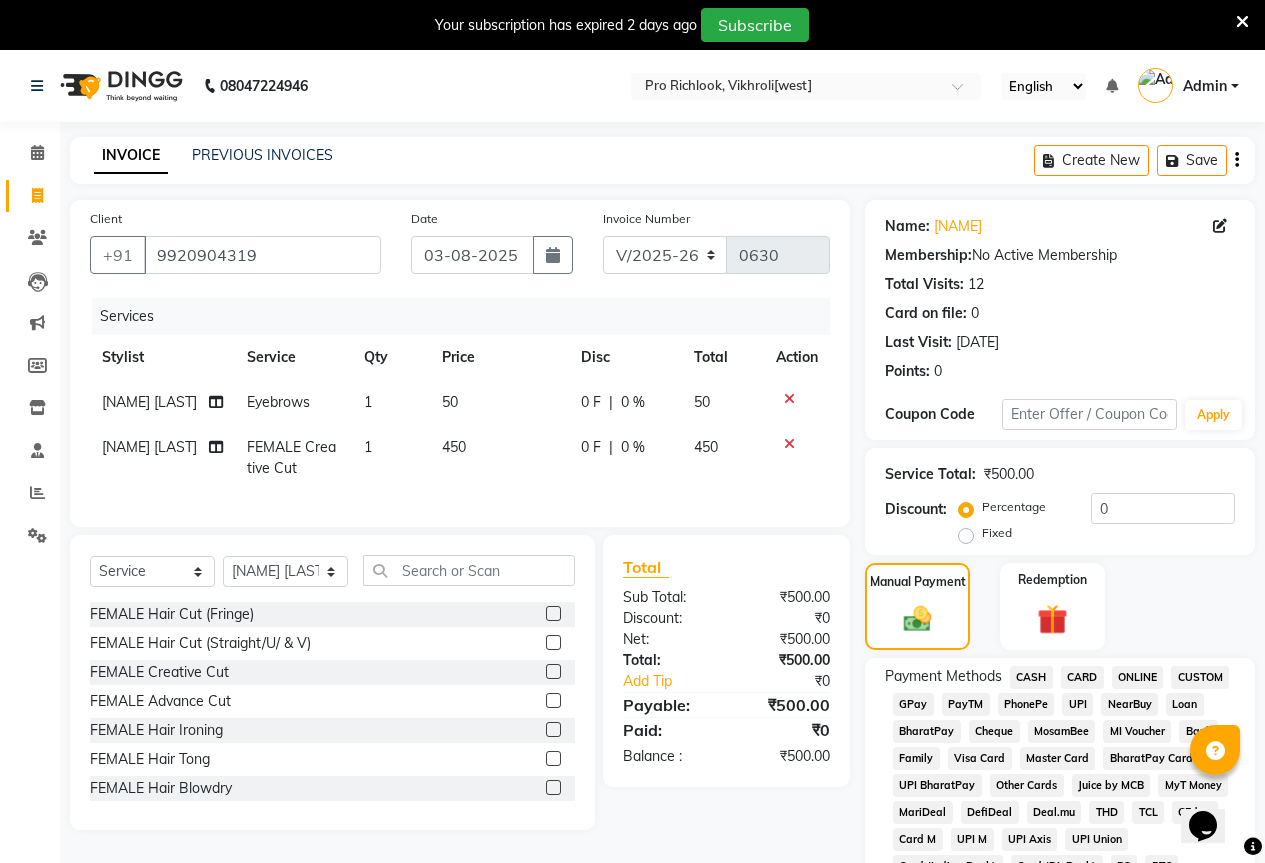 click on "INVOICE PREVIOUS INVOICES Create New   Save  Client [PHONE] Date [DATE] Invoice Number [INVOICE_NUMBER] V/2025-26 [NUMBER] Services Stylist Service Qty Price Disc Total Action [NAME] [LAST] [SERVICE] 1 [PRICE] 0 F | 0 % [PRICE] [NAME] [LAST] FEMALE Creative Cut 1 [PRICE] 0 F | 0 % [PRICE] Select  Service  Product  Membership  Package Voucher Prepaid Gift Card  Select Stylist [NAME] [LAST] [NAME] [LAST] [NAME] [LAST] [NAME] [LAST] [NAME] [LAST] FEMALE Hair Cut (Fringe)  FEMALE Hair Cut (Straight/U/ & V)  FEMALE Creative Cut  FEMALE Advance Cut  FEMALE Hair Ironing  FEMALE Hair Tong  FEMALE Hair Blowdry  FEMALE Hair Cut for Kids (Girls)  MEN Hair Cut  MEN Creative Cut  MEN Advance Cut  MEN Beard/ Shaving  MEN Beard + Inova Color  MEN Beard + Marjiral Color  MEN Hair Cut + Inova Color  MEN Hair Cut + Marjiral Color  MEN Hair Cut for Kids (Boys)  FEMALE hairwash  MALE haircut  MALE hairwash  haircut+beard shave+face detan  hairset  hair cut +cleanup+face detan  Smoothing (Fringe)  Smoothing (S Length)  Smoothing (M Length)  kerasmooth  [CURRENCY][PRICE]" 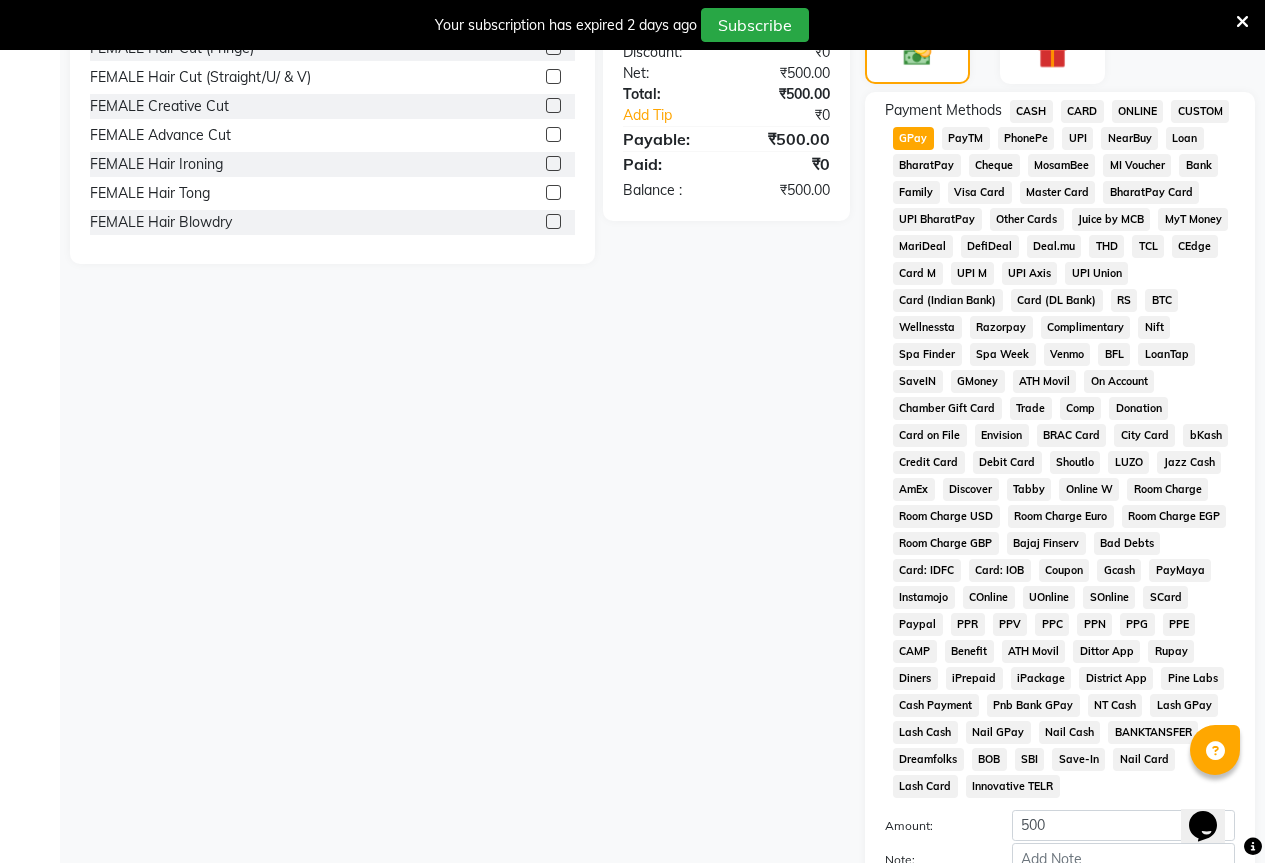 scroll, scrollTop: 766, scrollLeft: 0, axis: vertical 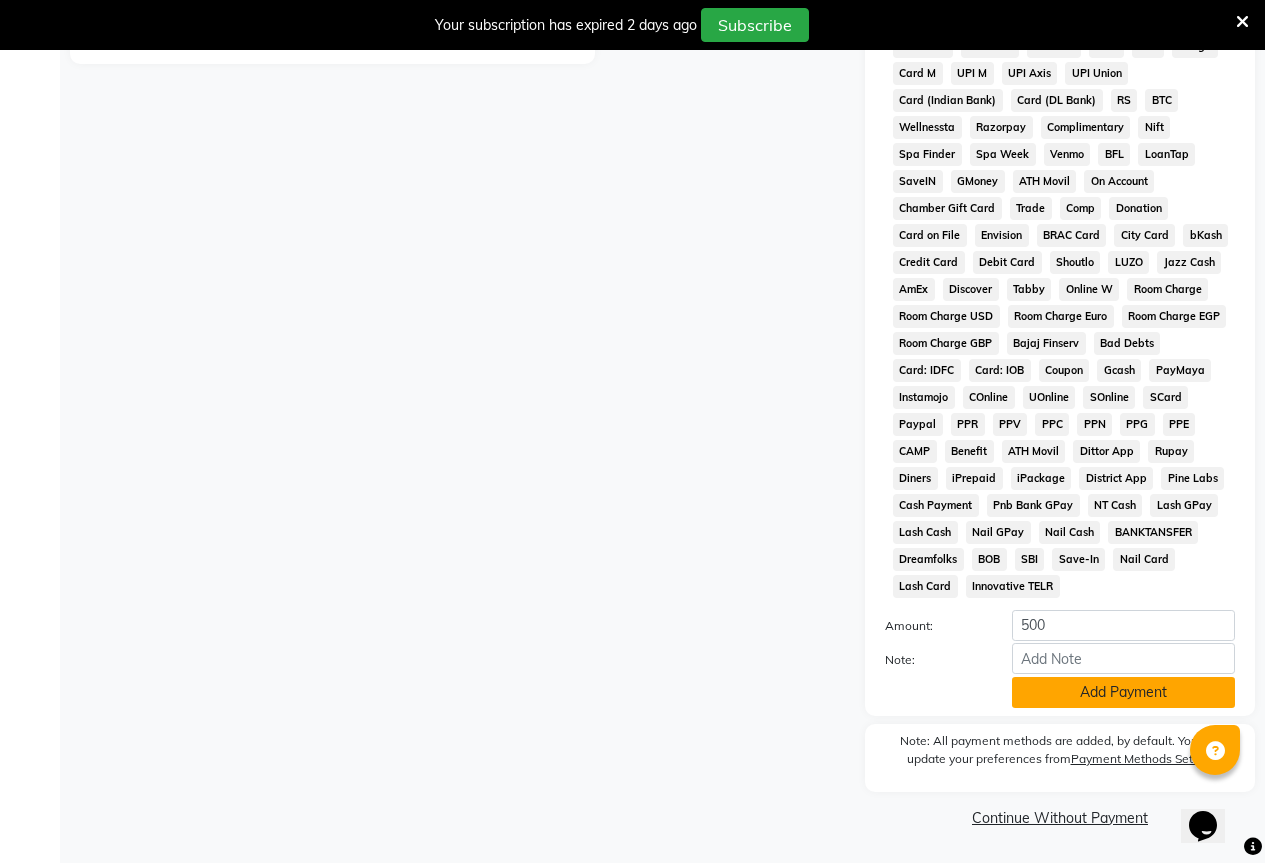 click on "Add Payment" 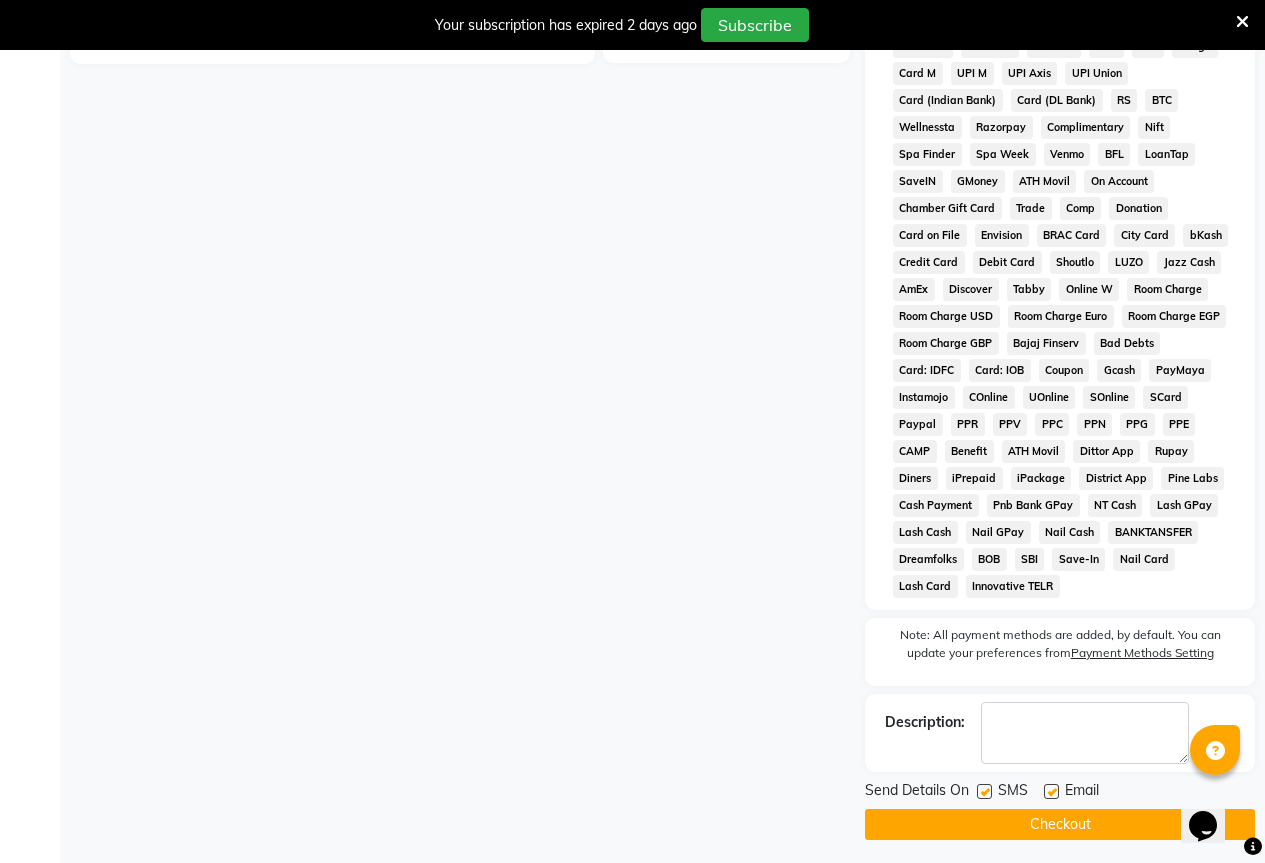 click on "Checkout" 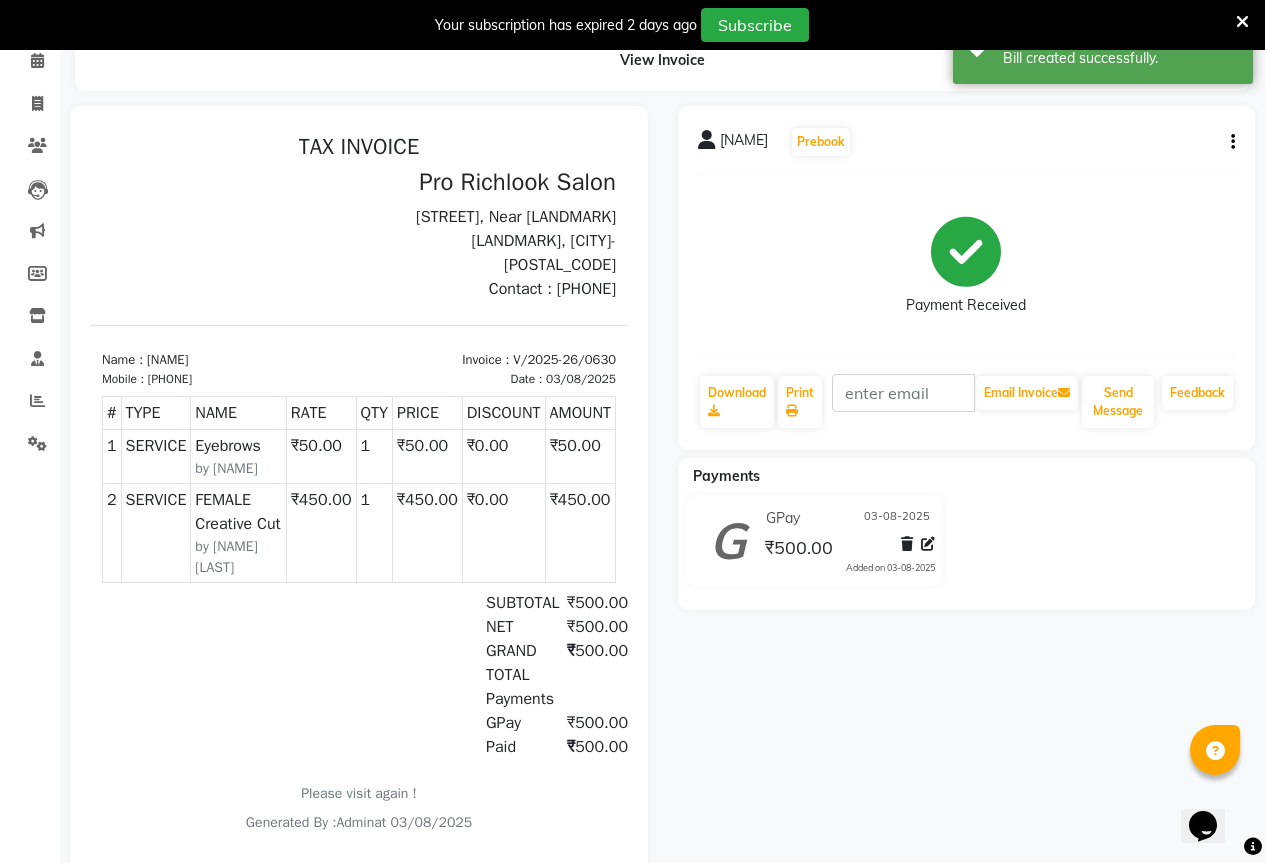 scroll, scrollTop: 0, scrollLeft: 0, axis: both 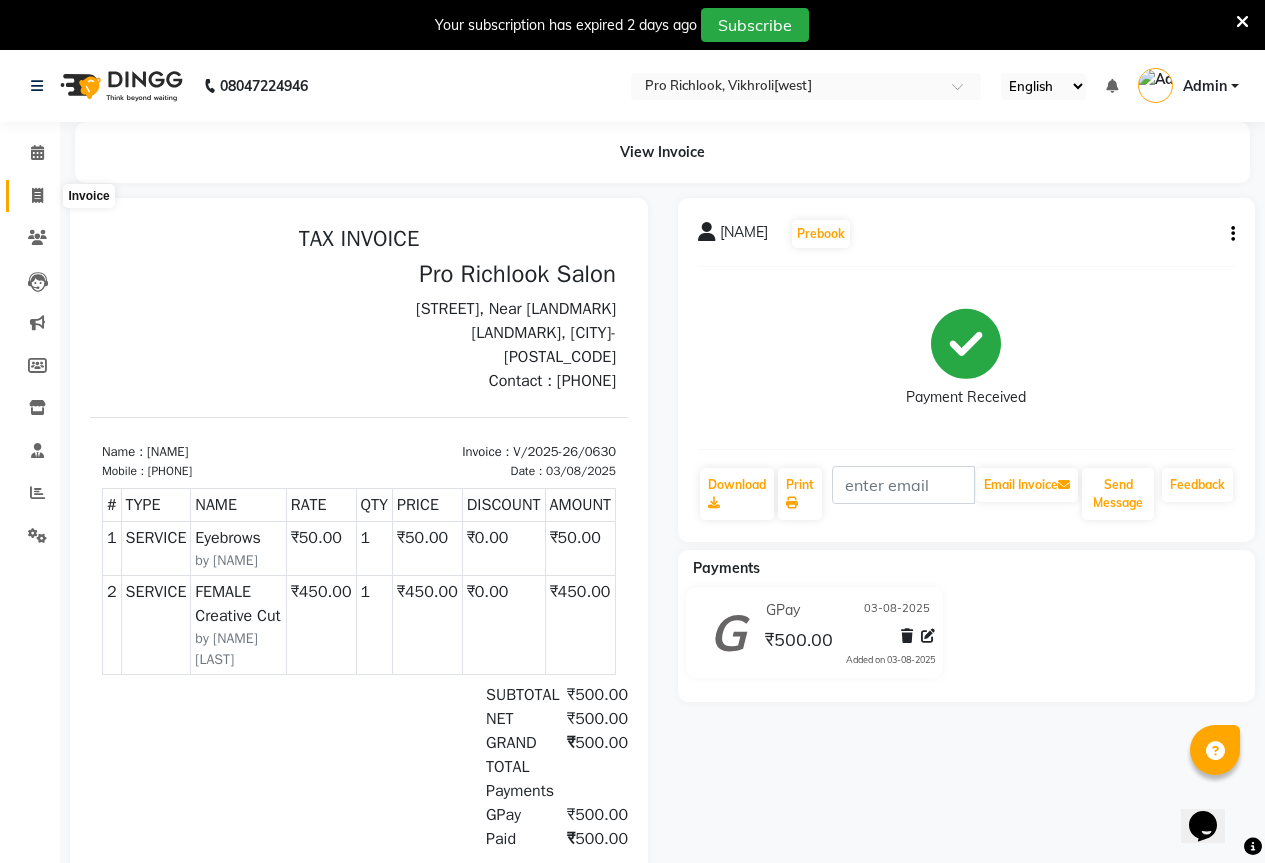 click 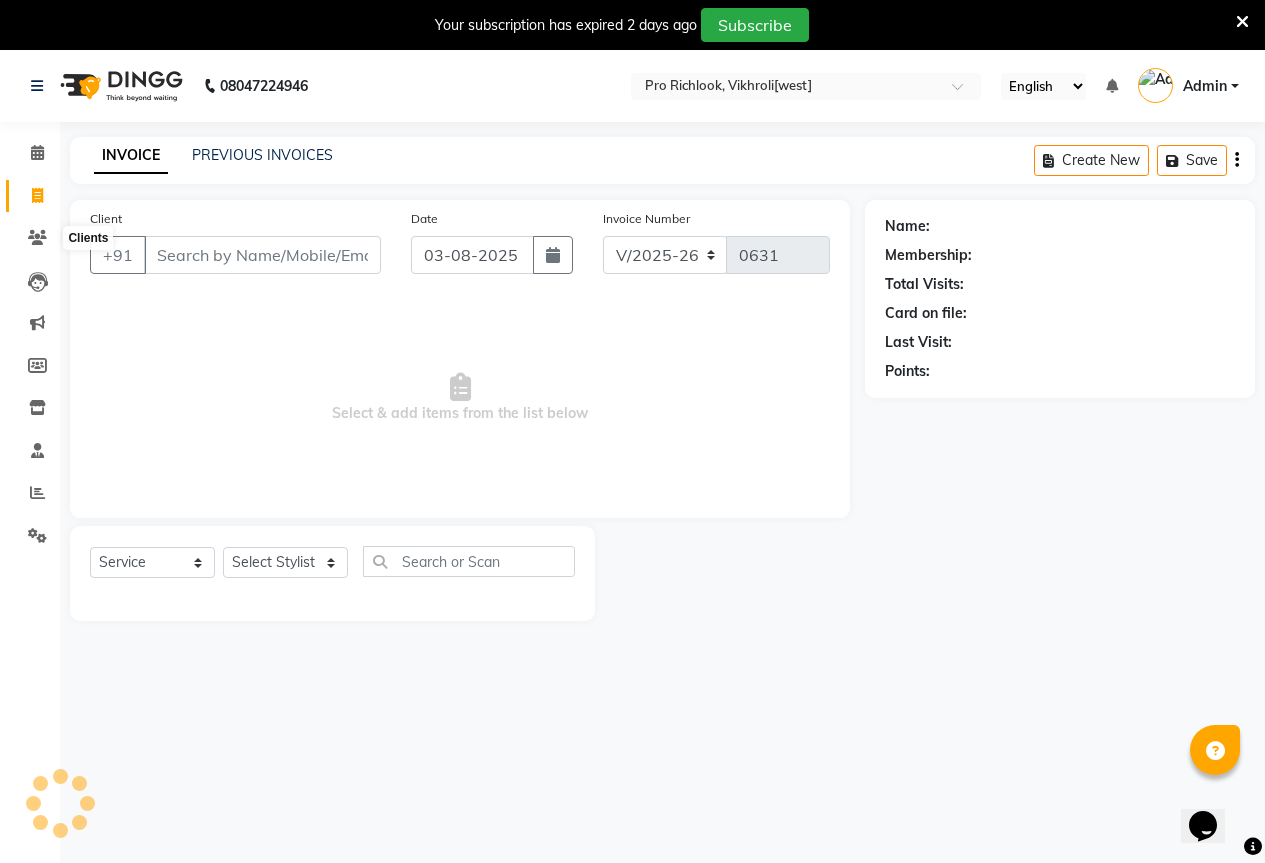 scroll, scrollTop: 50, scrollLeft: 0, axis: vertical 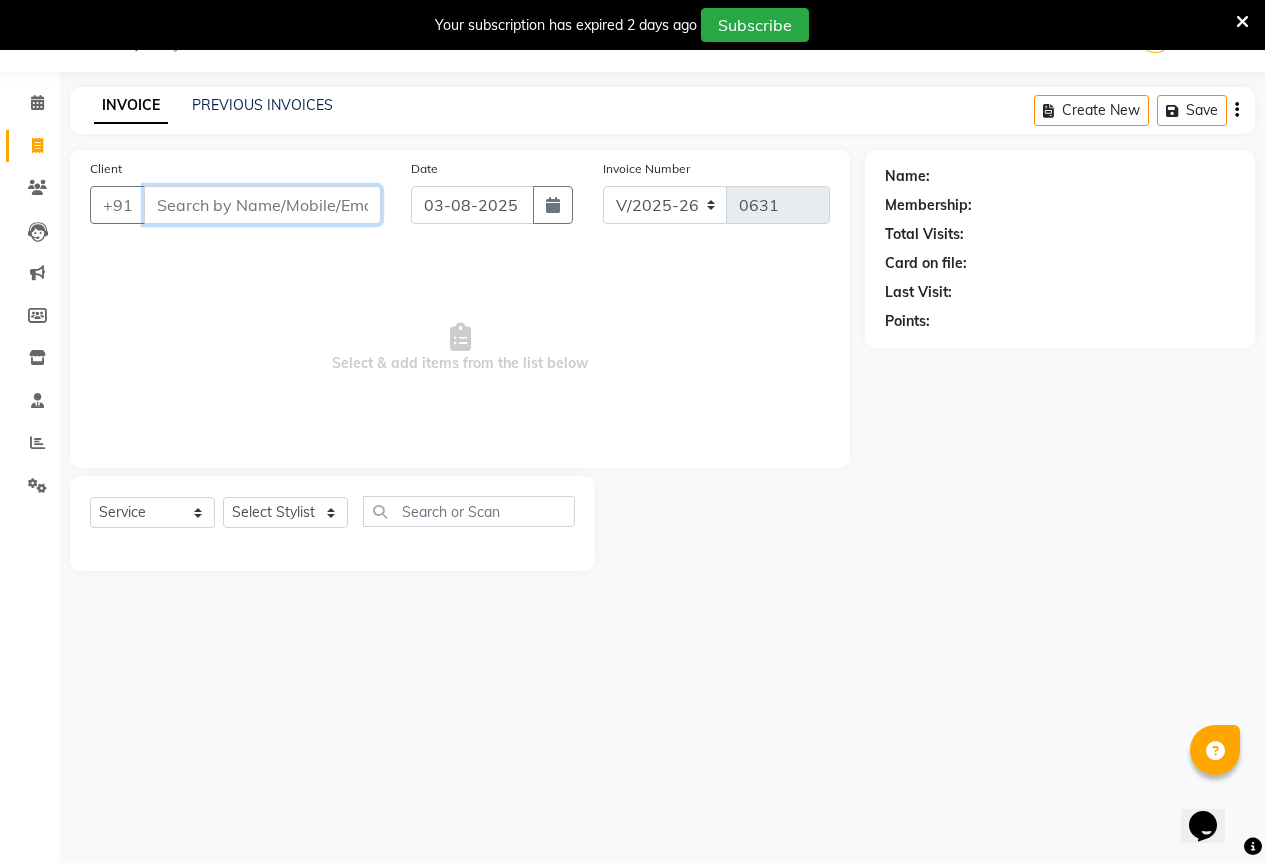 click on "Client" at bounding box center [262, 205] 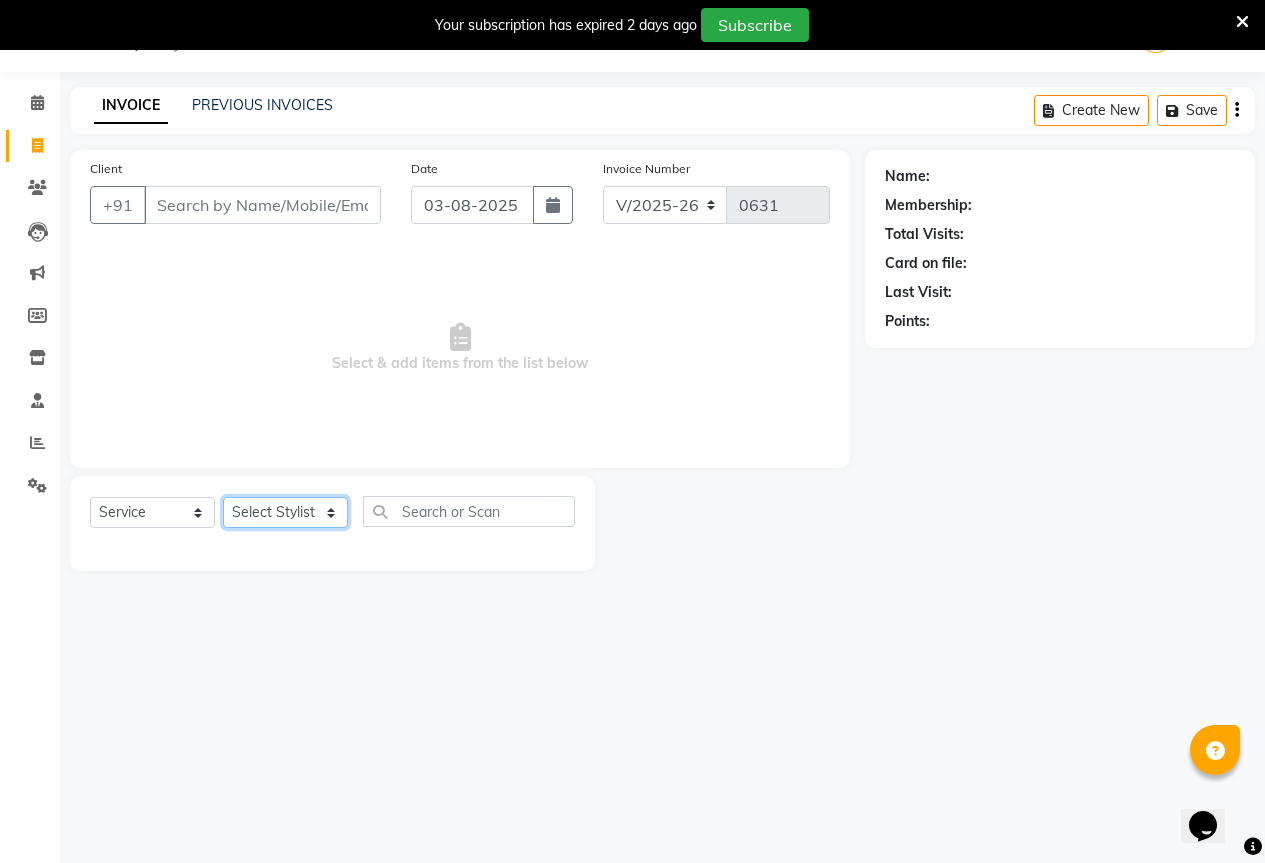 click on "Select Stylist [NAME] [LAST] [NAME] [LAST] [NAME] [LAST] [NAME] [LAST] [NAME] [LAST]" 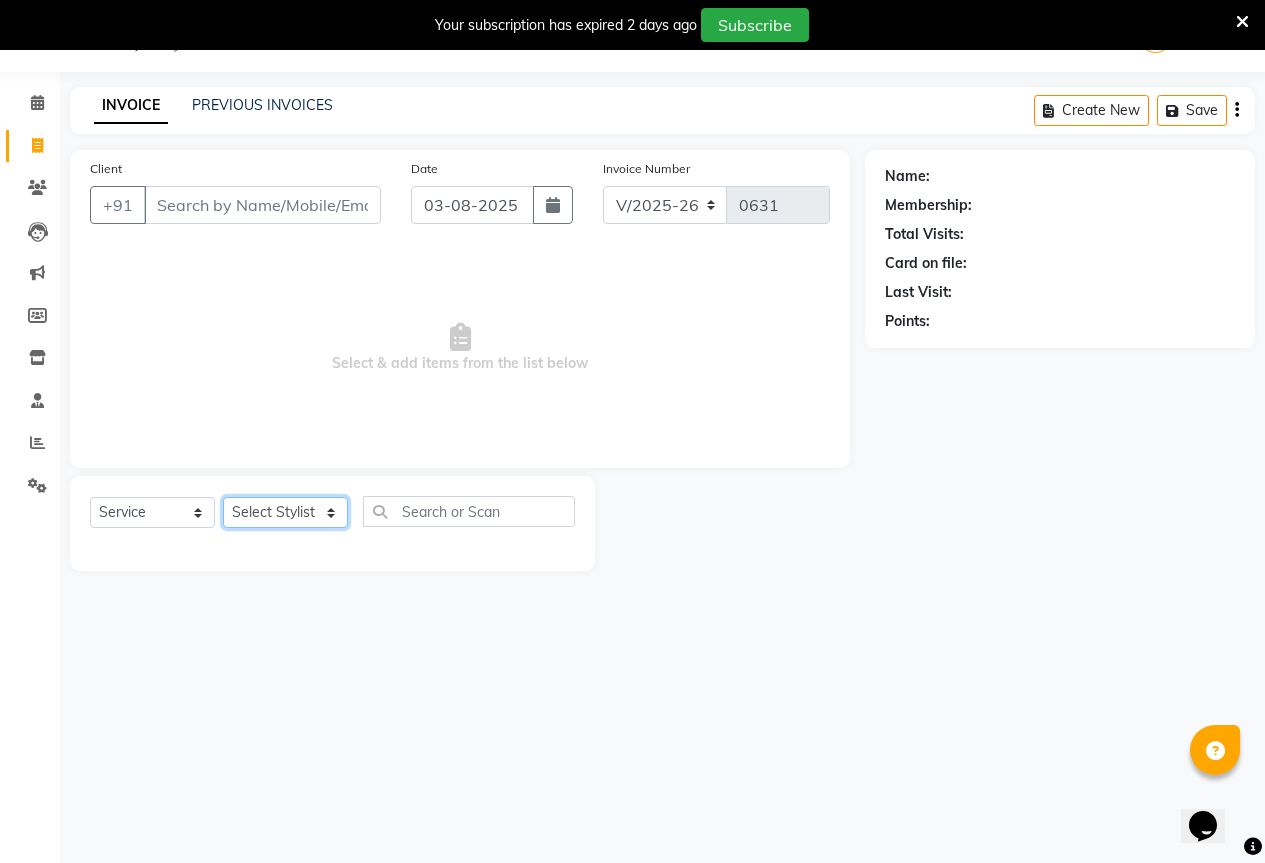 select on "[NUMBER]" 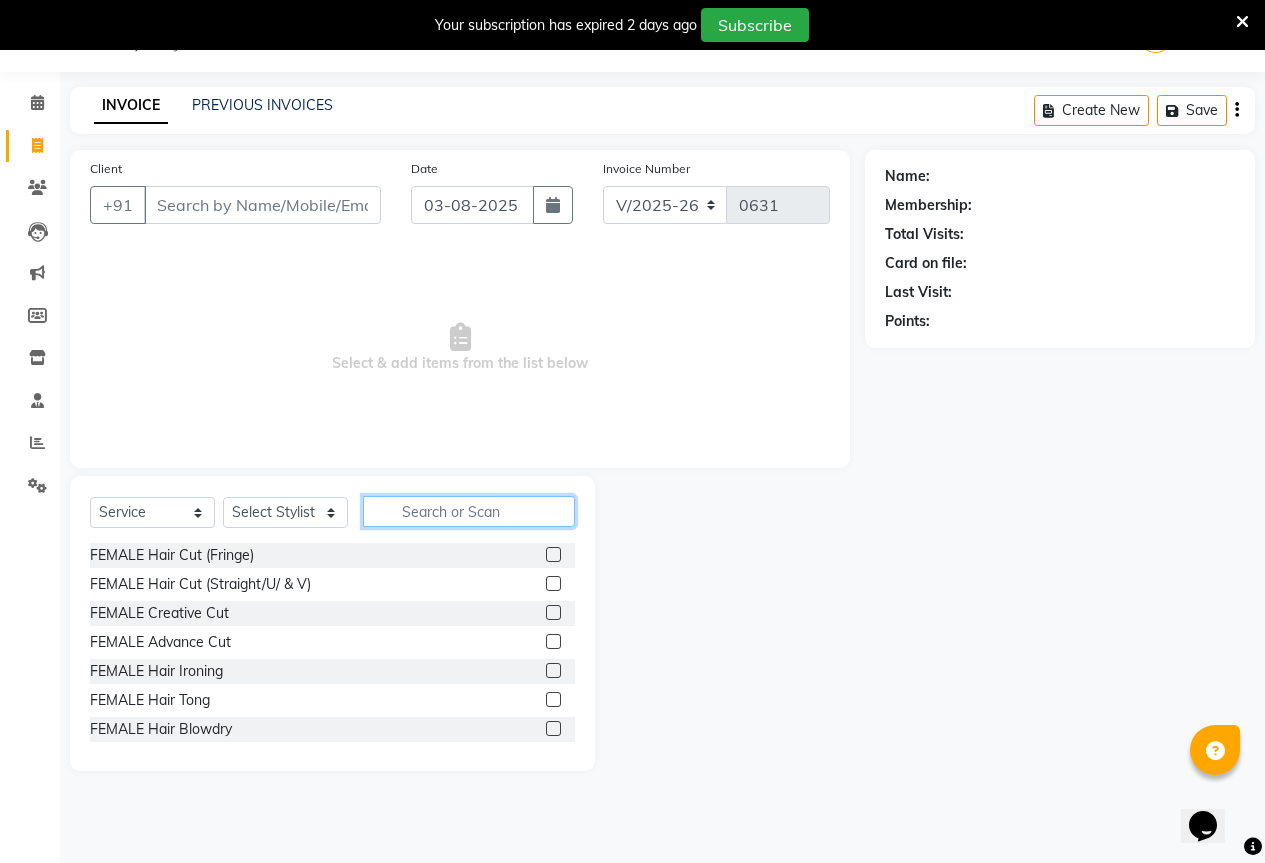 click 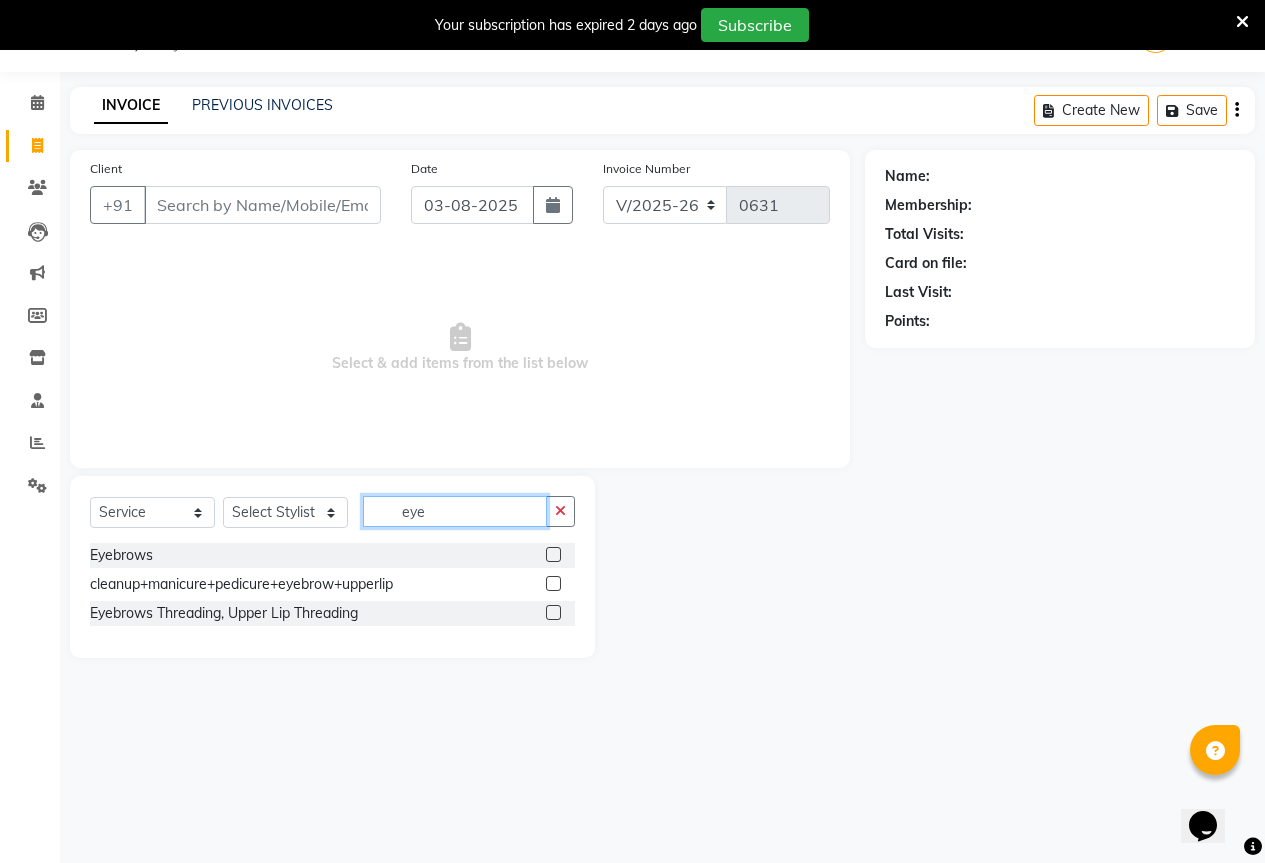 type on "eye" 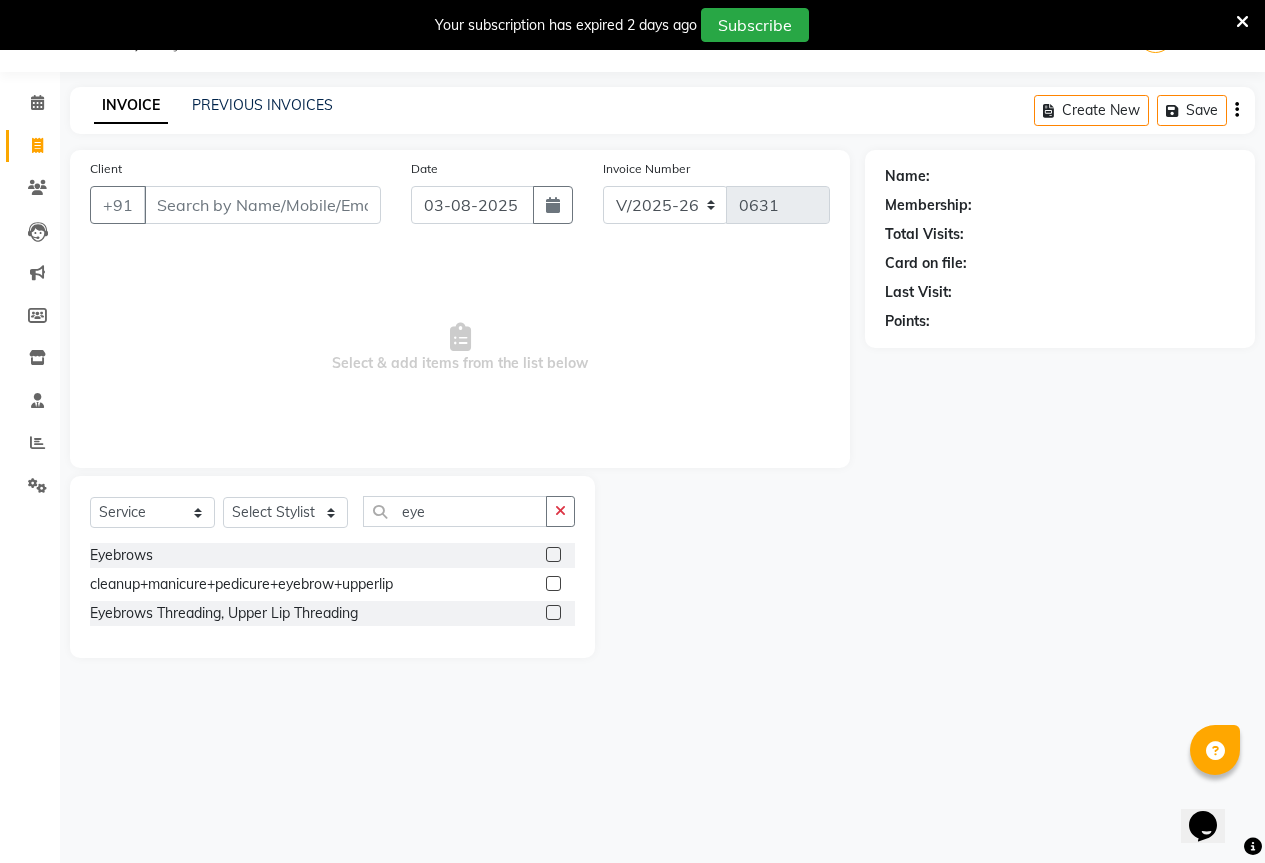 click 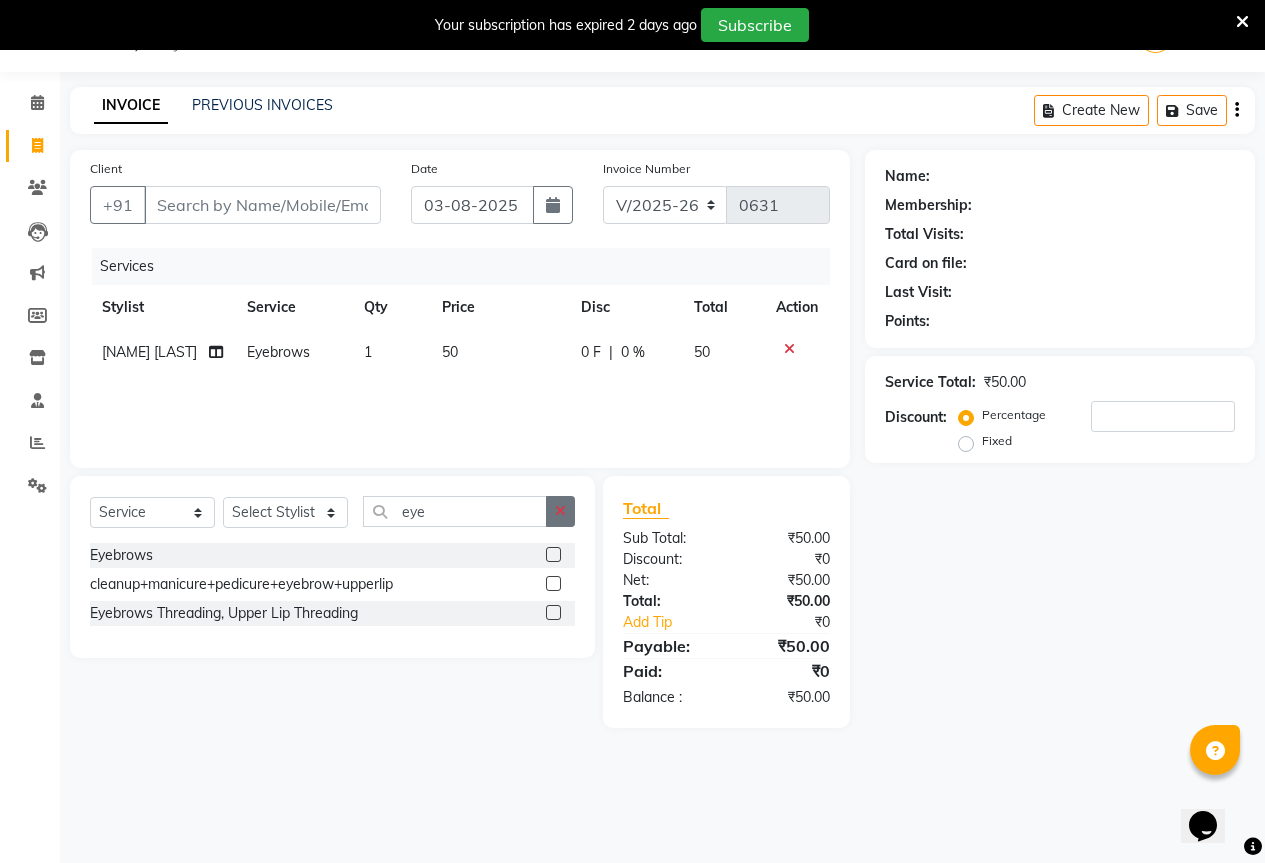 checkbox on "false" 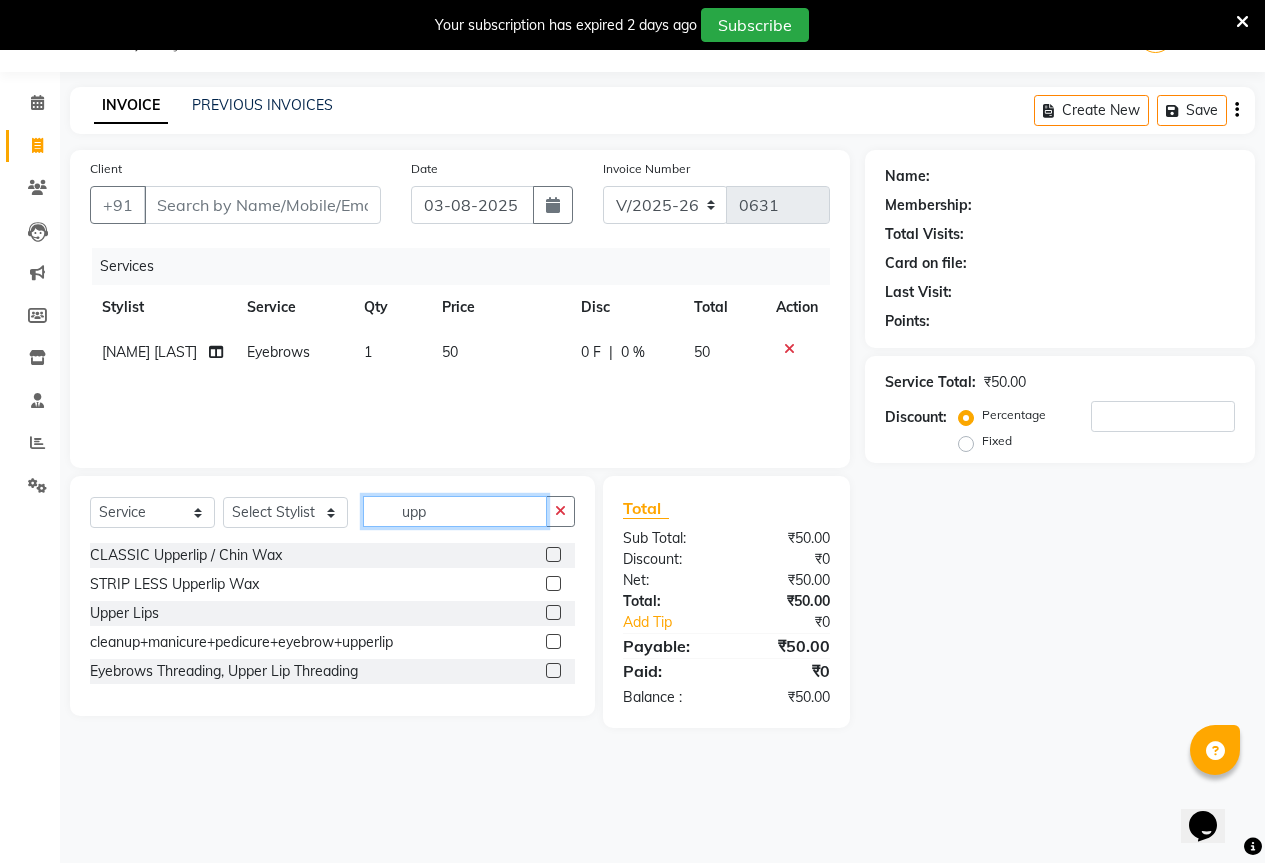 type on "upp" 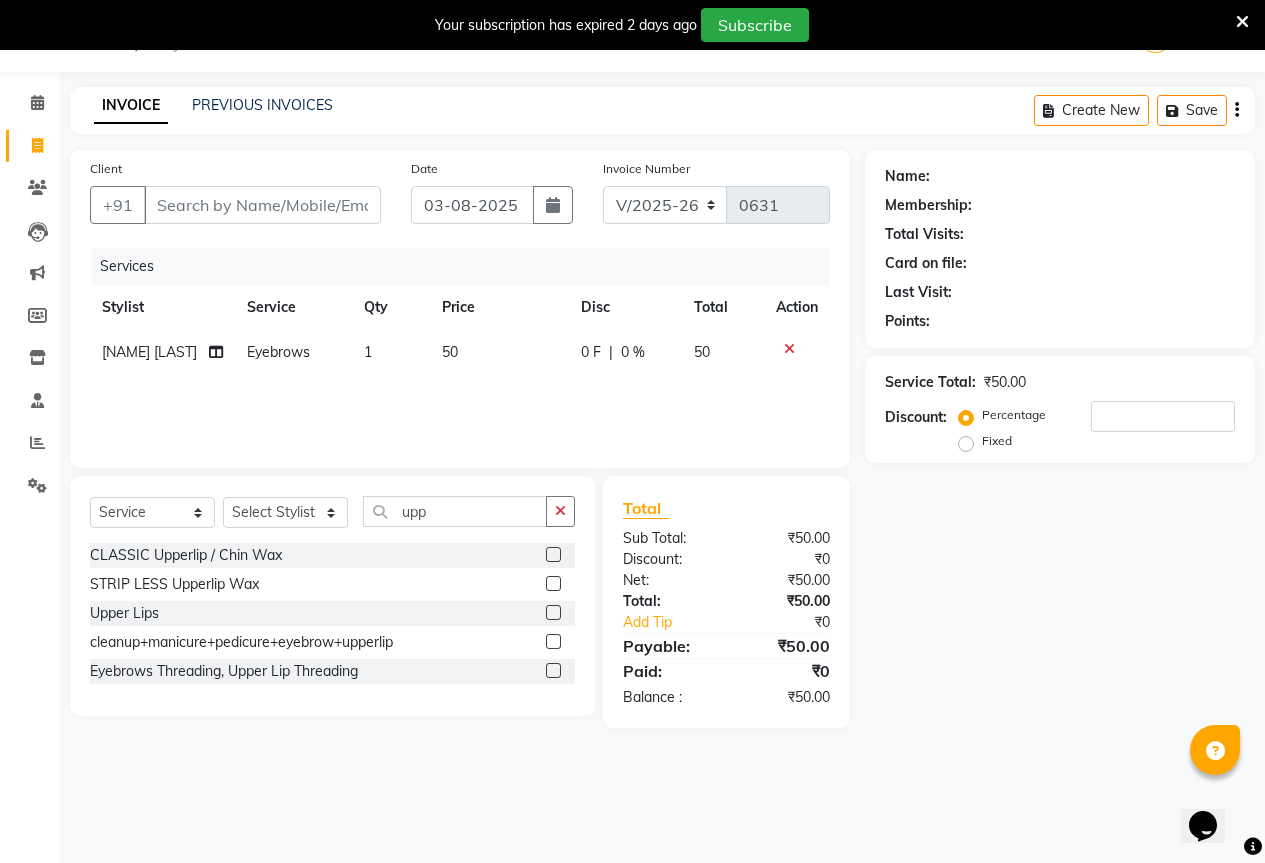 click 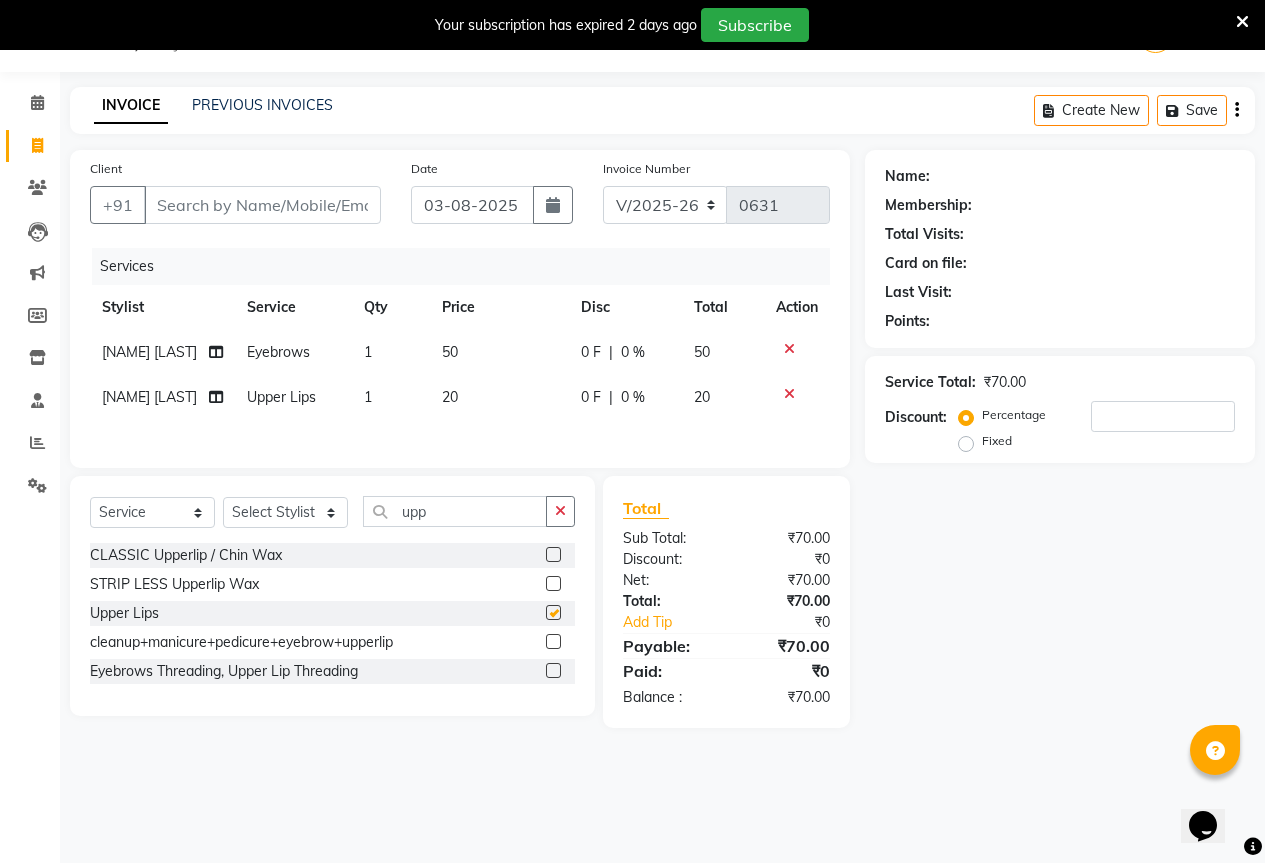 checkbox on "false" 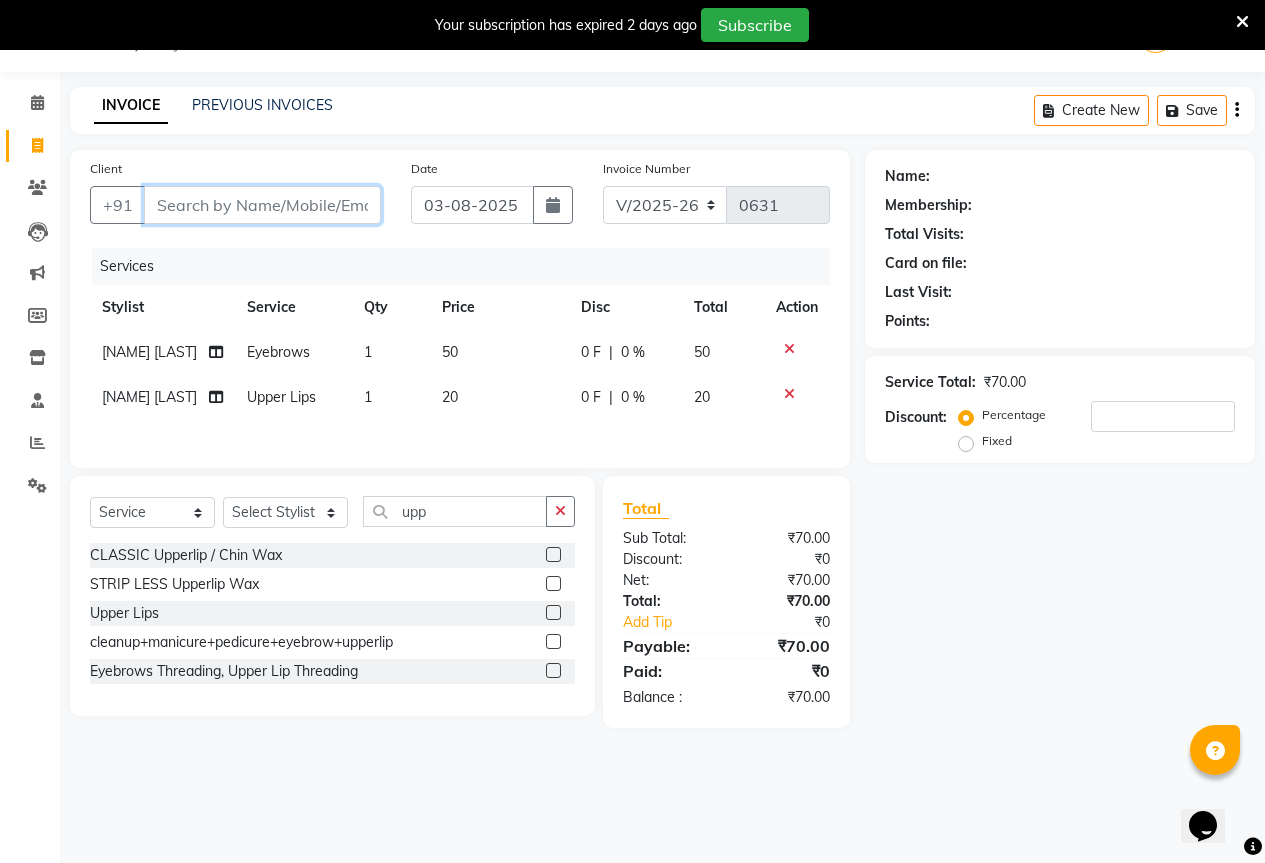 click on "Client" at bounding box center (262, 205) 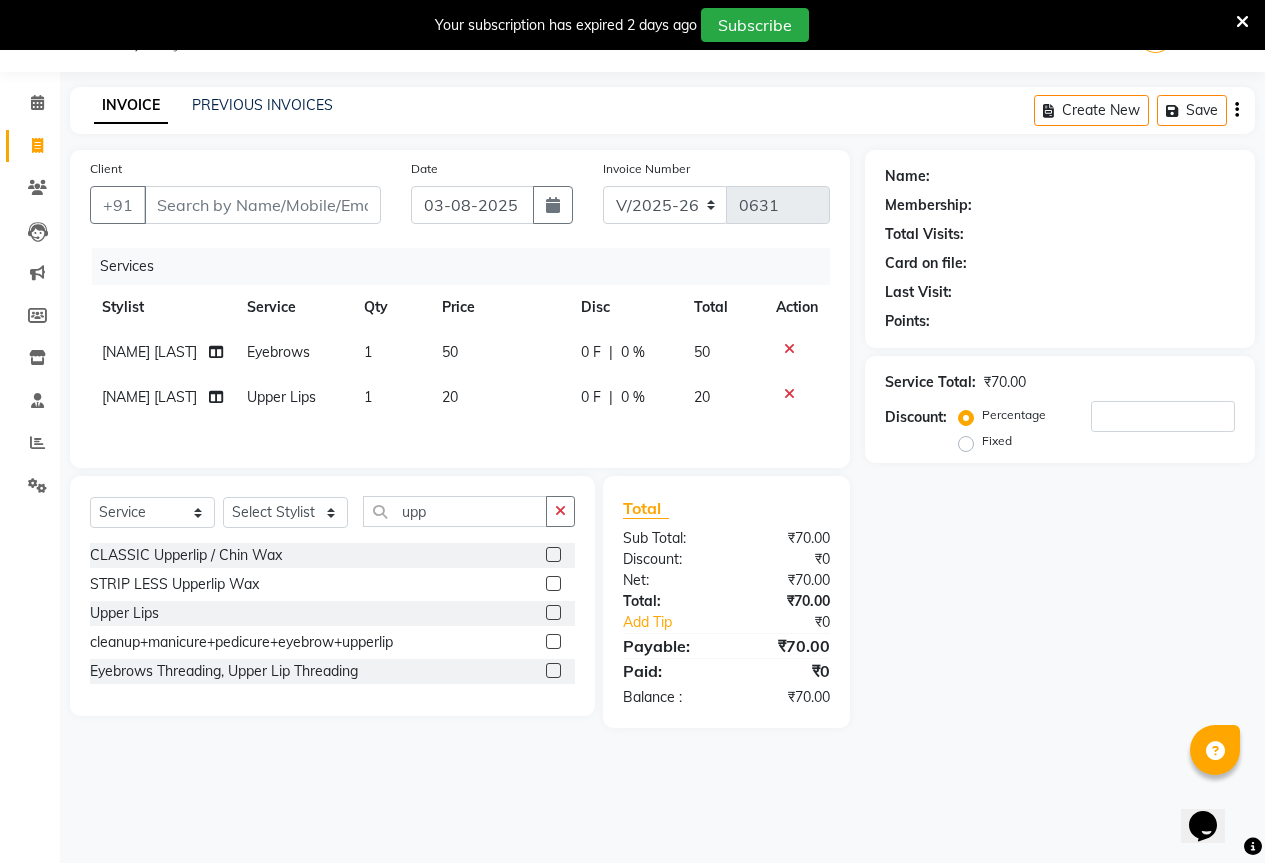 click on "Name: Membership: Total Visits: Card on file: Last Visit:  Points:  Service Total:  ₹70.00  Discount:  Percentage   Fixed" 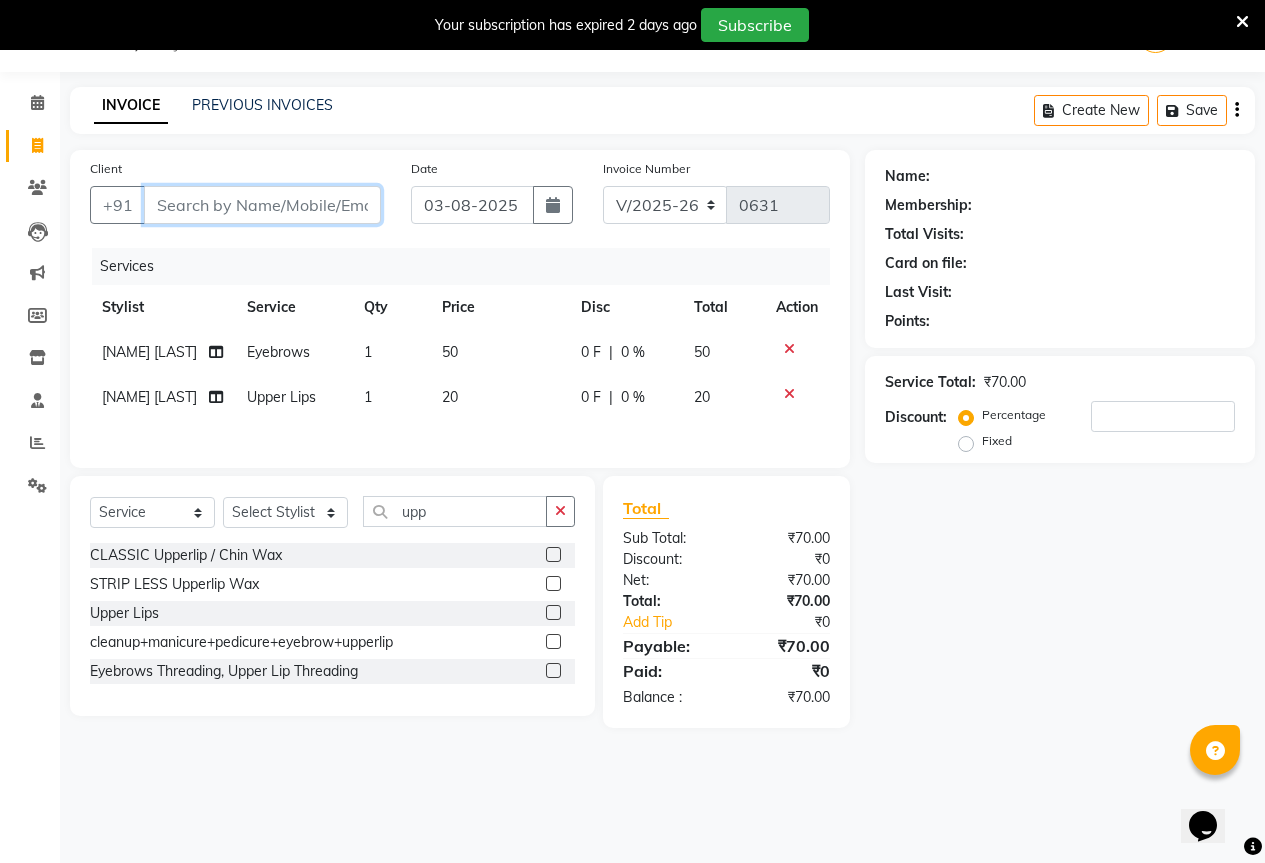 click on "Client" at bounding box center [262, 205] 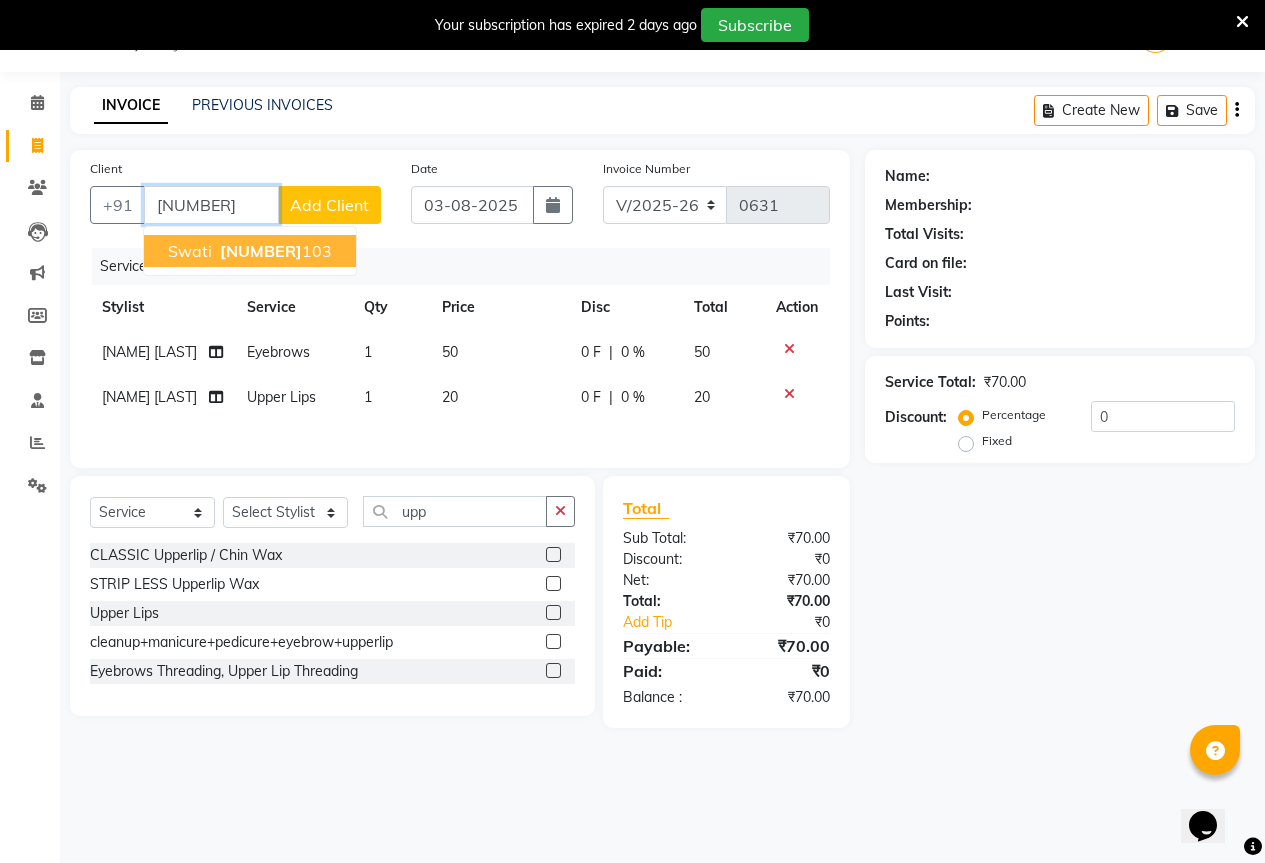 click on "[NAME]   [PHONE] [NUMBER]" at bounding box center [250, 251] 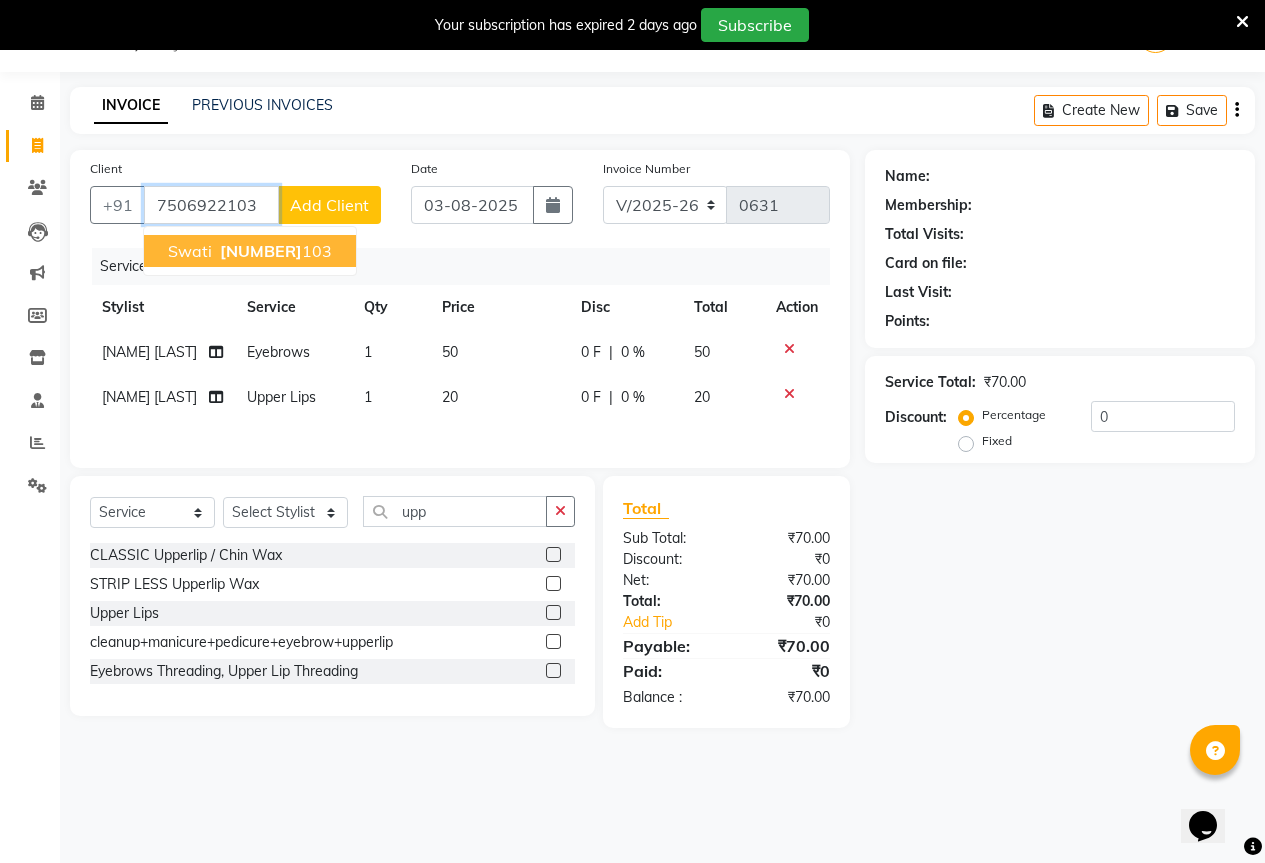type on "7506922103" 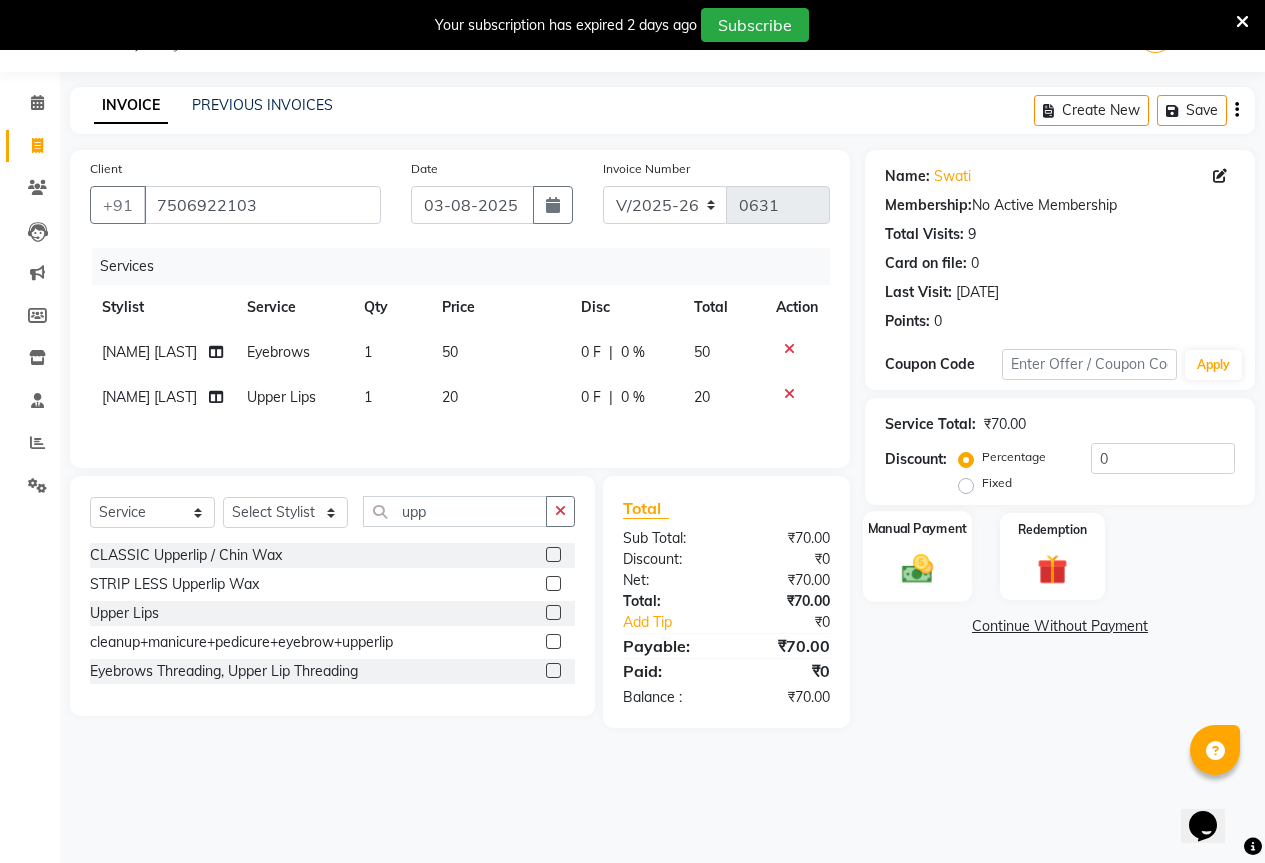 click on "Manual Payment" 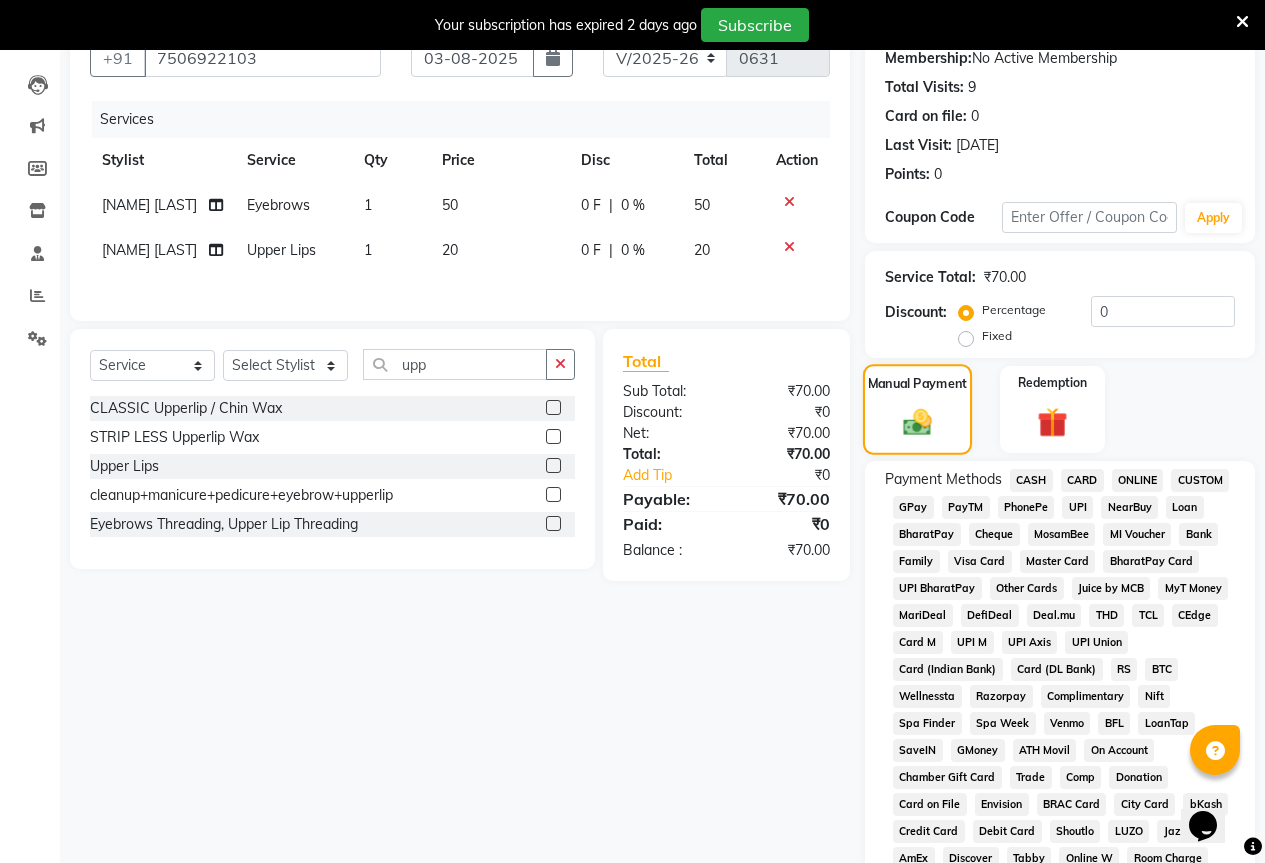 scroll, scrollTop: 350, scrollLeft: 0, axis: vertical 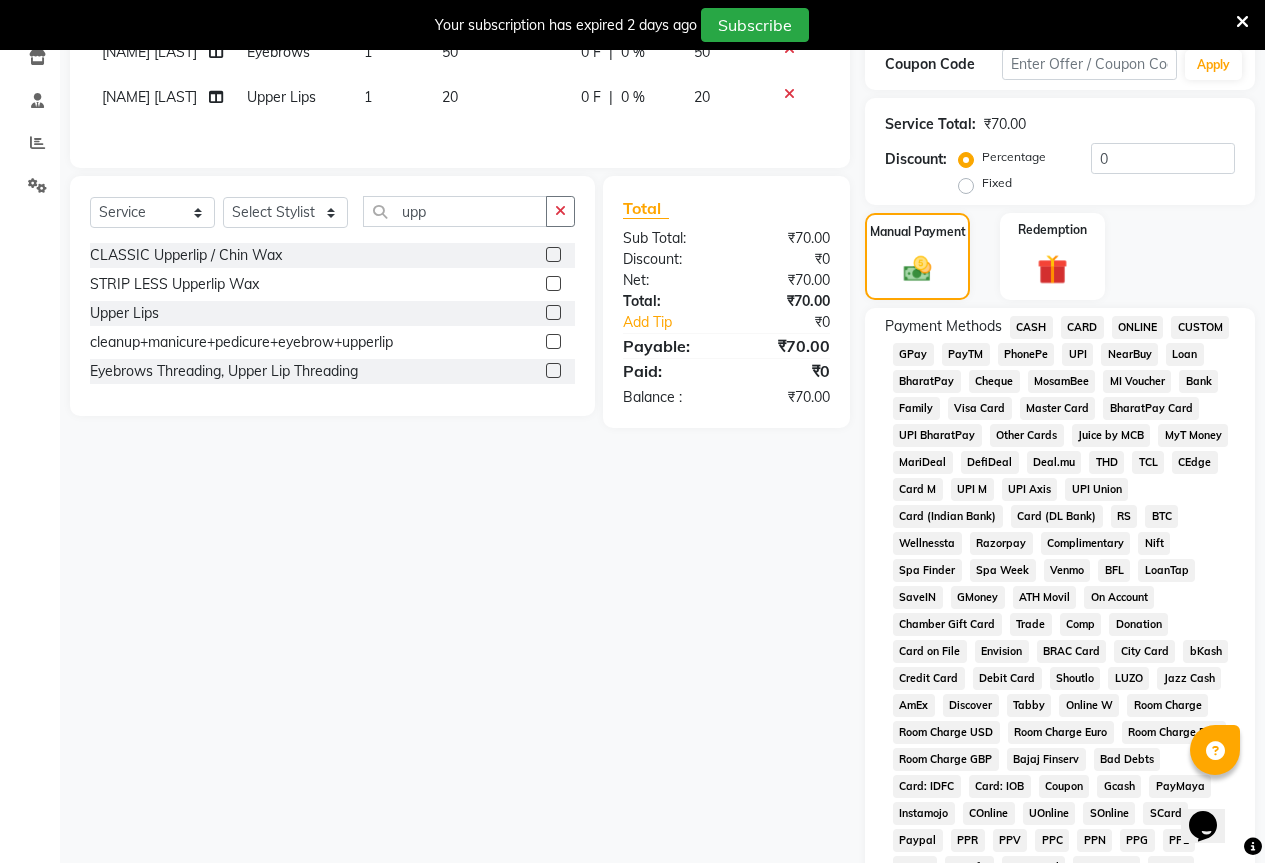 click on "GPay" 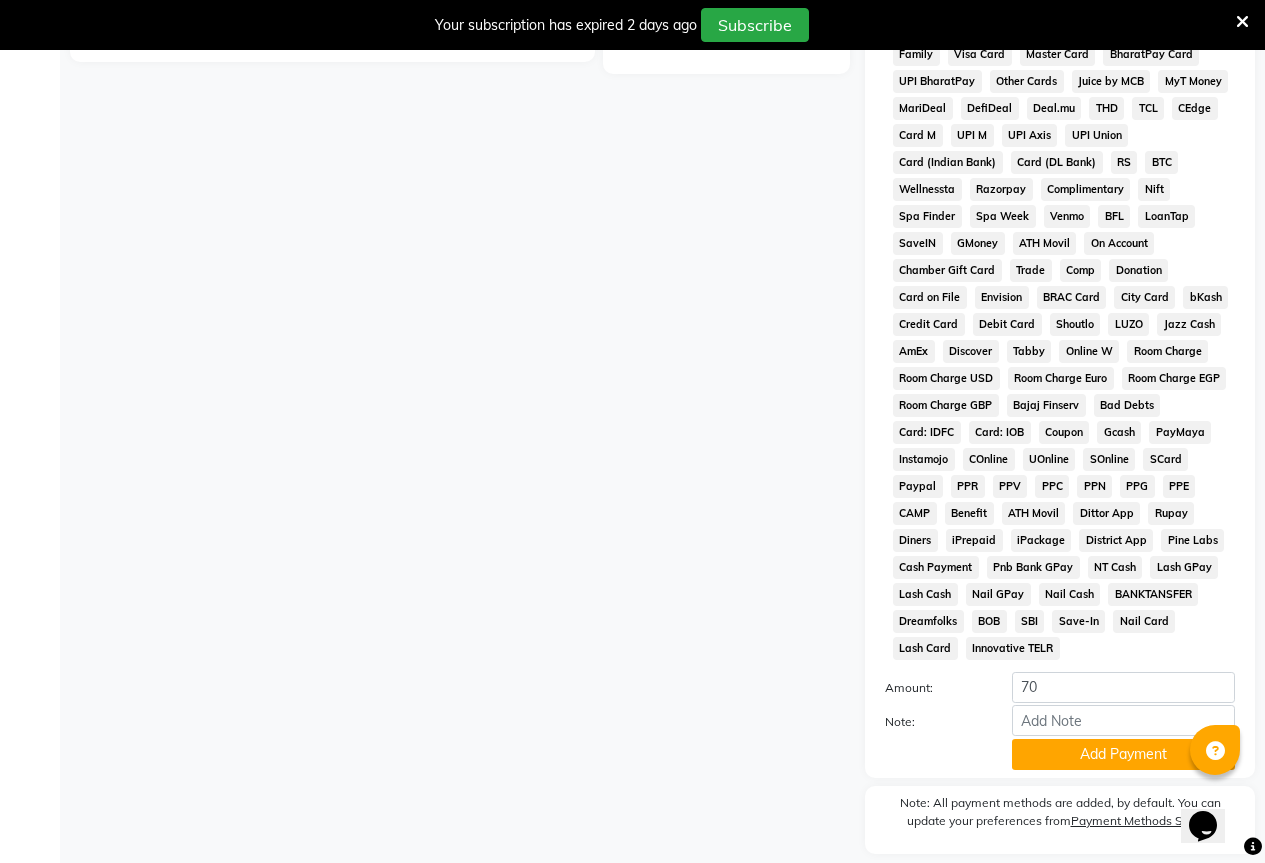 scroll, scrollTop: 766, scrollLeft: 0, axis: vertical 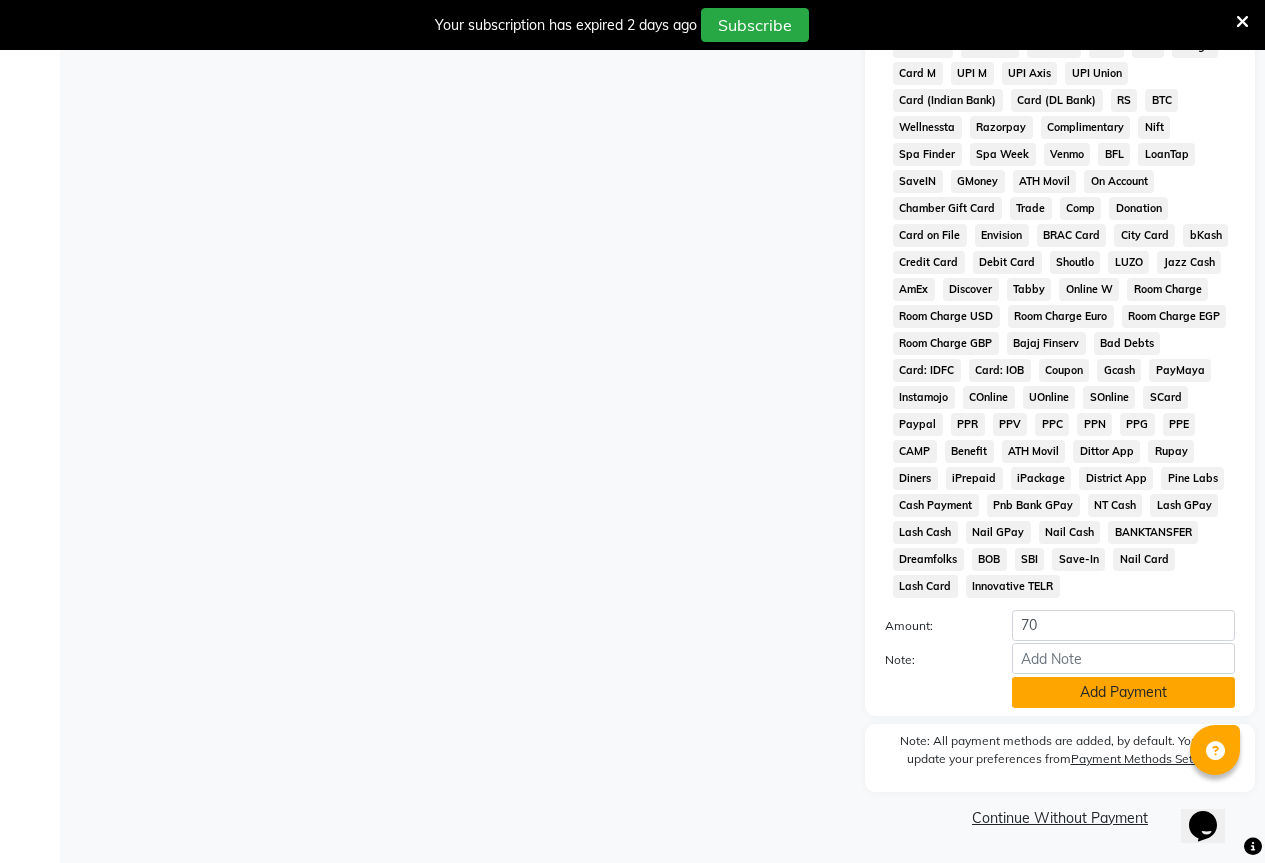click on "Add Payment" 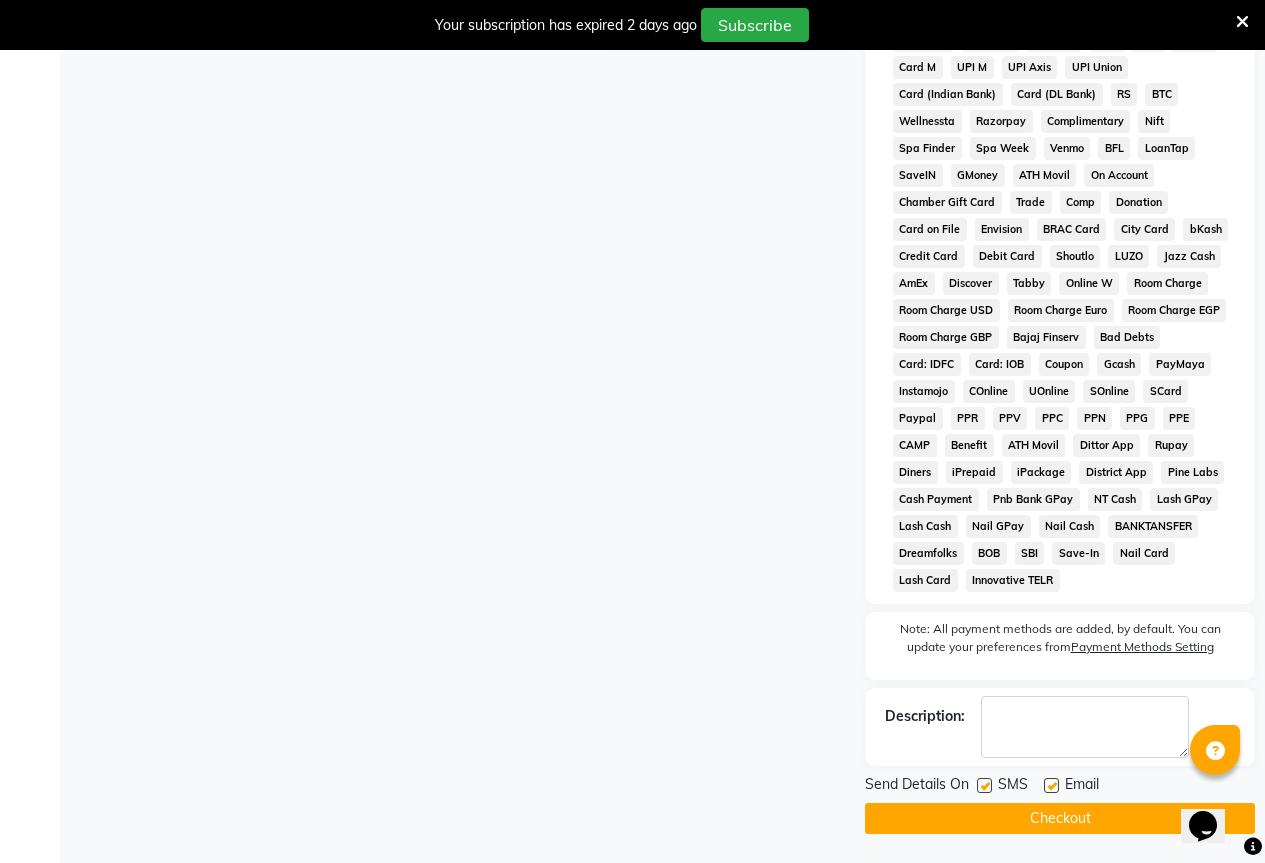scroll, scrollTop: 773, scrollLeft: 0, axis: vertical 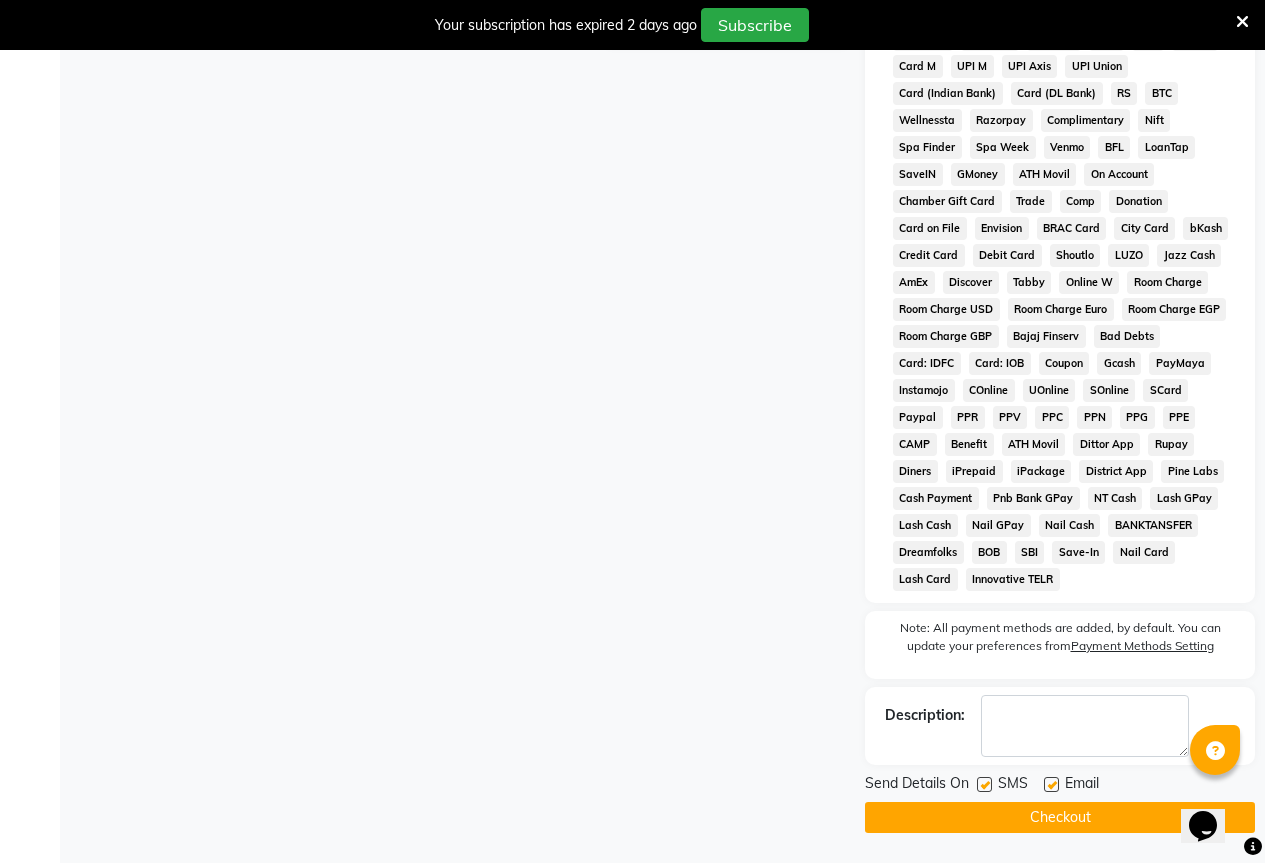 click on "Checkout" 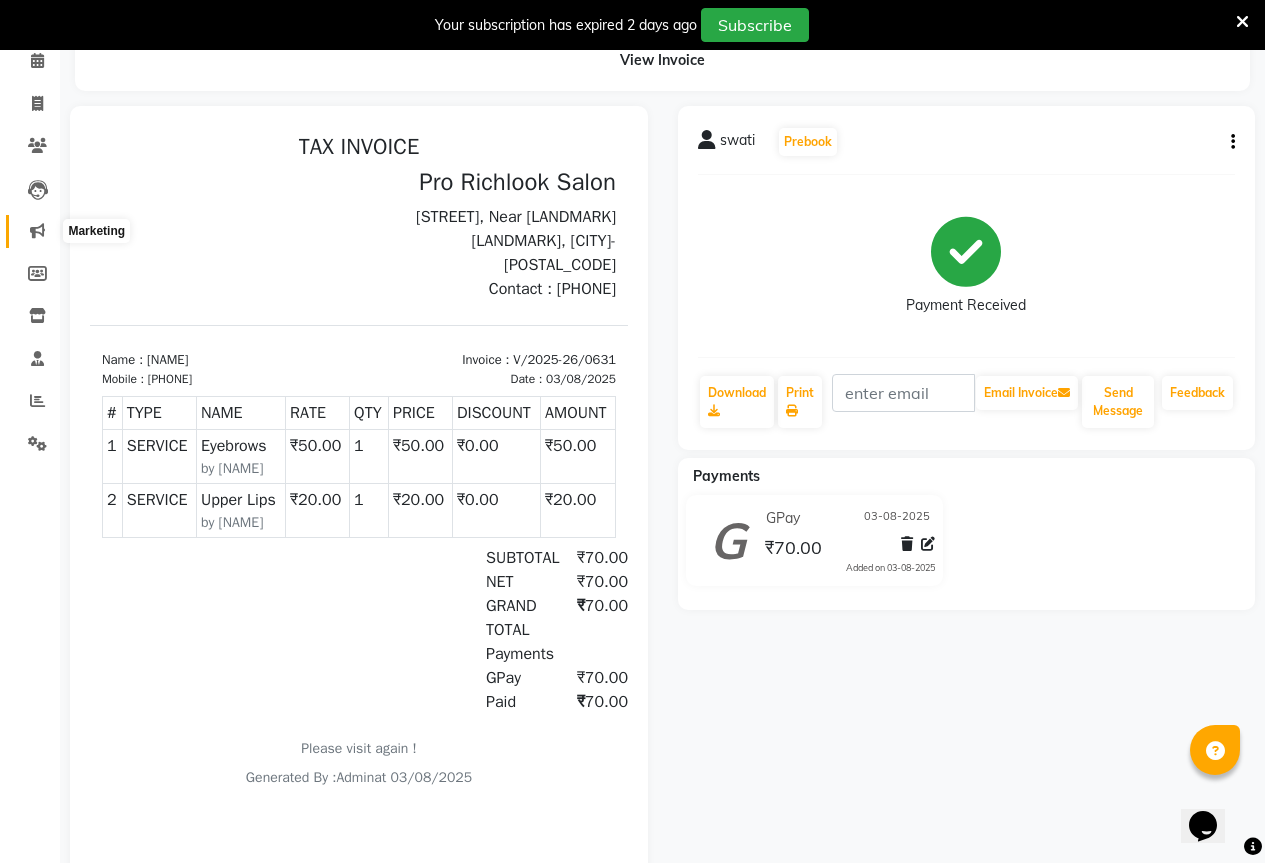 scroll, scrollTop: 0, scrollLeft: 0, axis: both 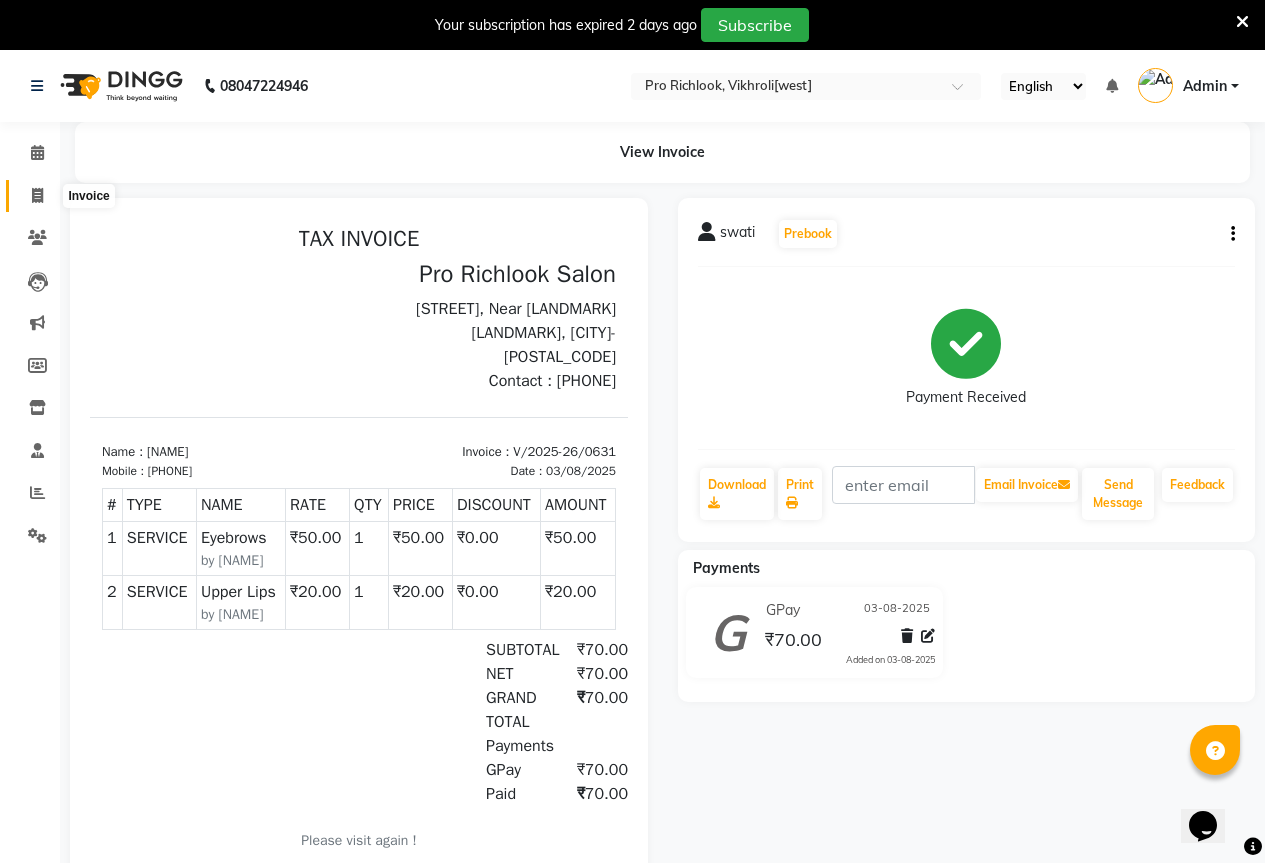 click 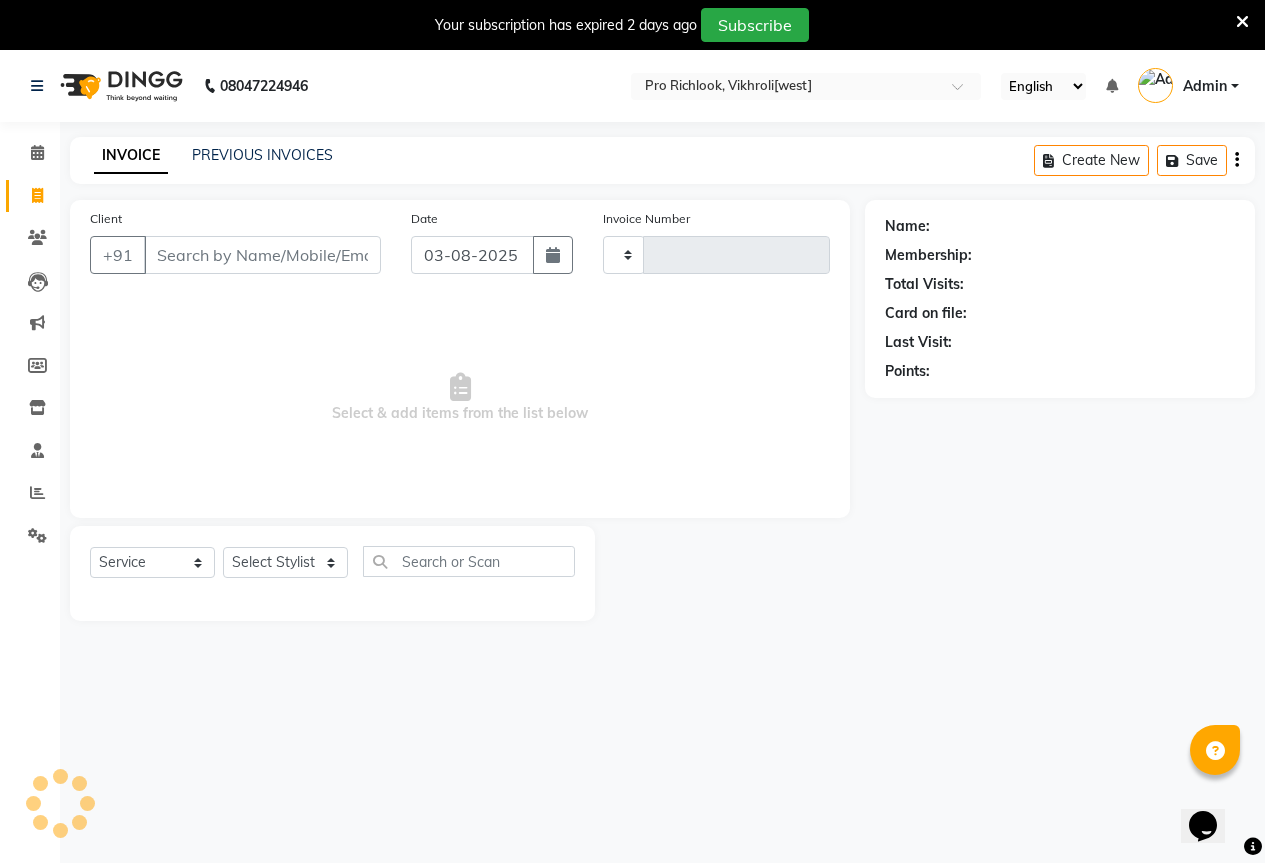 type on "0632" 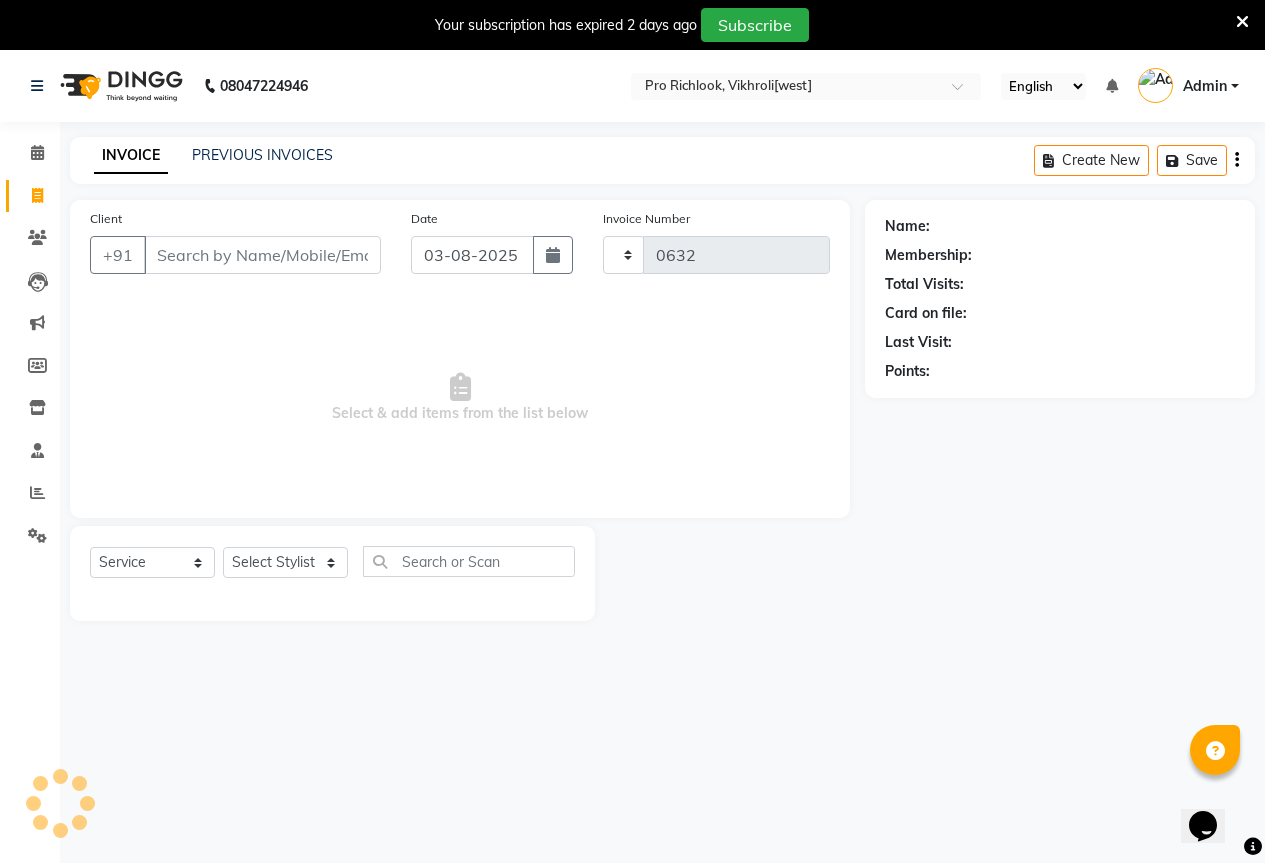 select on "6670" 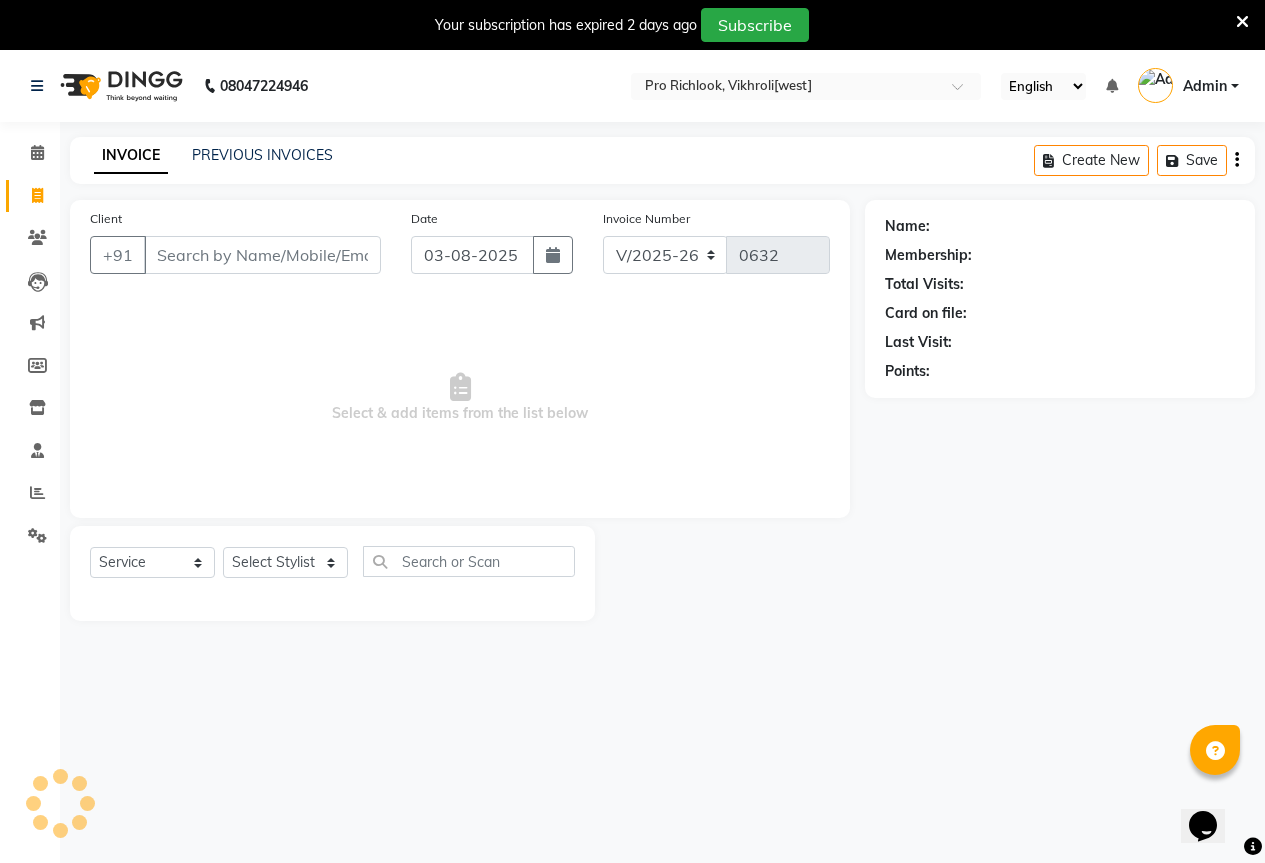 scroll, scrollTop: 50, scrollLeft: 0, axis: vertical 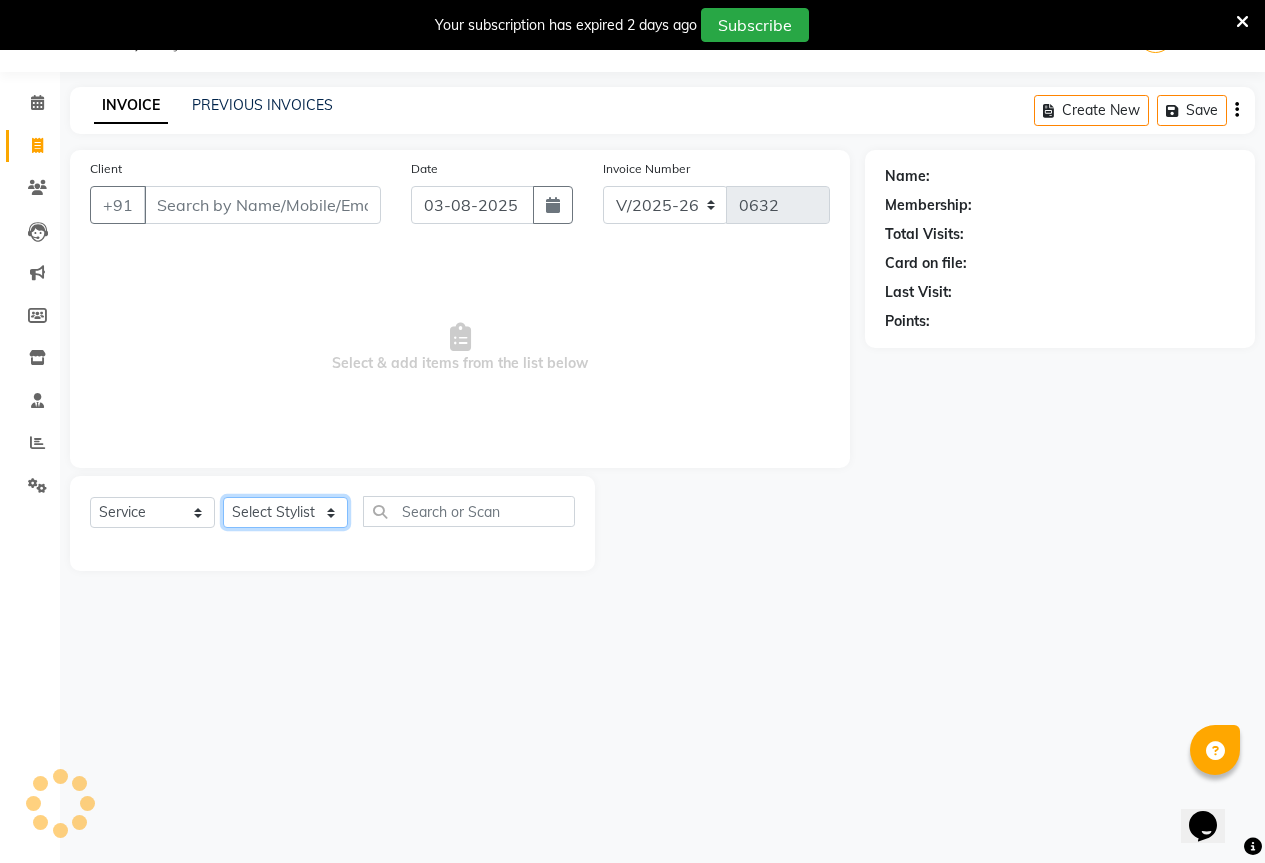 click on "Select Stylist [NAME] [LAST] [NAME] [LAST] [NAME] [LAST] [NAME] [LAST] [NAME] [LAST]" 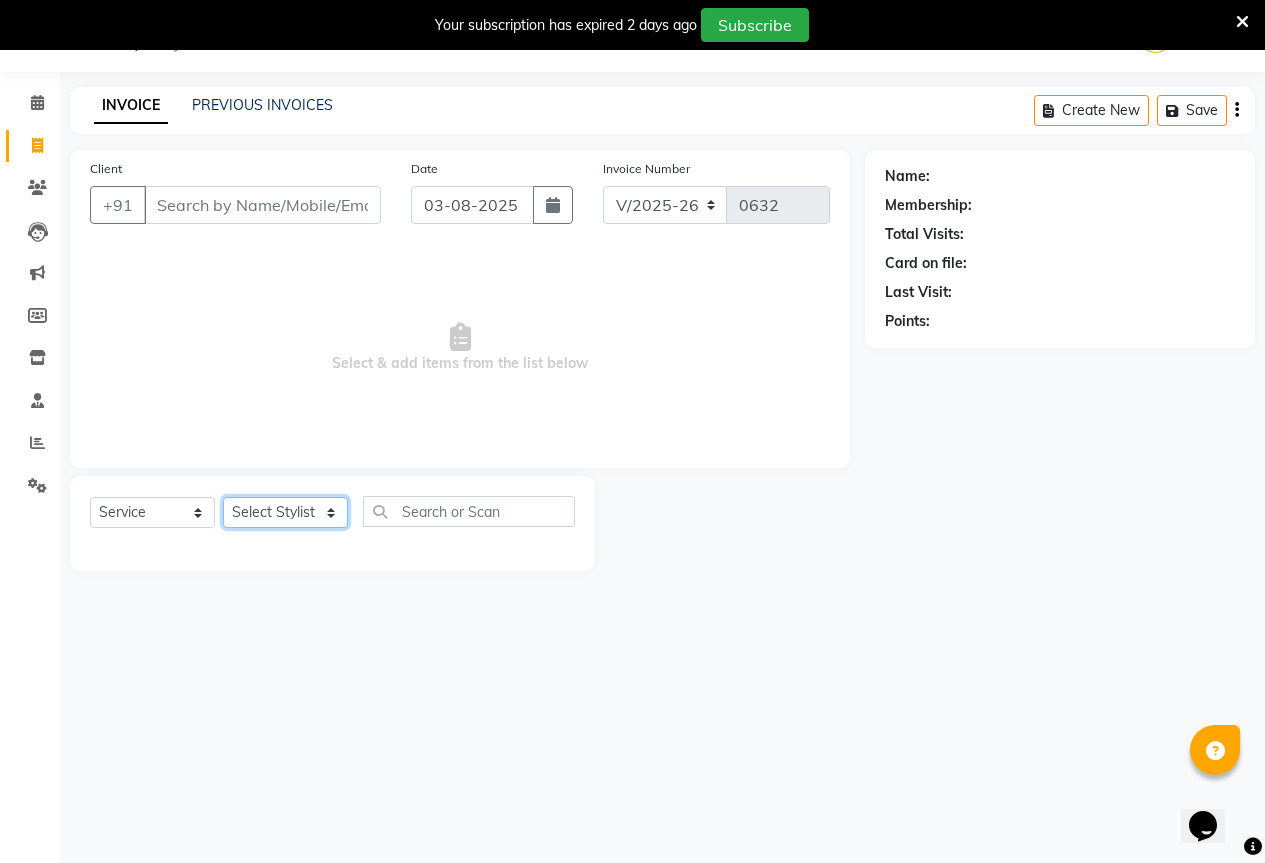 select on "52051" 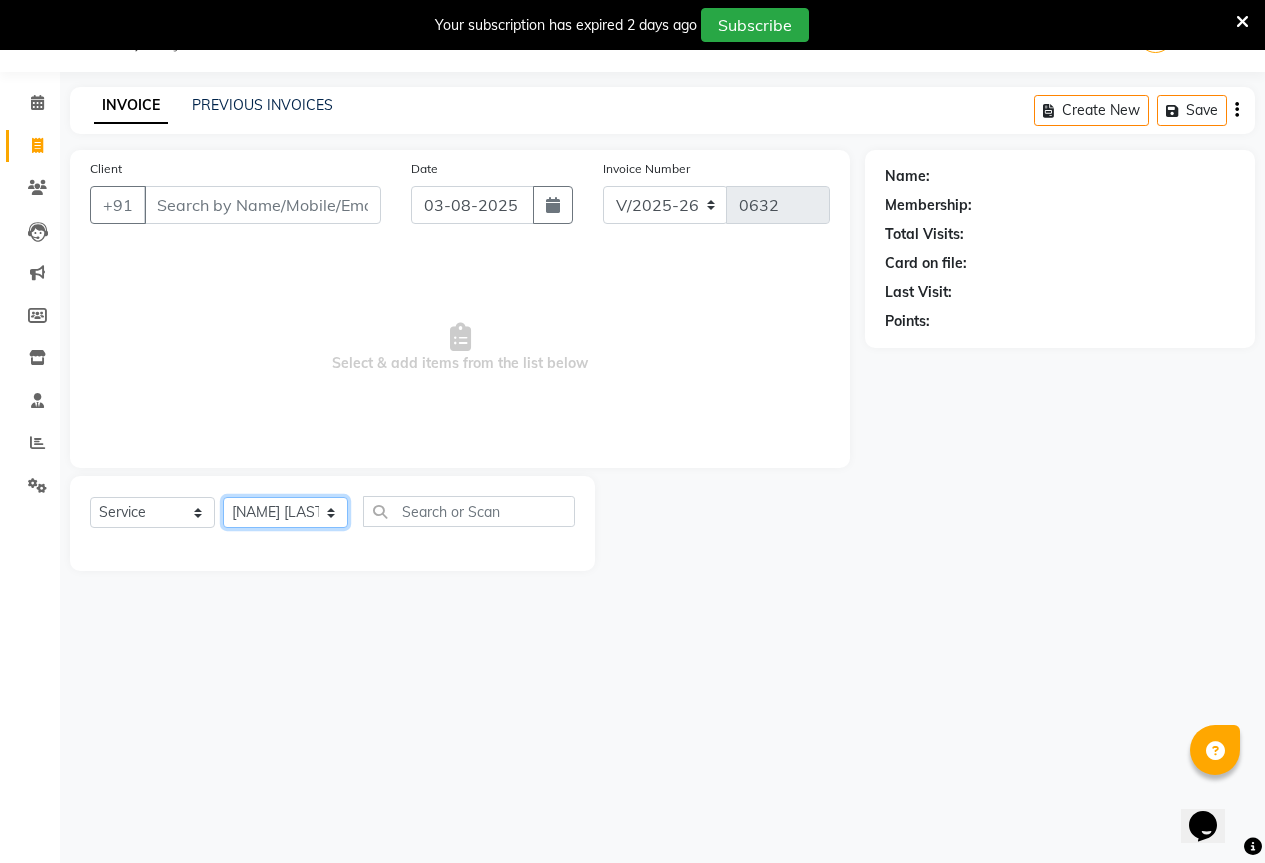 click on "Select Stylist [NAME] [LAST] [NAME] [LAST] [NAME] [LAST] [NAME] [LAST] [NAME] [LAST]" 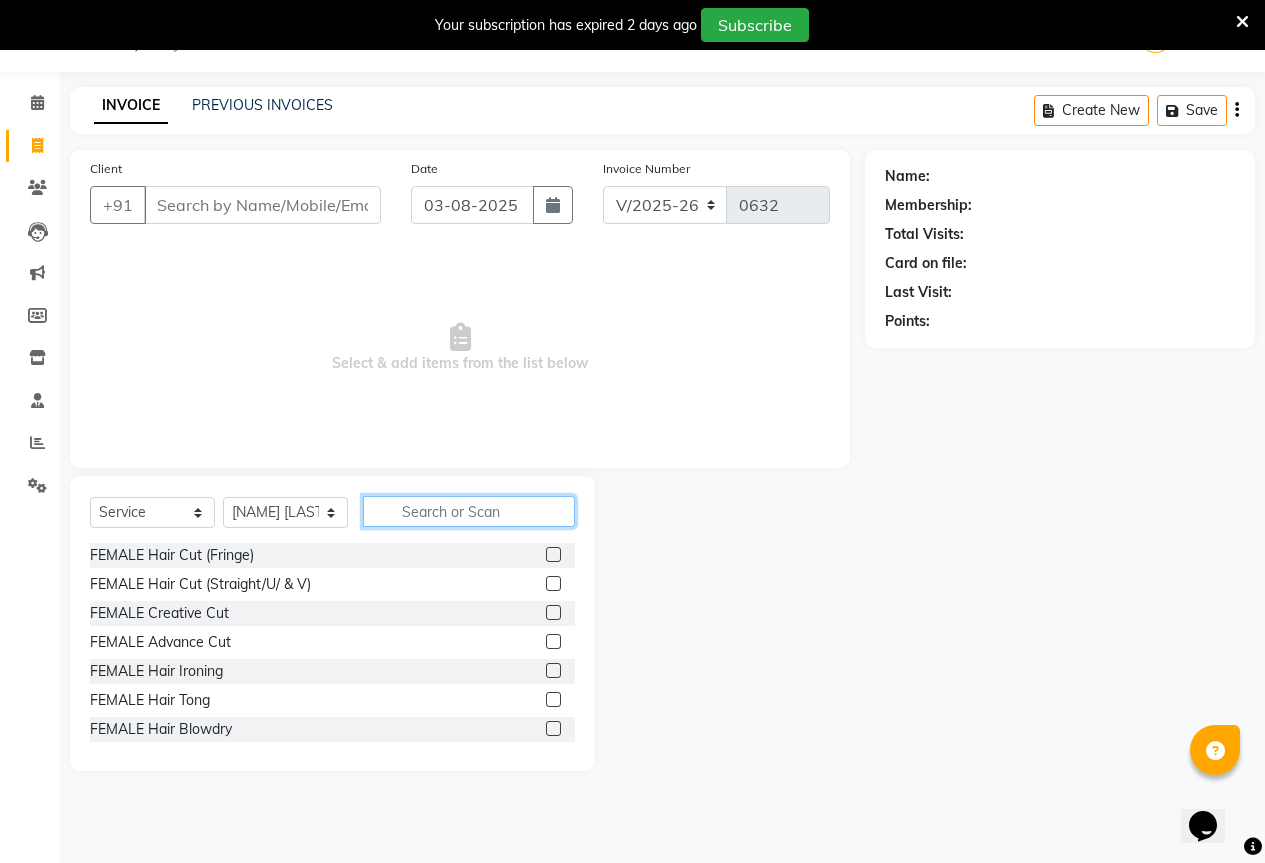 click 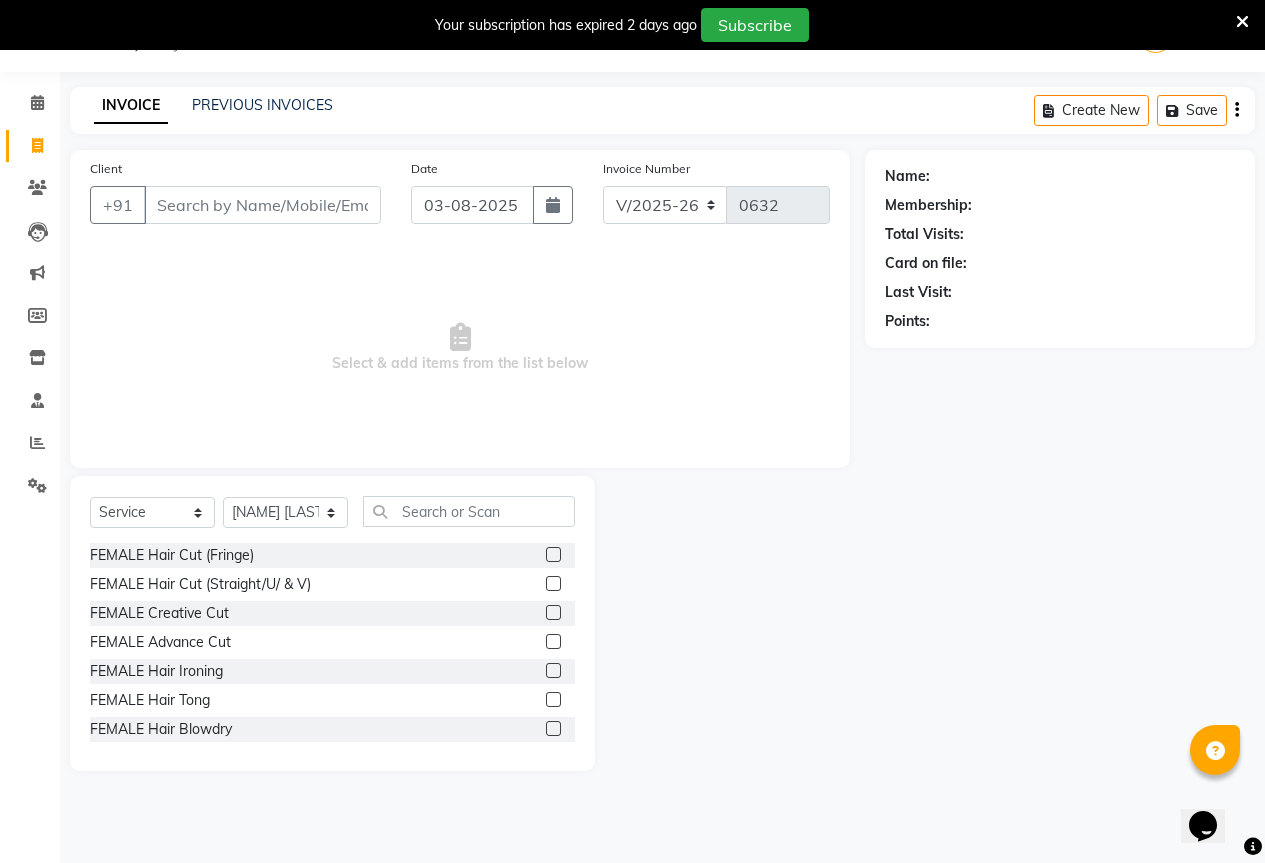 click 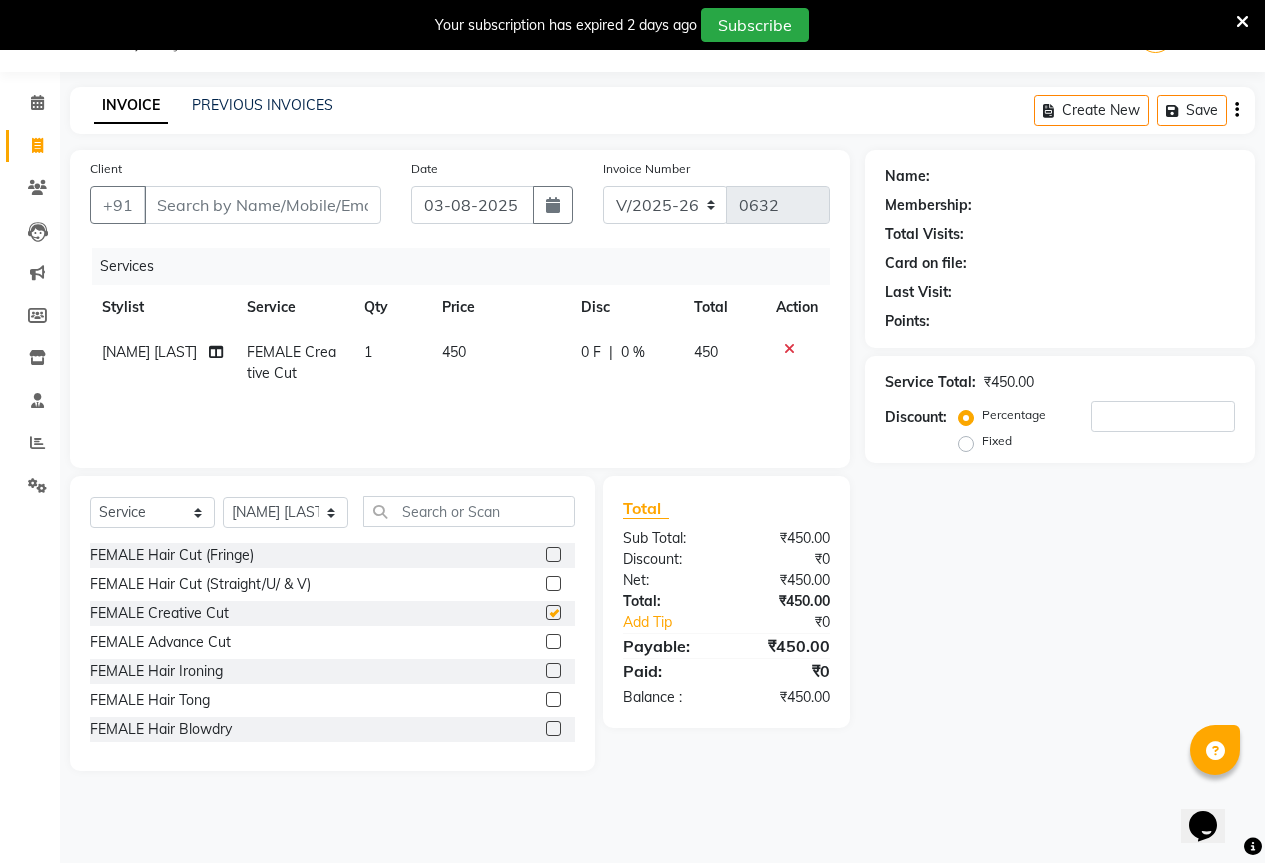 checkbox on "false" 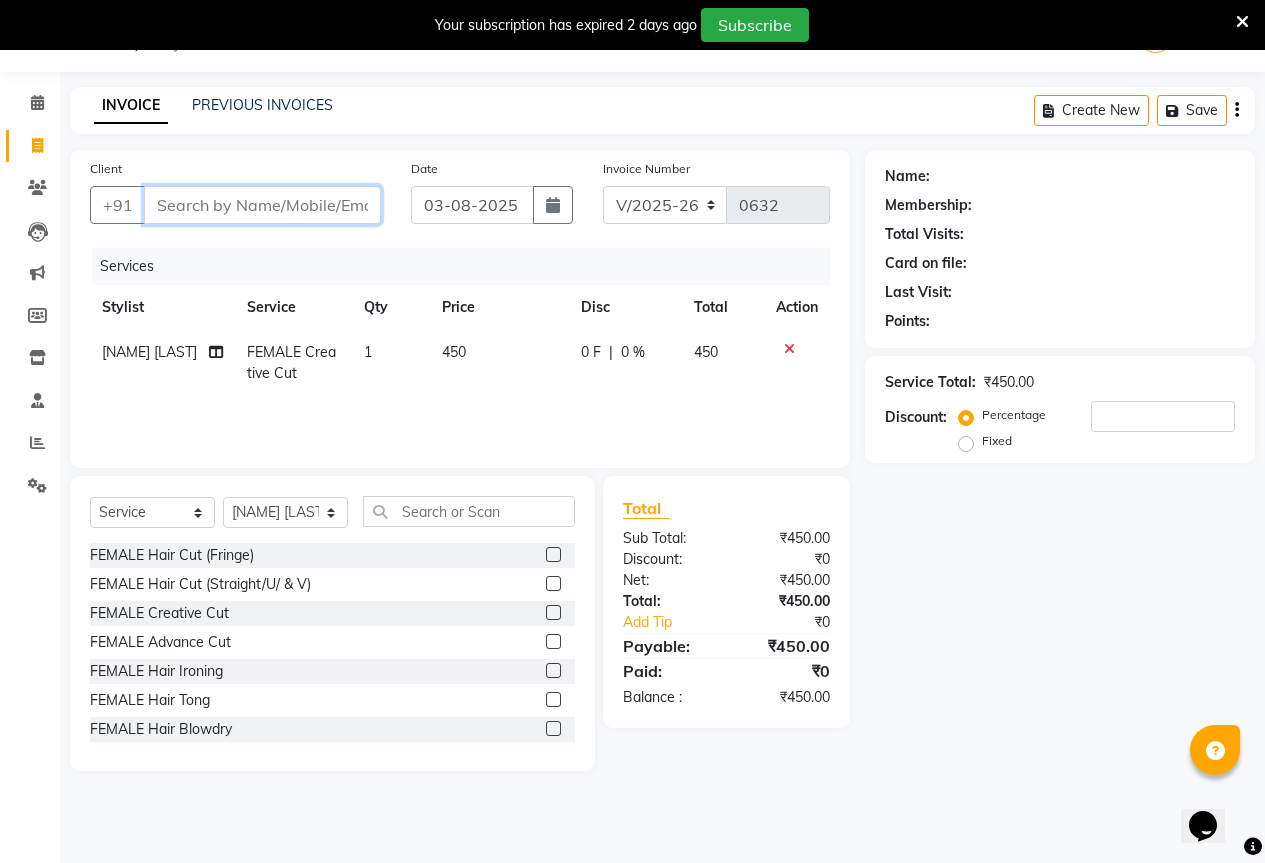 click on "Client" at bounding box center [262, 205] 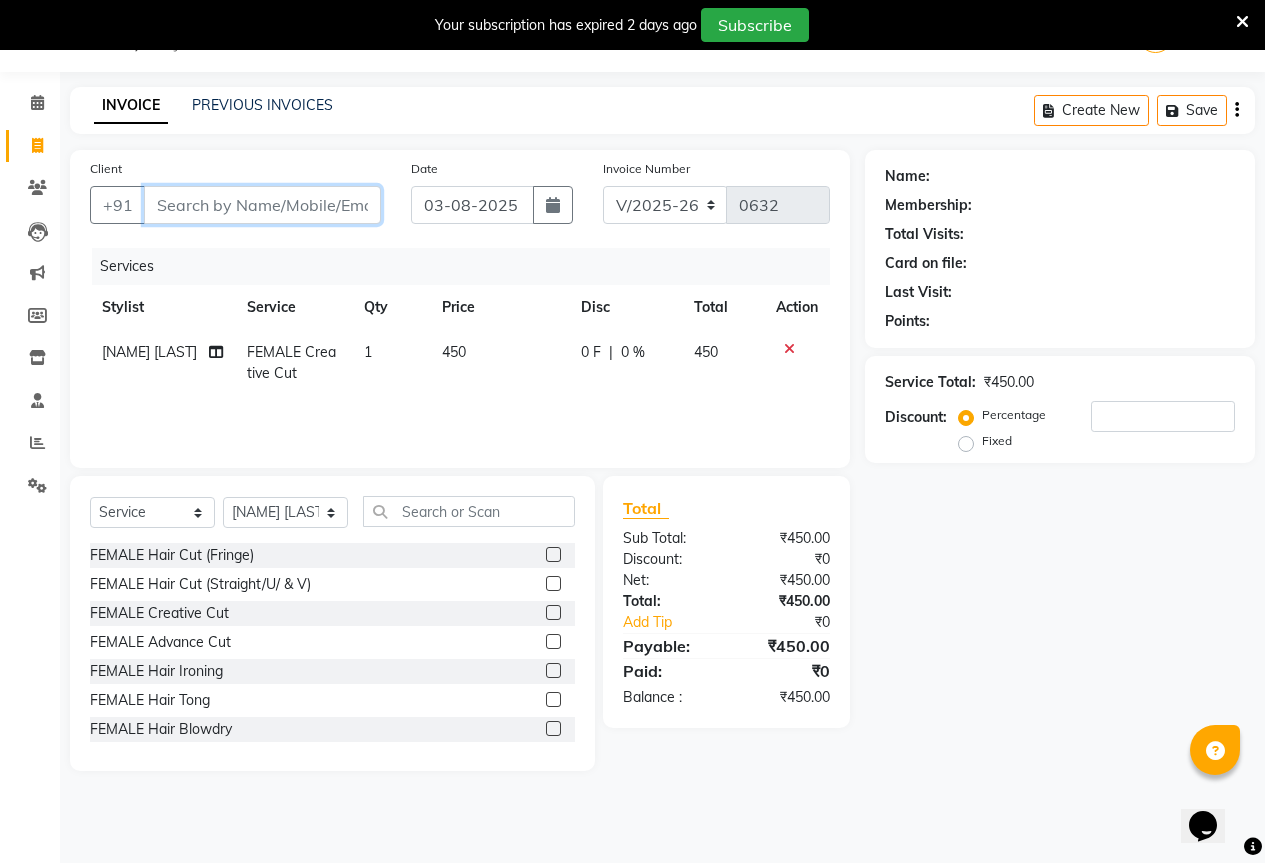 type on "P" 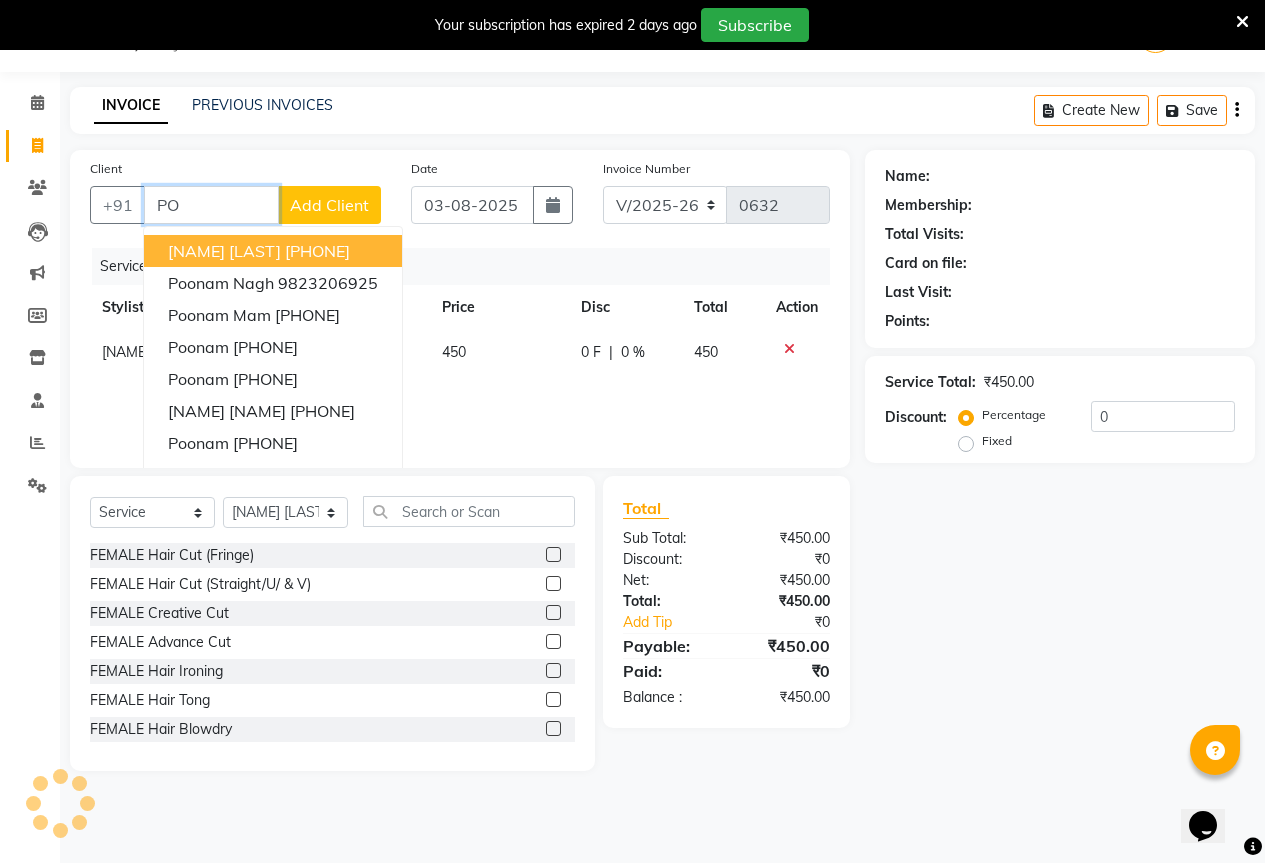 type on "P" 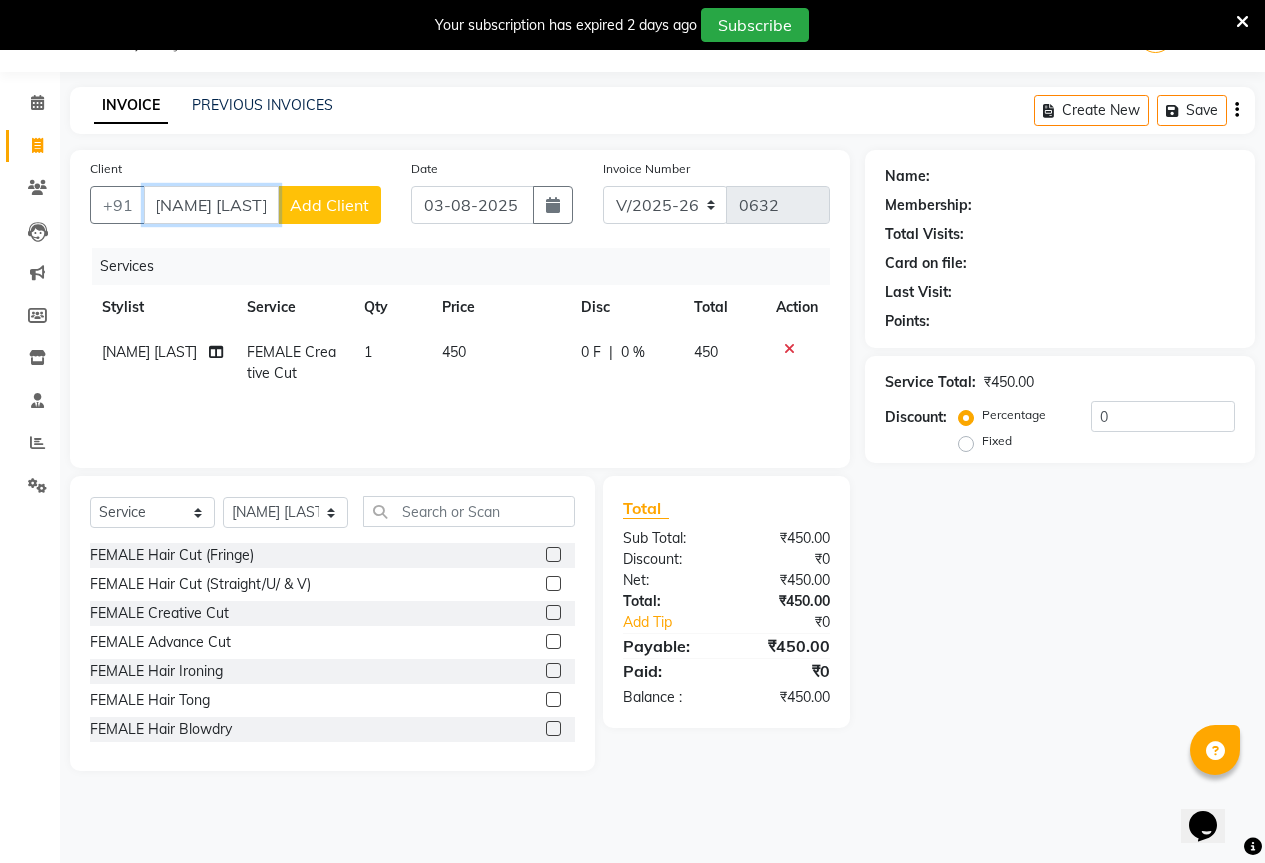 scroll, scrollTop: 0, scrollLeft: 0, axis: both 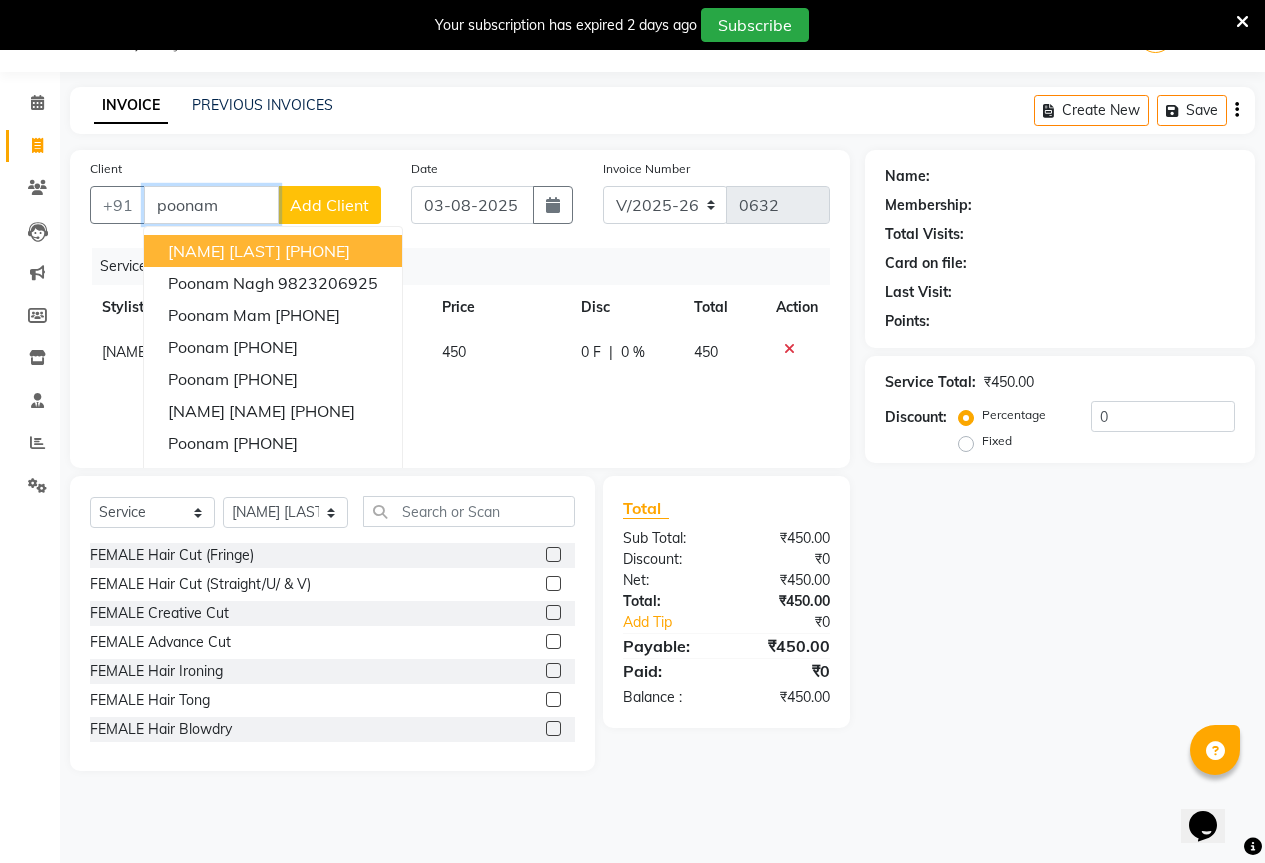 click on "poonam" at bounding box center [211, 205] 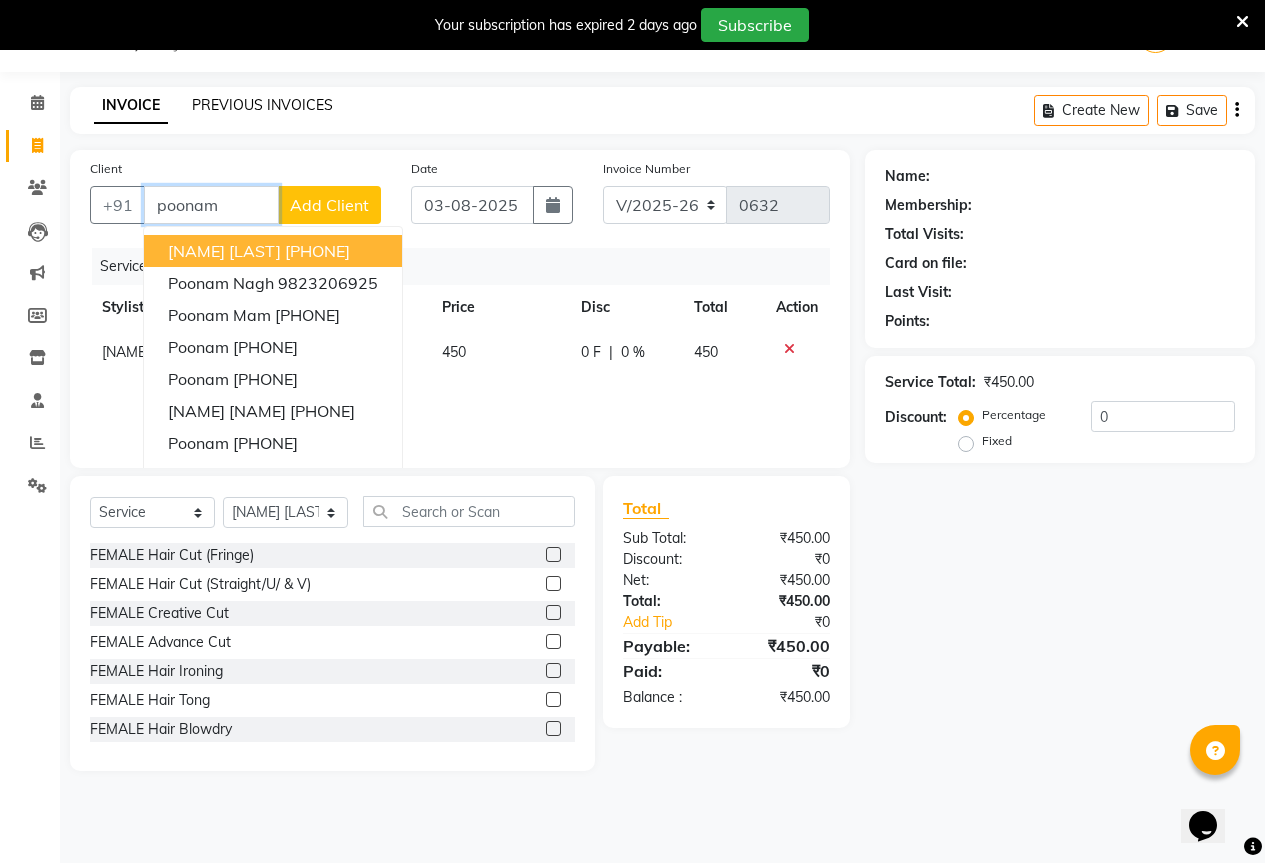 type on "poonam" 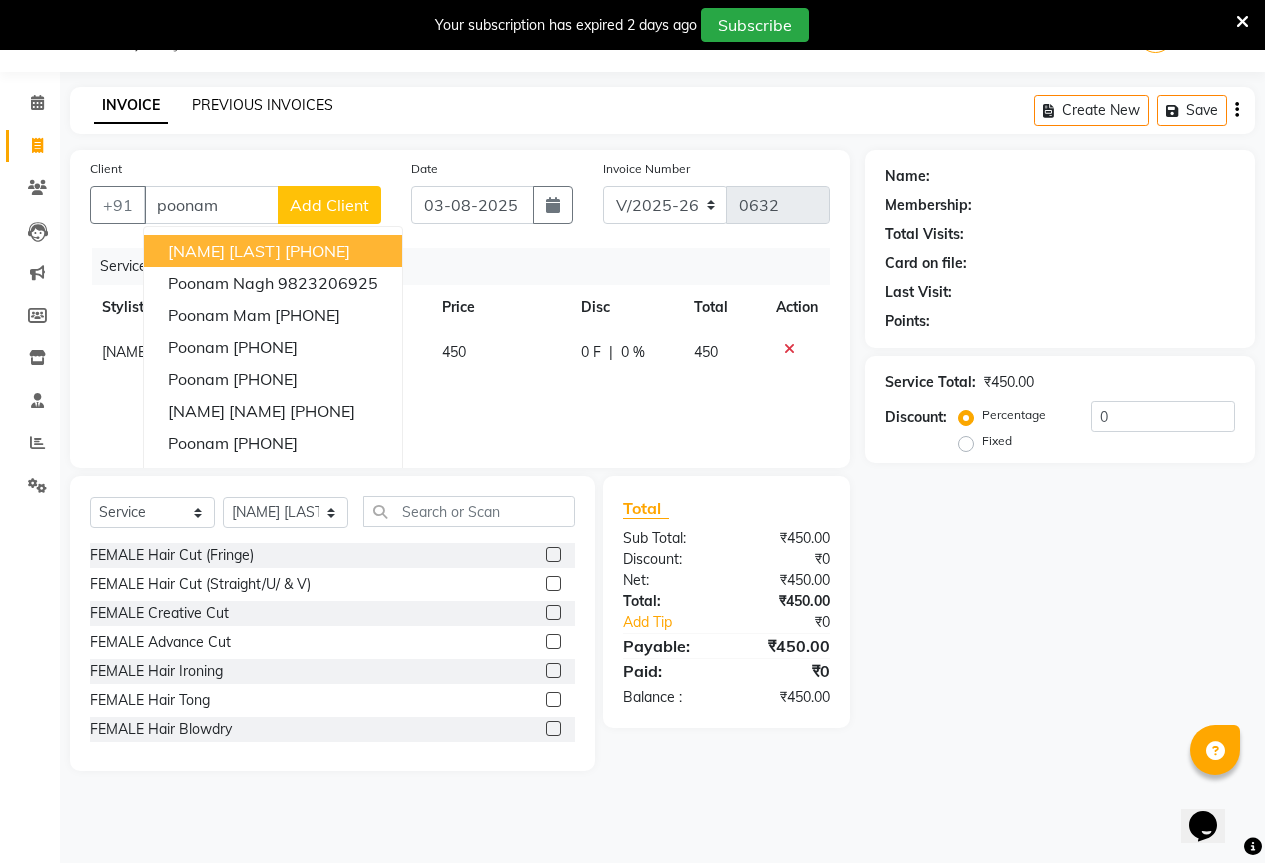 click on "PREVIOUS INVOICES" 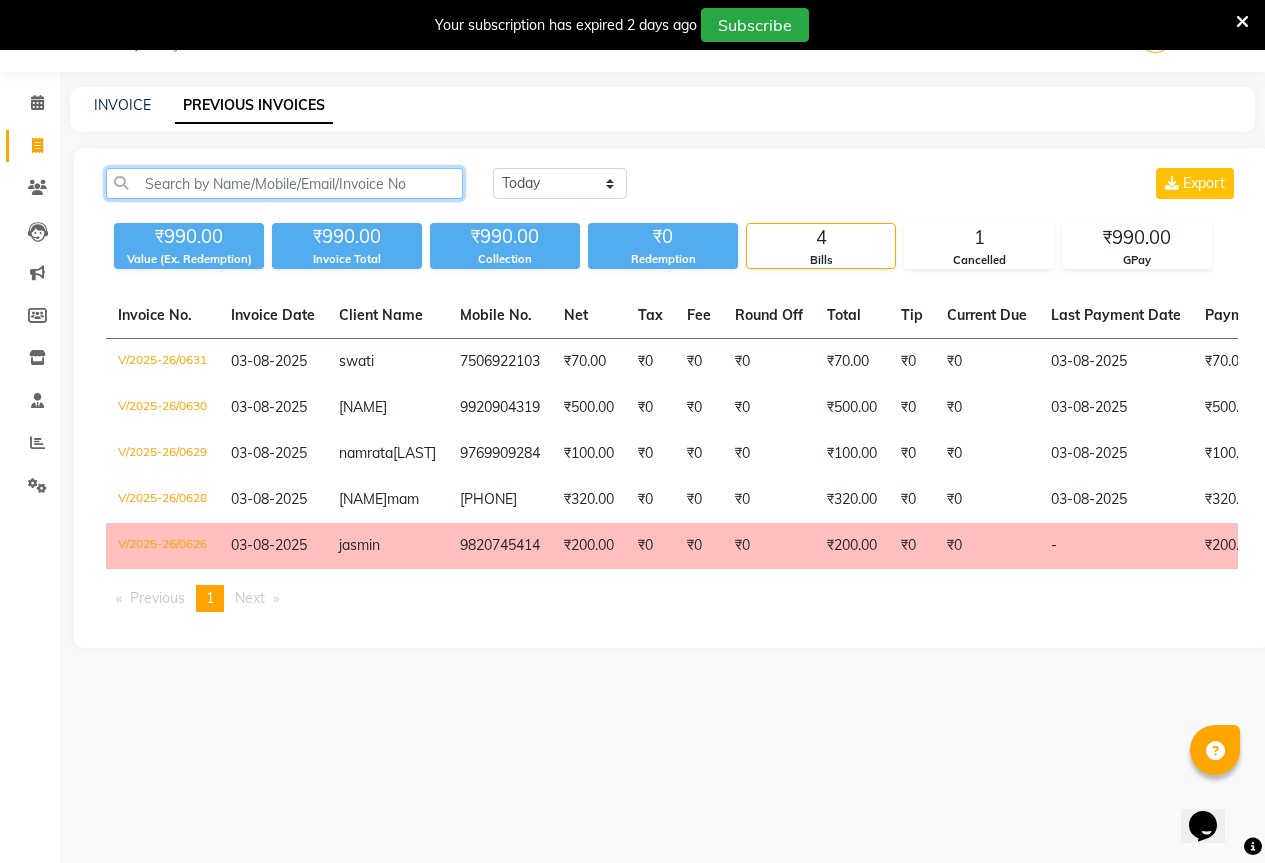 click 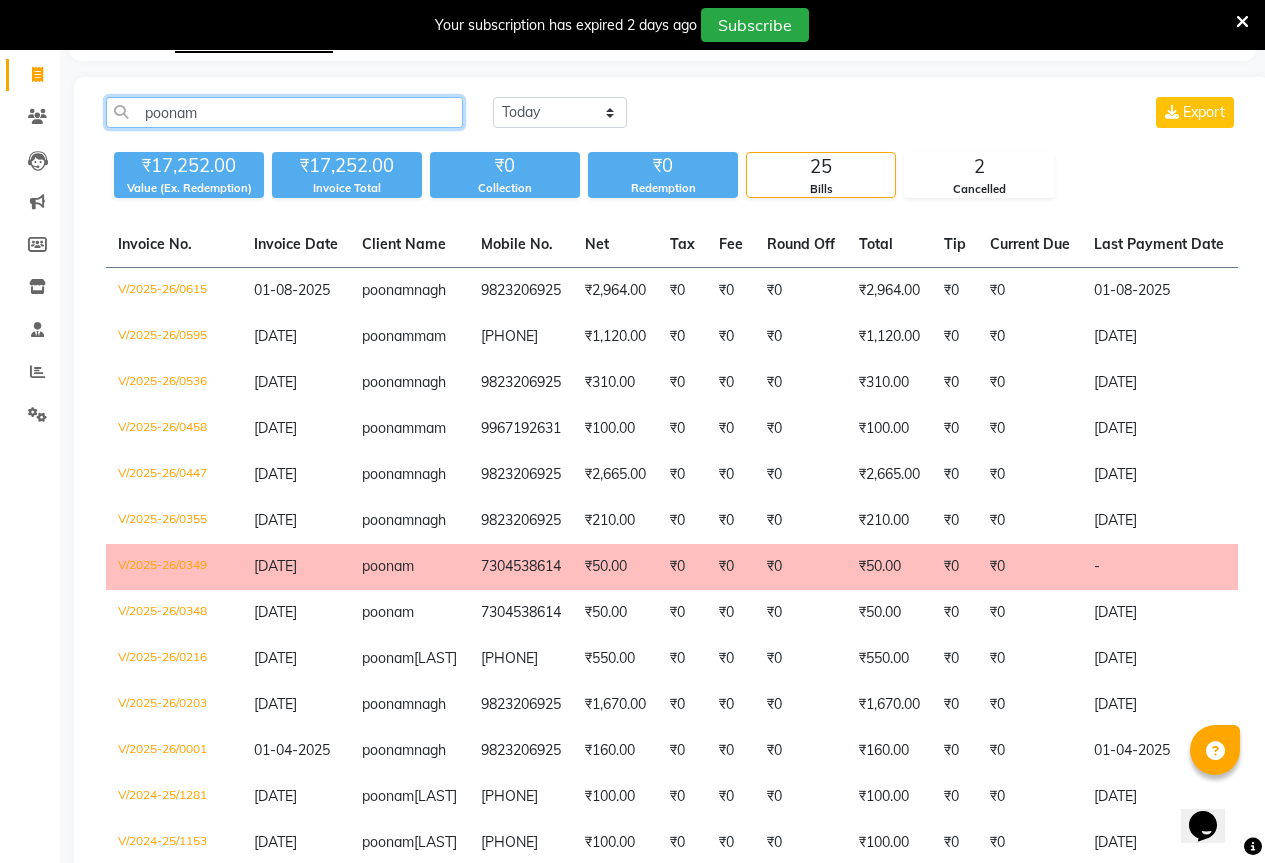 scroll, scrollTop: 0, scrollLeft: 0, axis: both 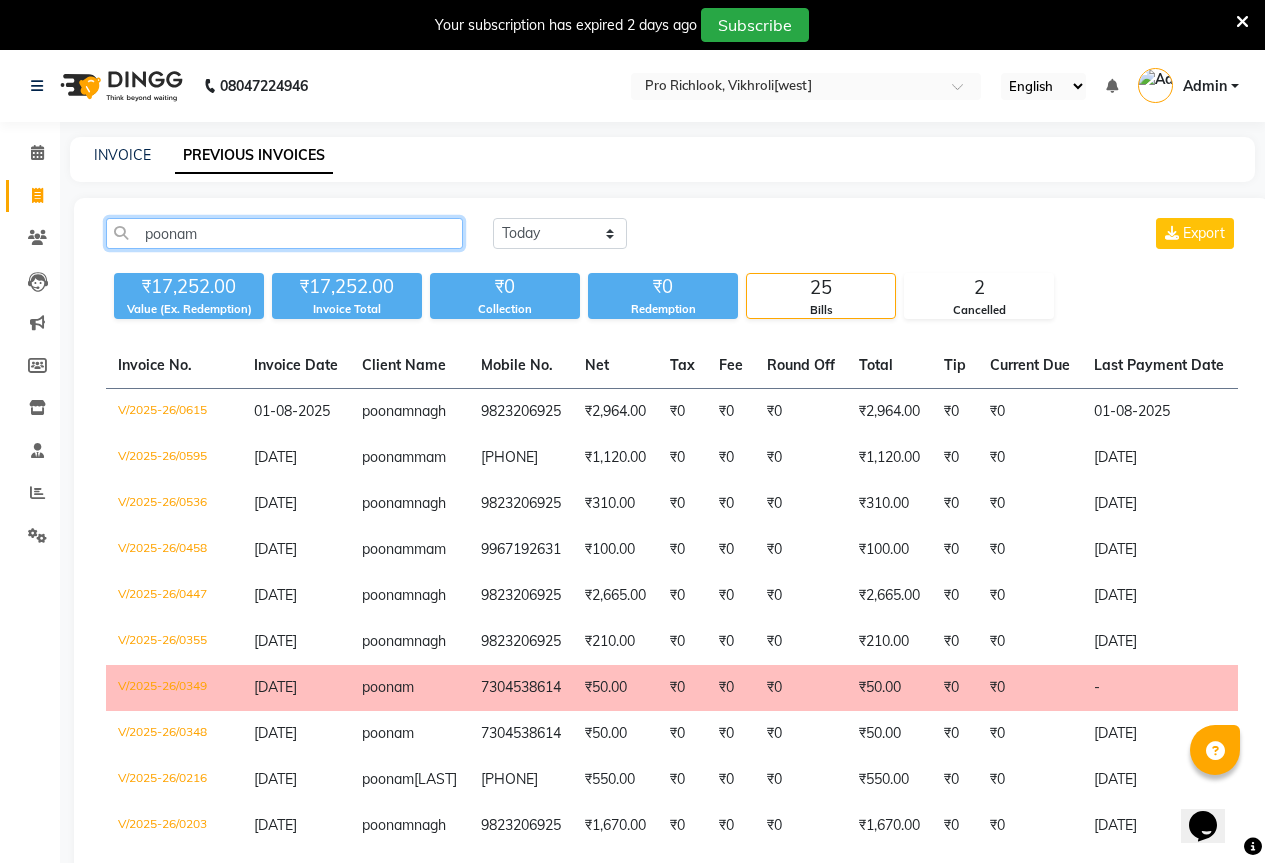 click on "poonam" 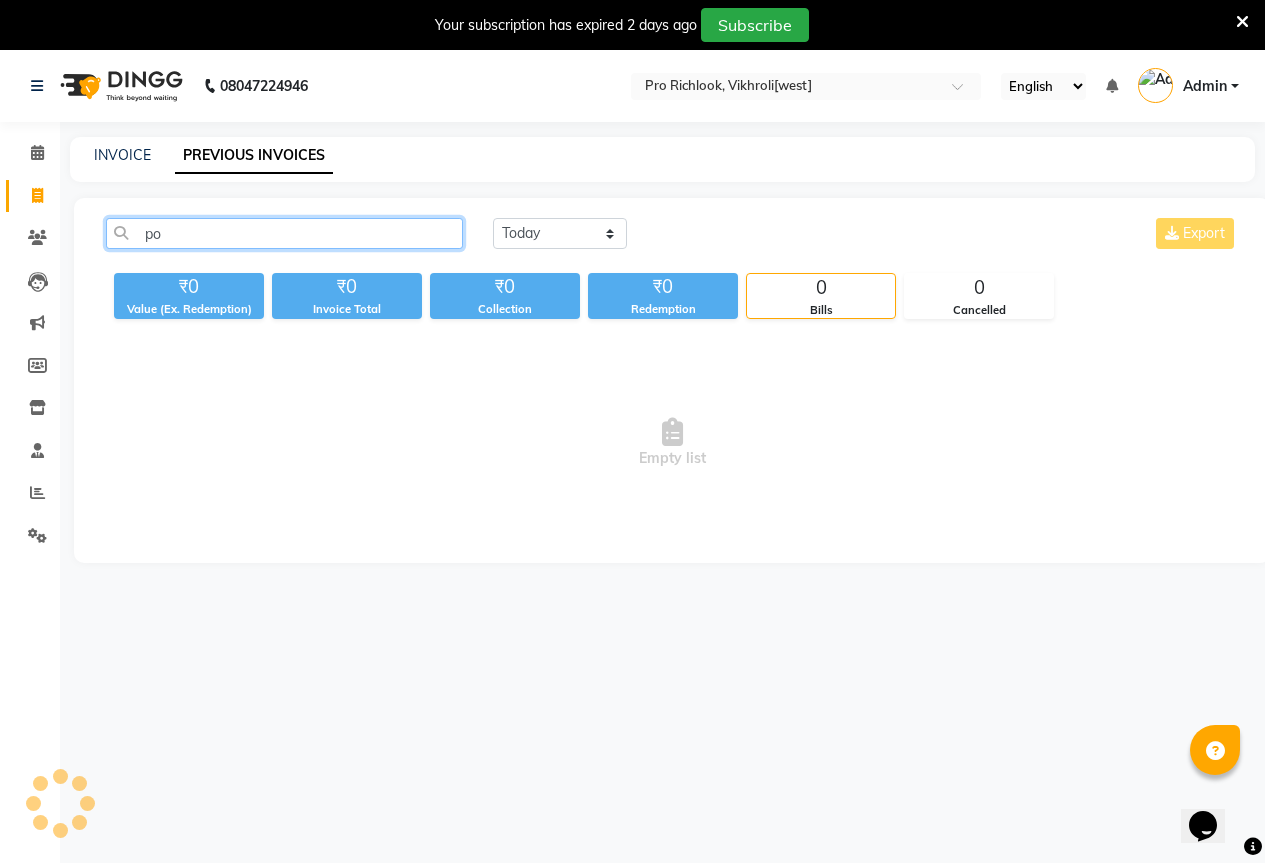 type on "p" 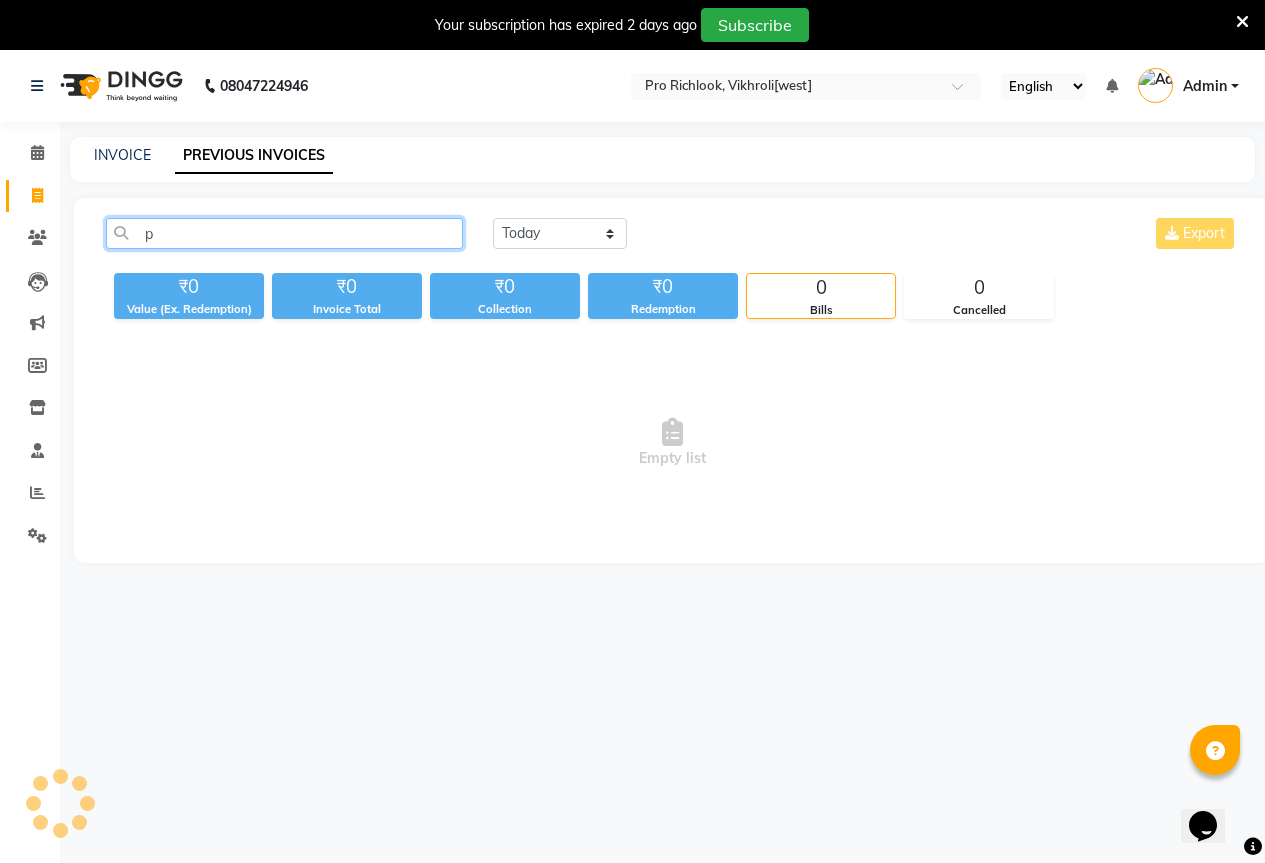 type 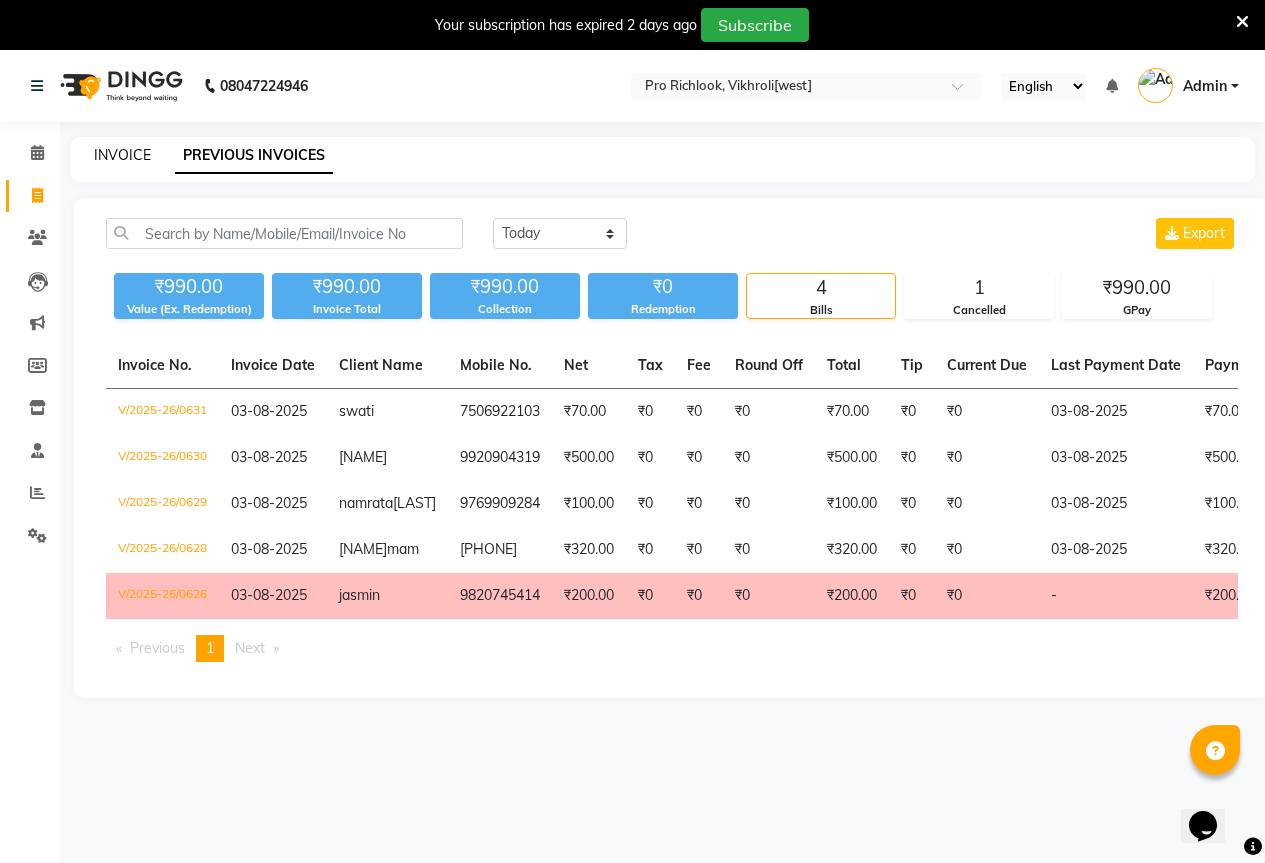 click on "INVOICE" 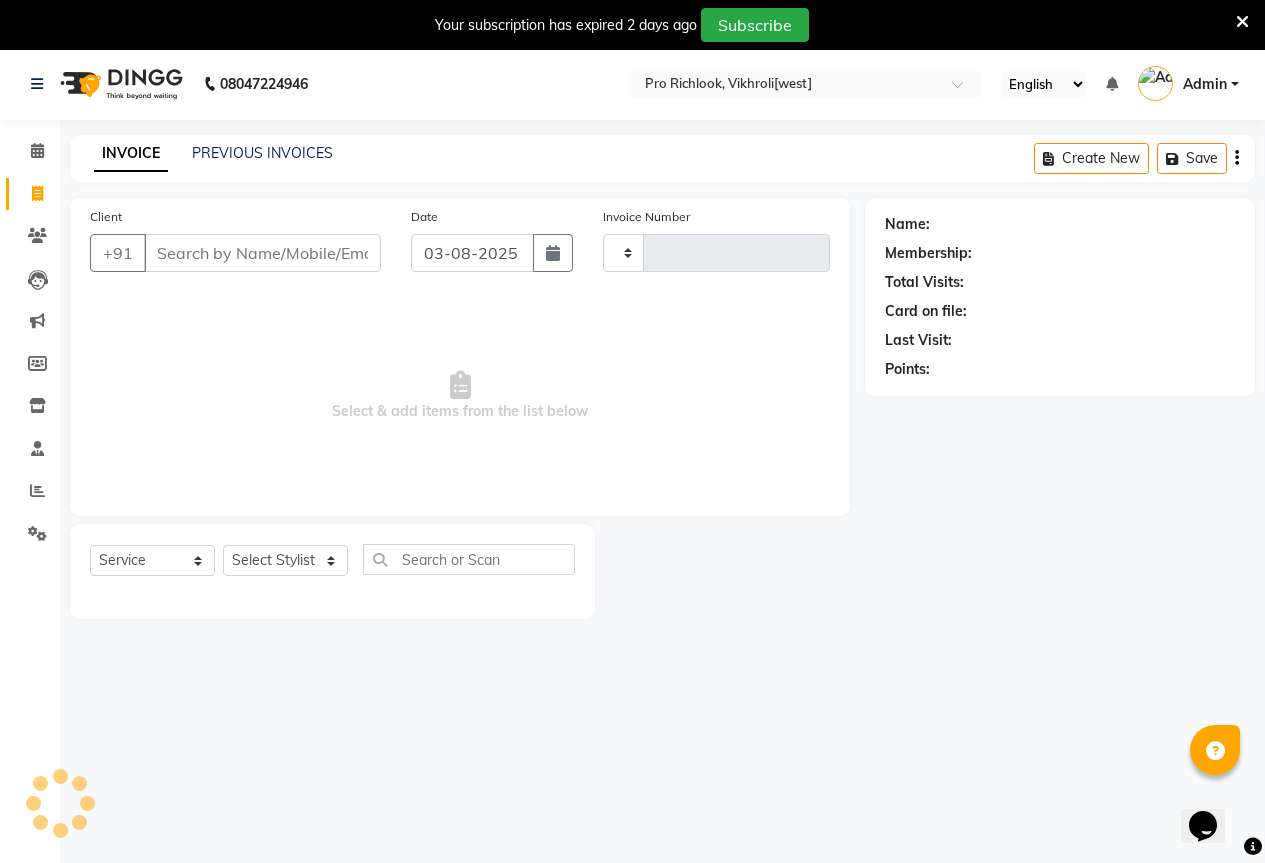 type on "0632" 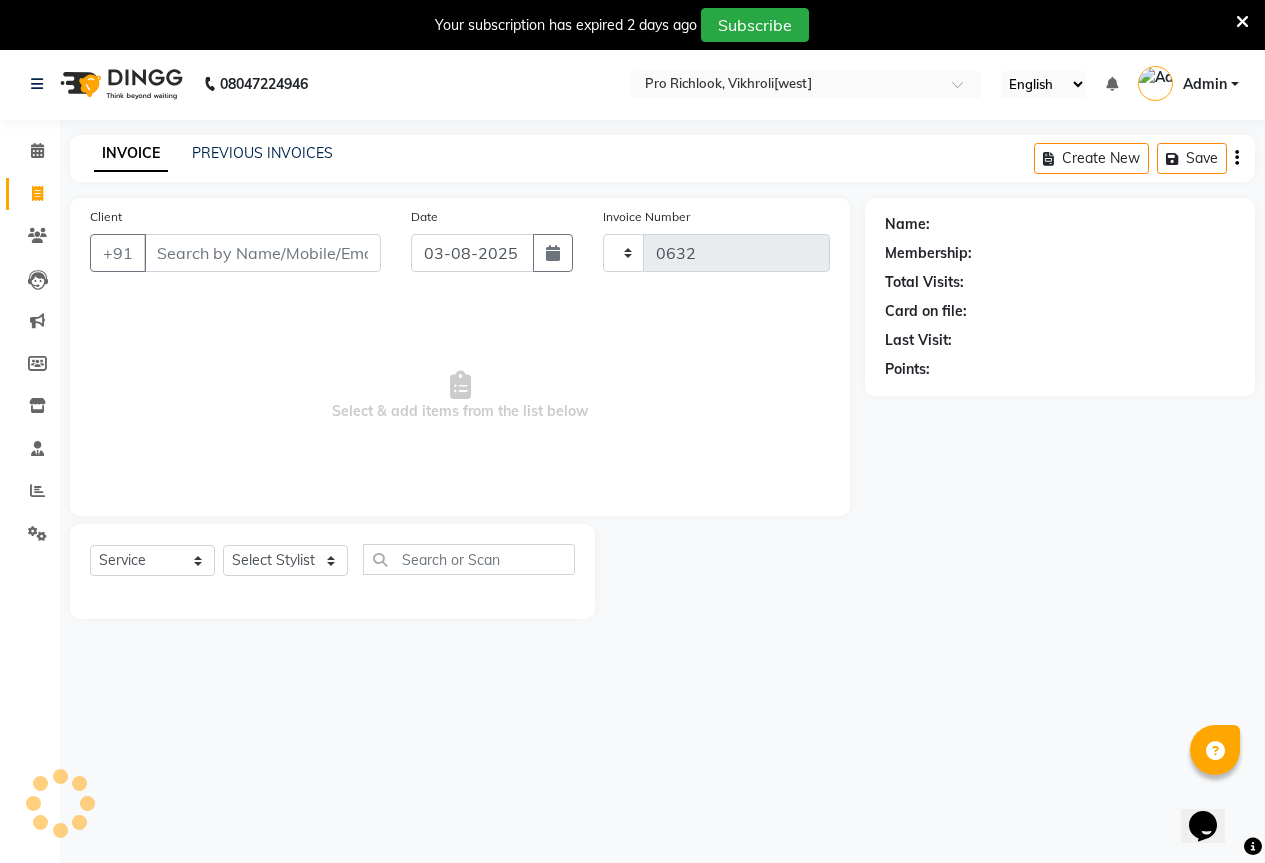 select on "6670" 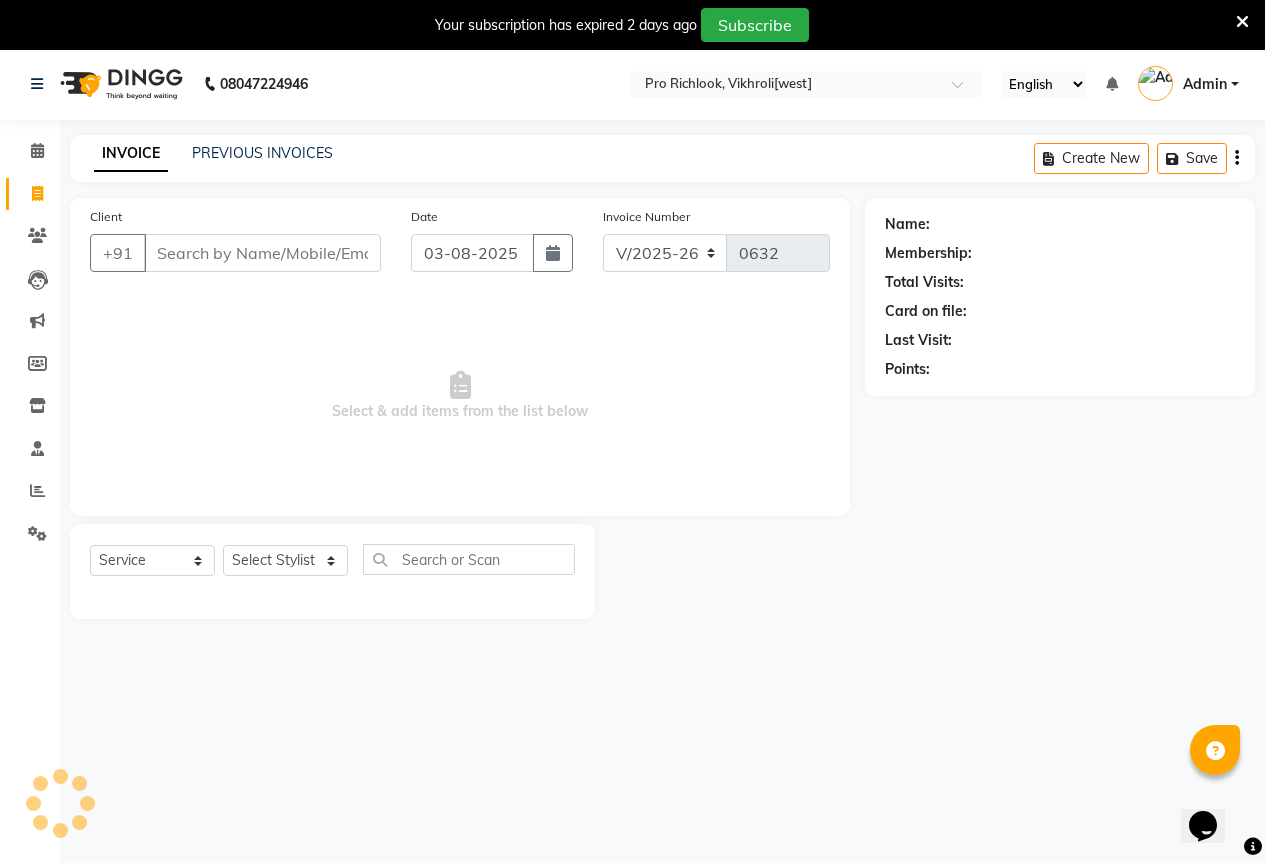 scroll, scrollTop: 50, scrollLeft: 0, axis: vertical 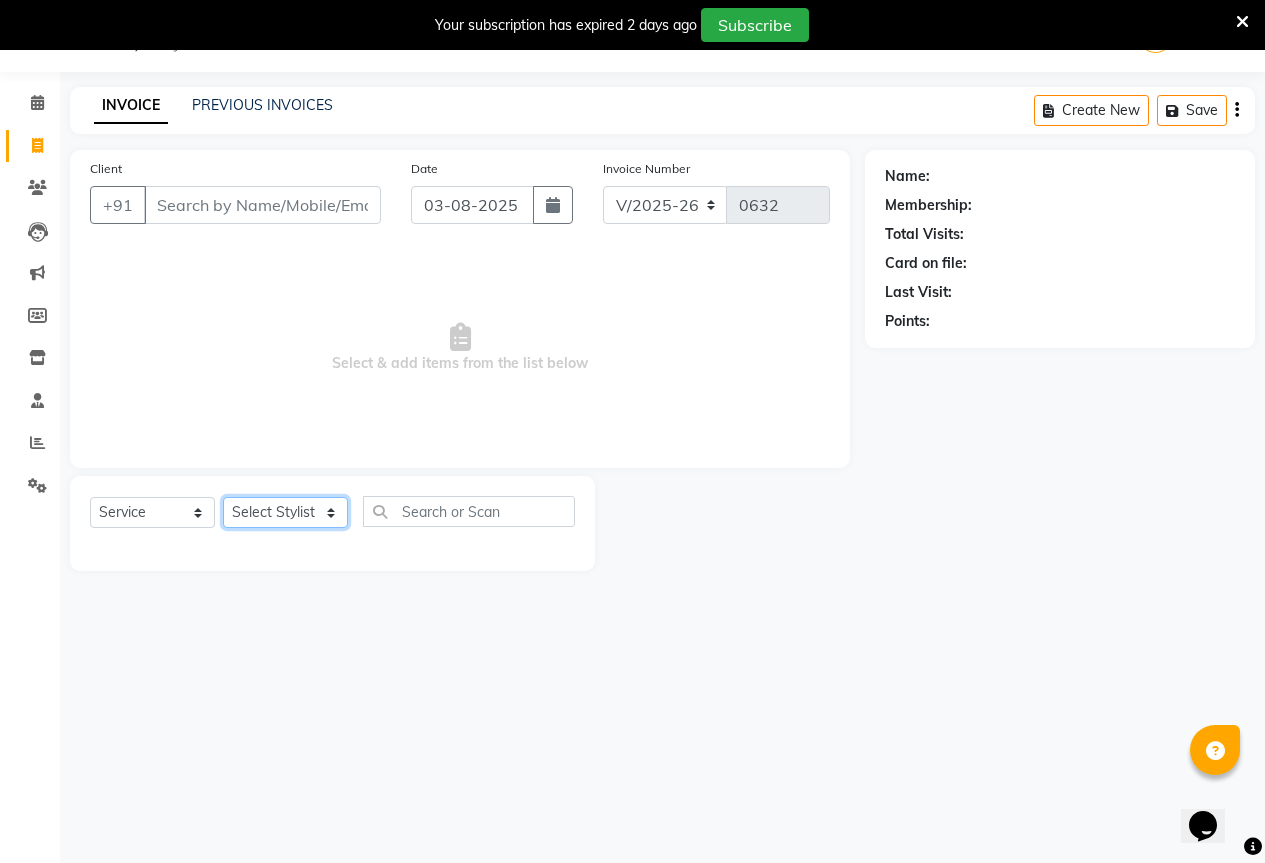 click on "Select Stylist [NAME] [LAST] [NAME] [LAST] [NAME] [LAST] [NAME] [LAST] [NAME] [LAST]" 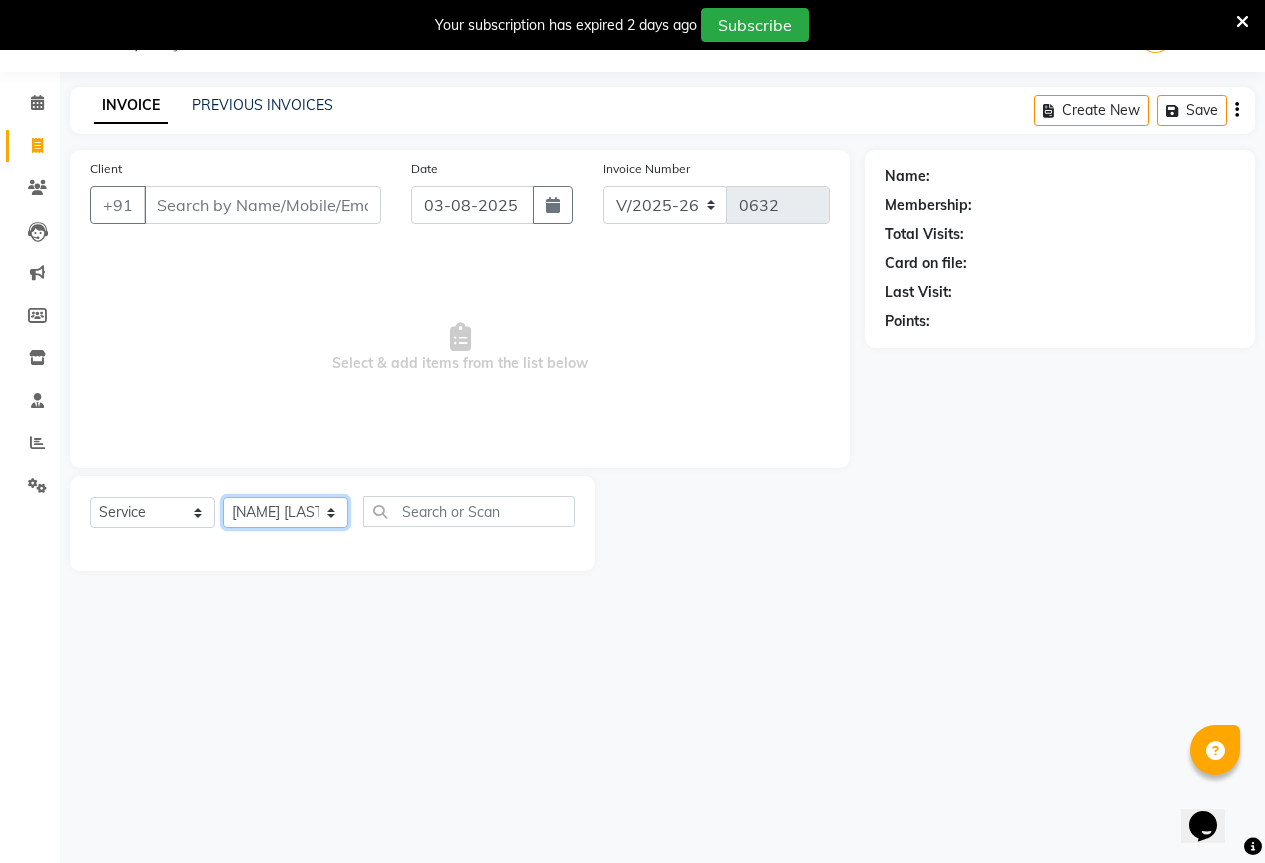 click on "Select Stylist [NAME] [LAST] [NAME] [LAST] [NAME] [LAST] [NAME] [LAST] [NAME] [LAST]" 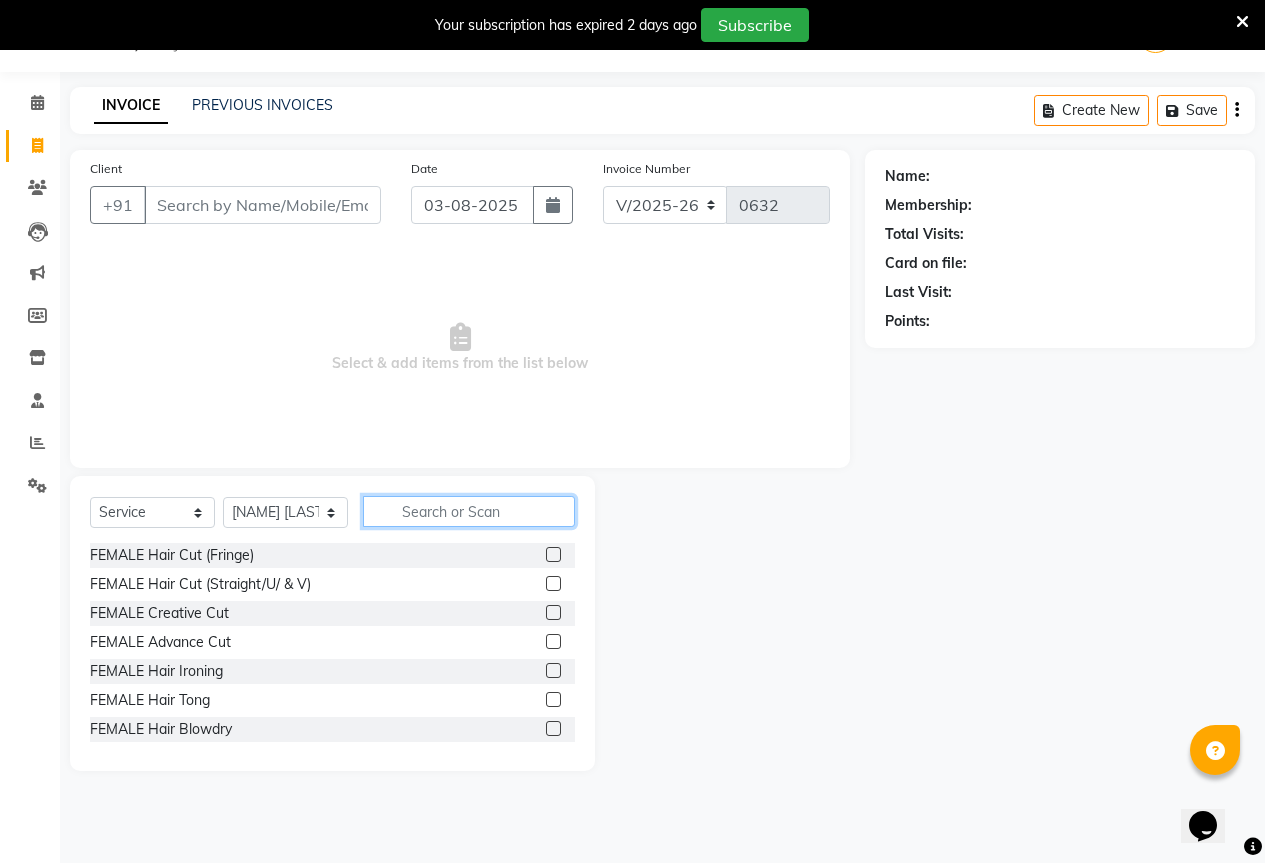click 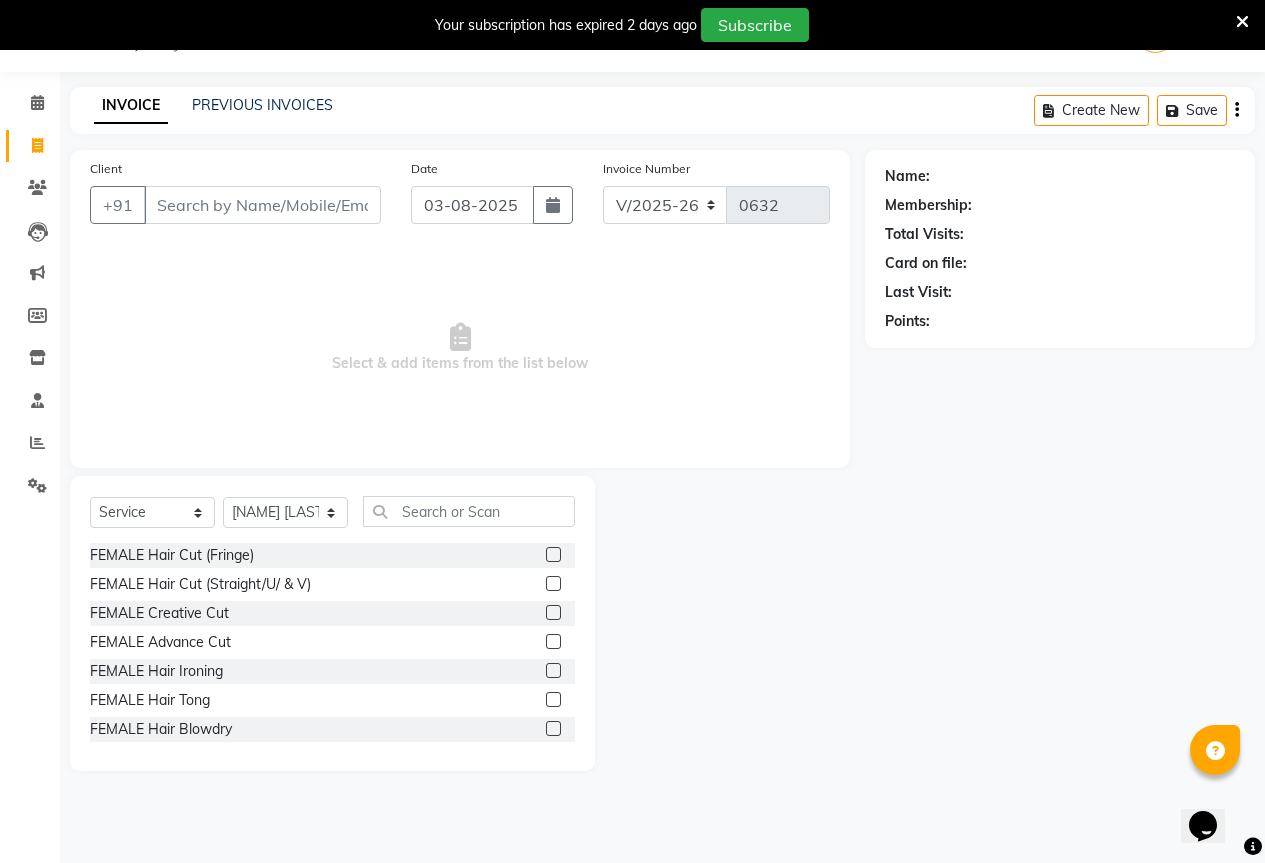 click 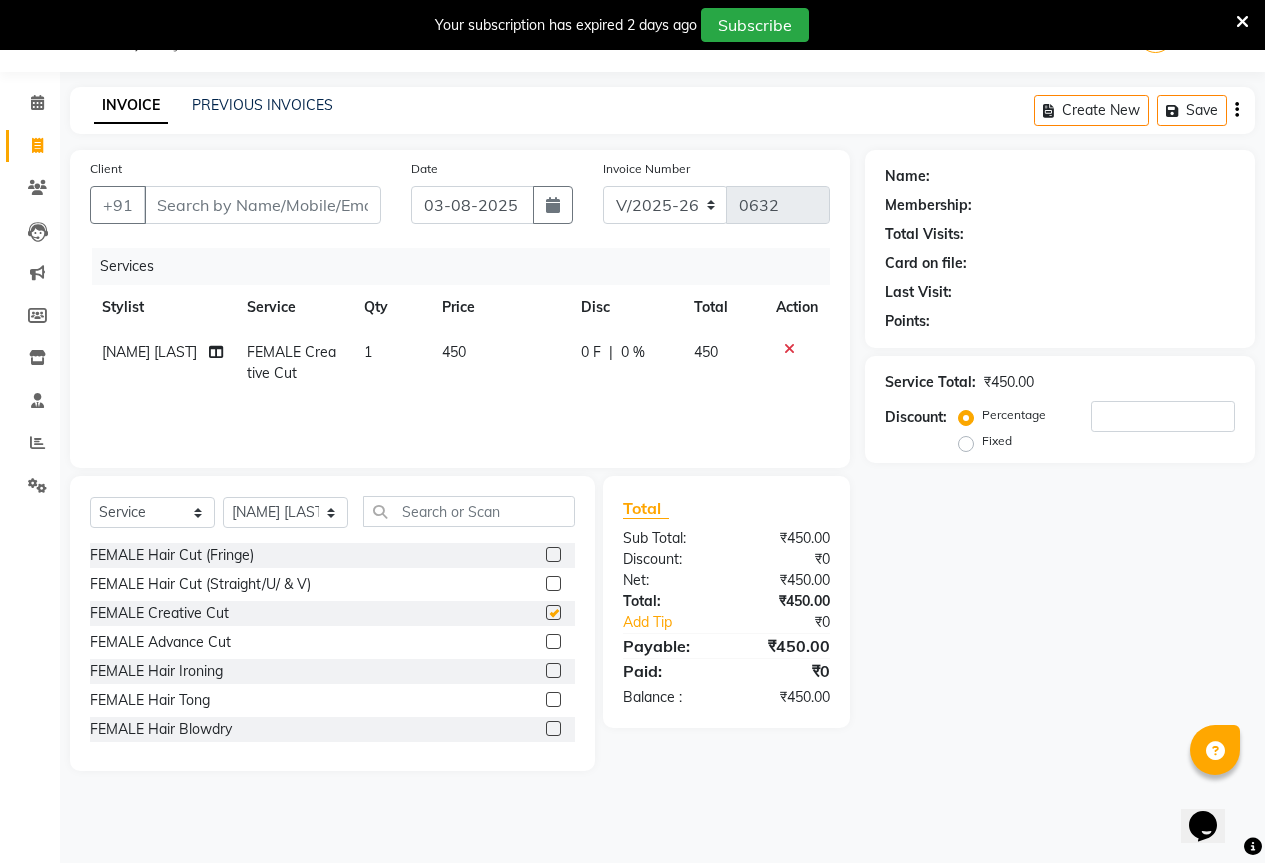 checkbox on "false" 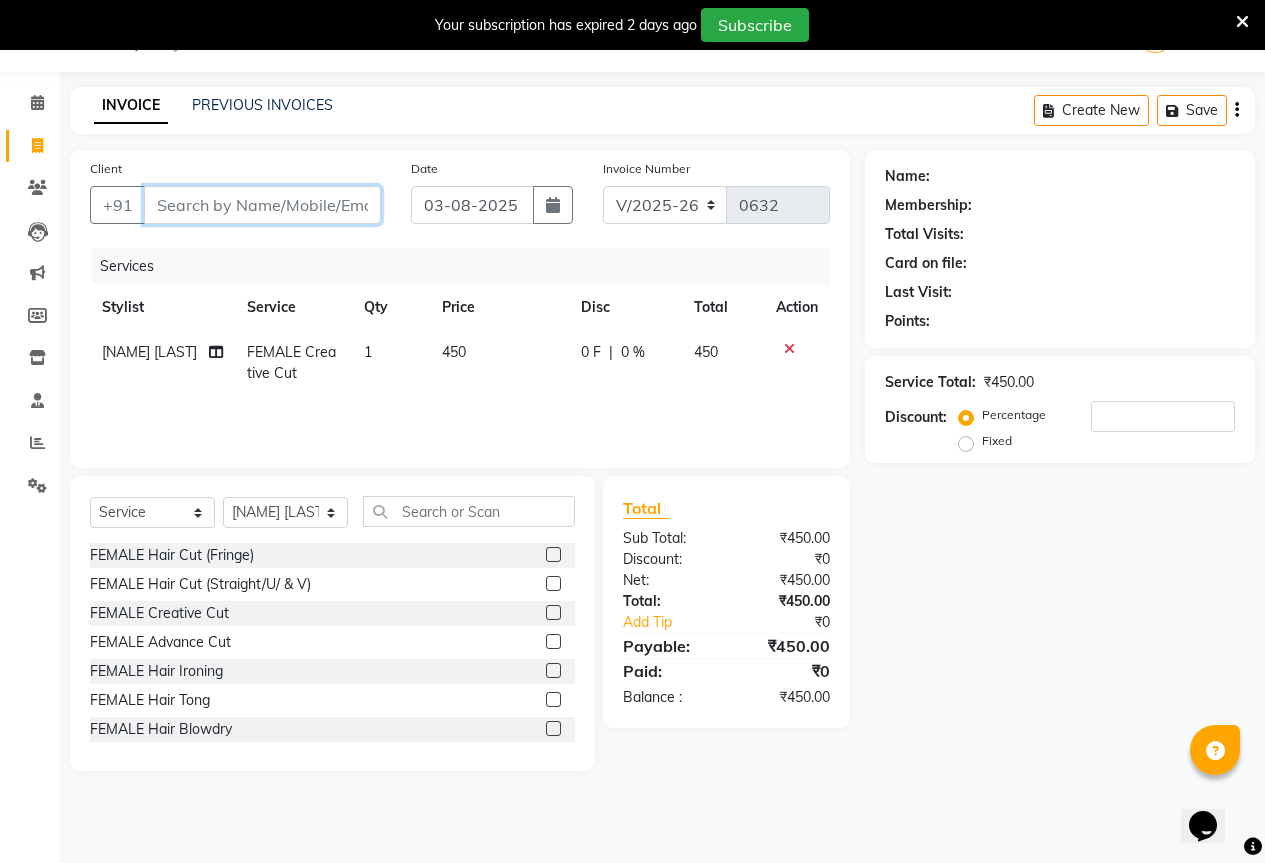 click on "Client" at bounding box center [262, 205] 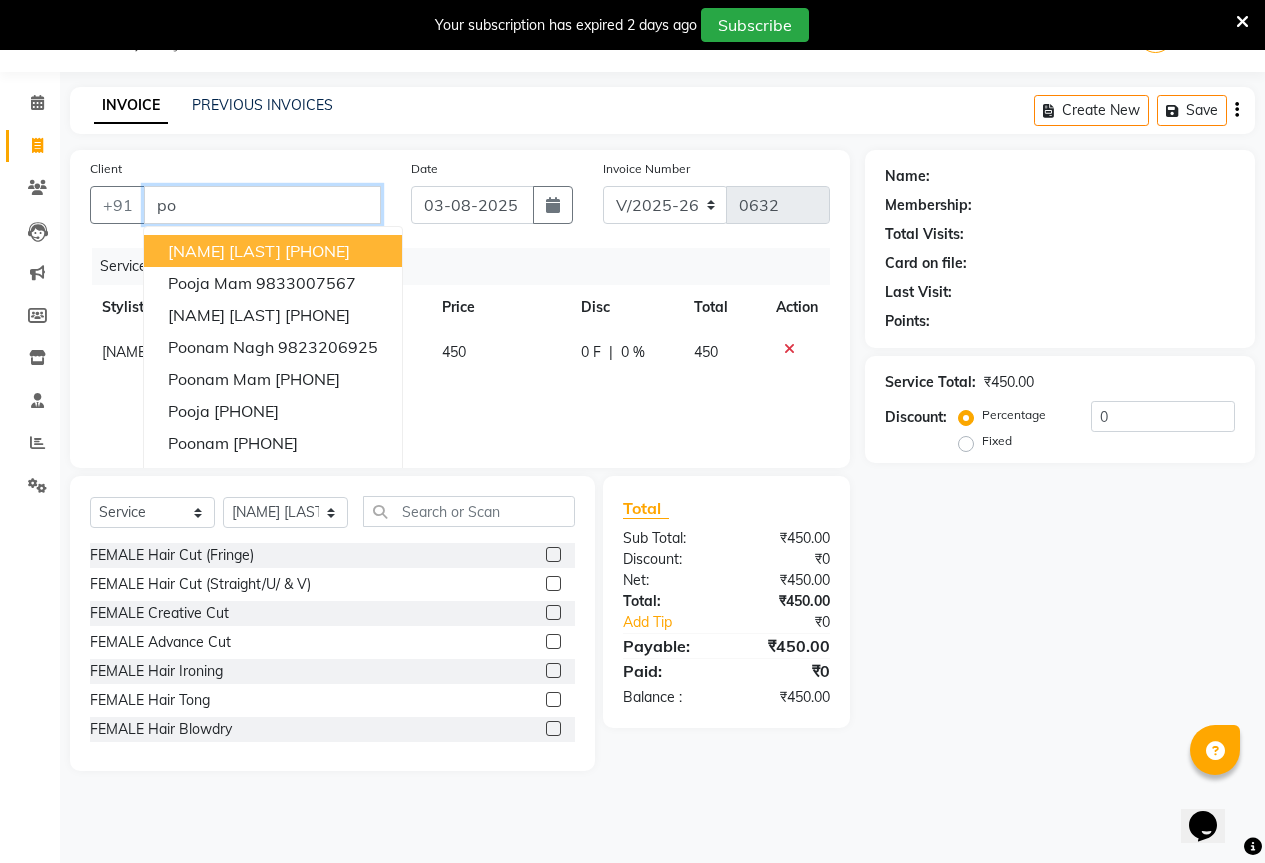 type on "p" 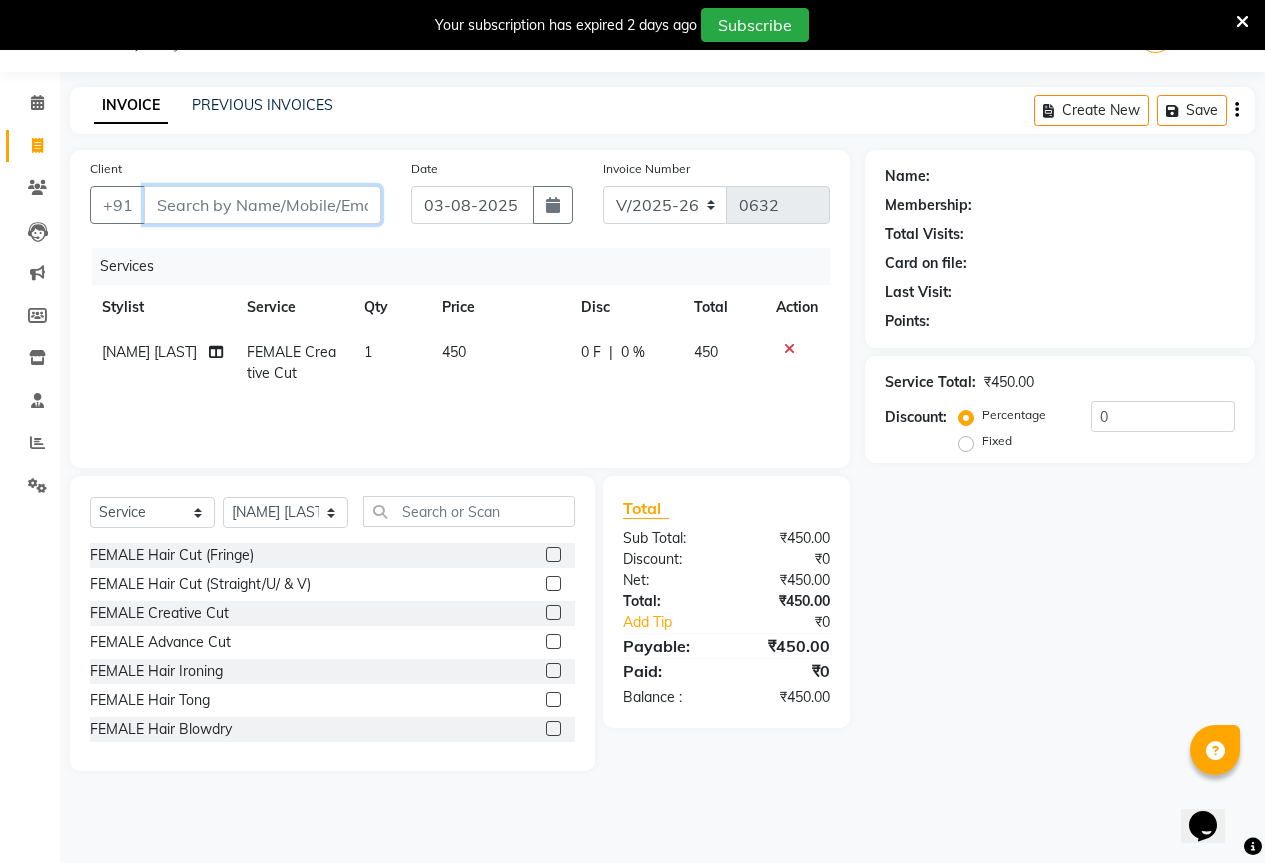 click on "Client" at bounding box center [262, 205] 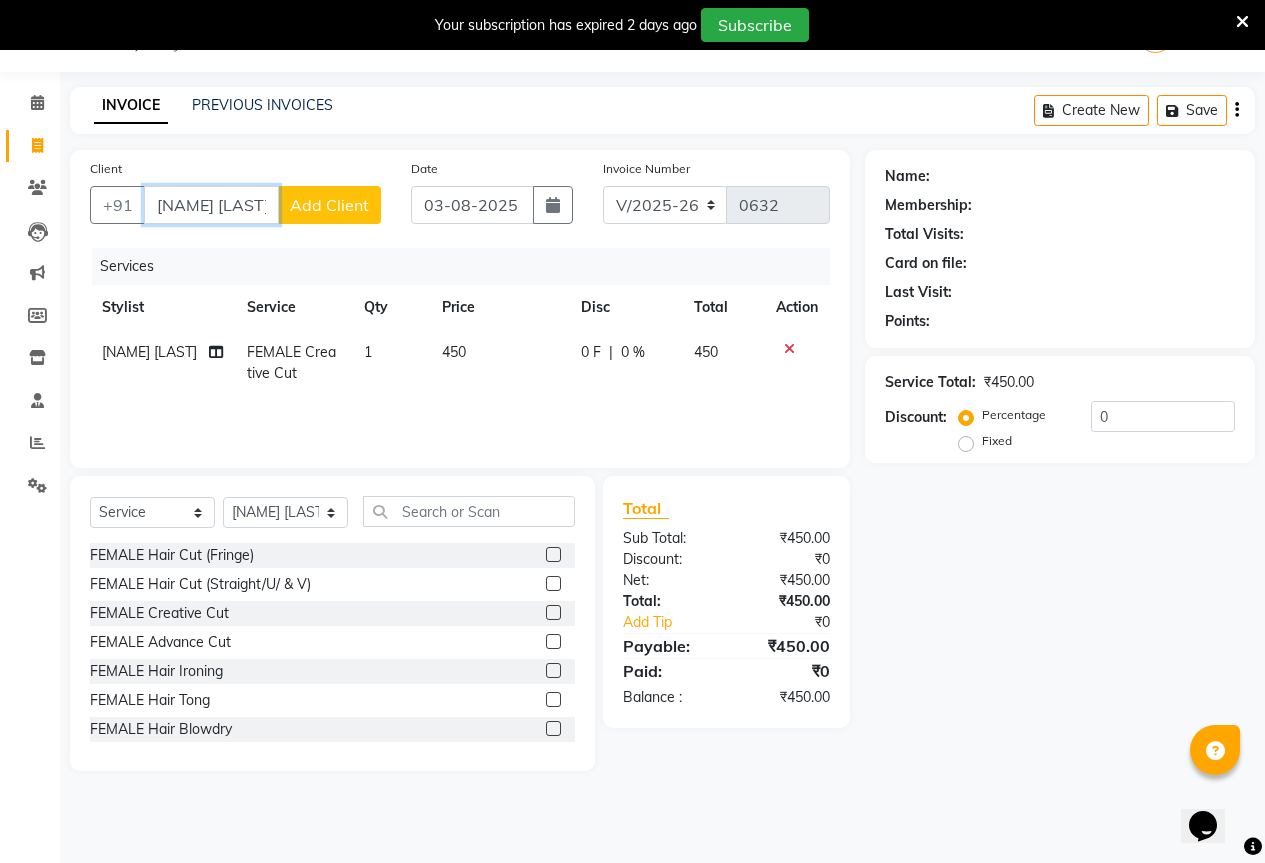 scroll, scrollTop: 0, scrollLeft: 2, axis: horizontal 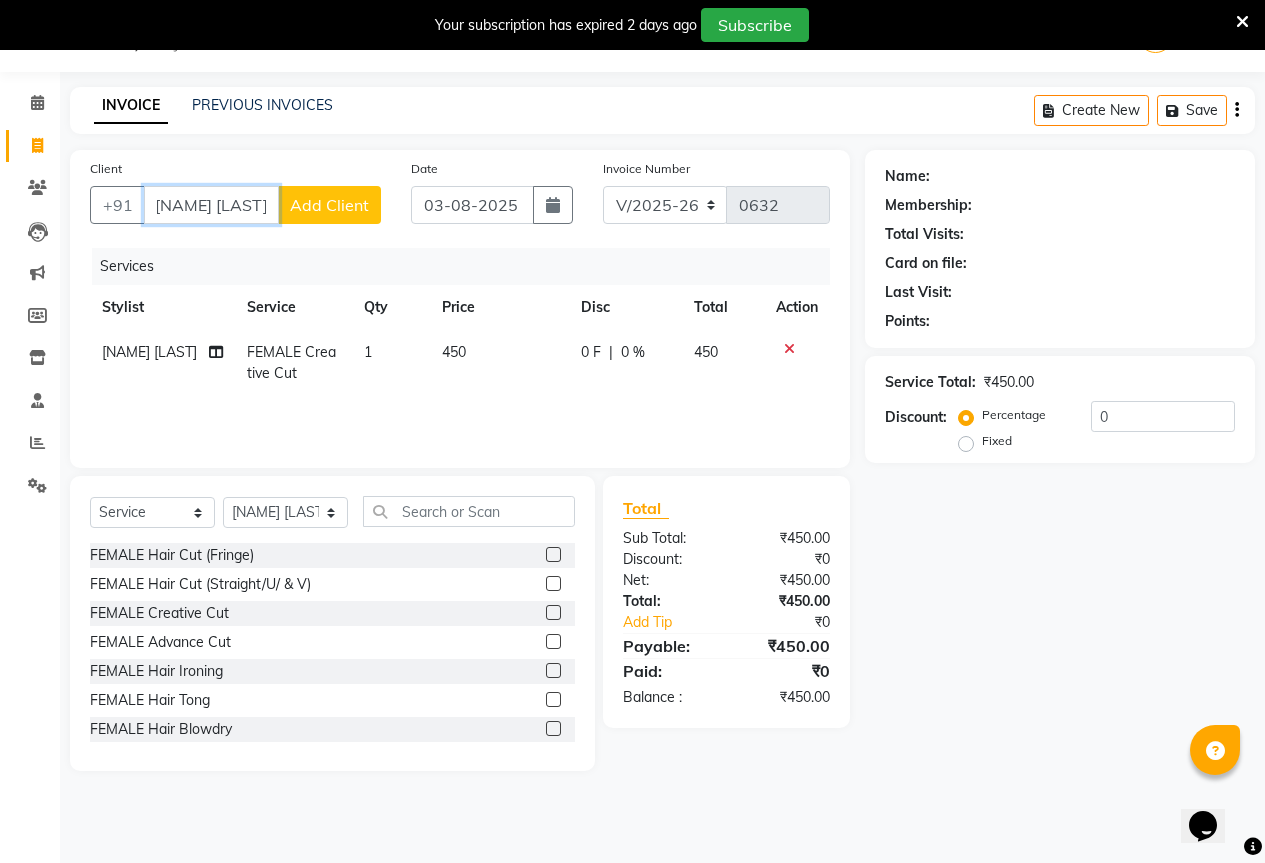click on "[NAME] [LAST]" at bounding box center (211, 205) 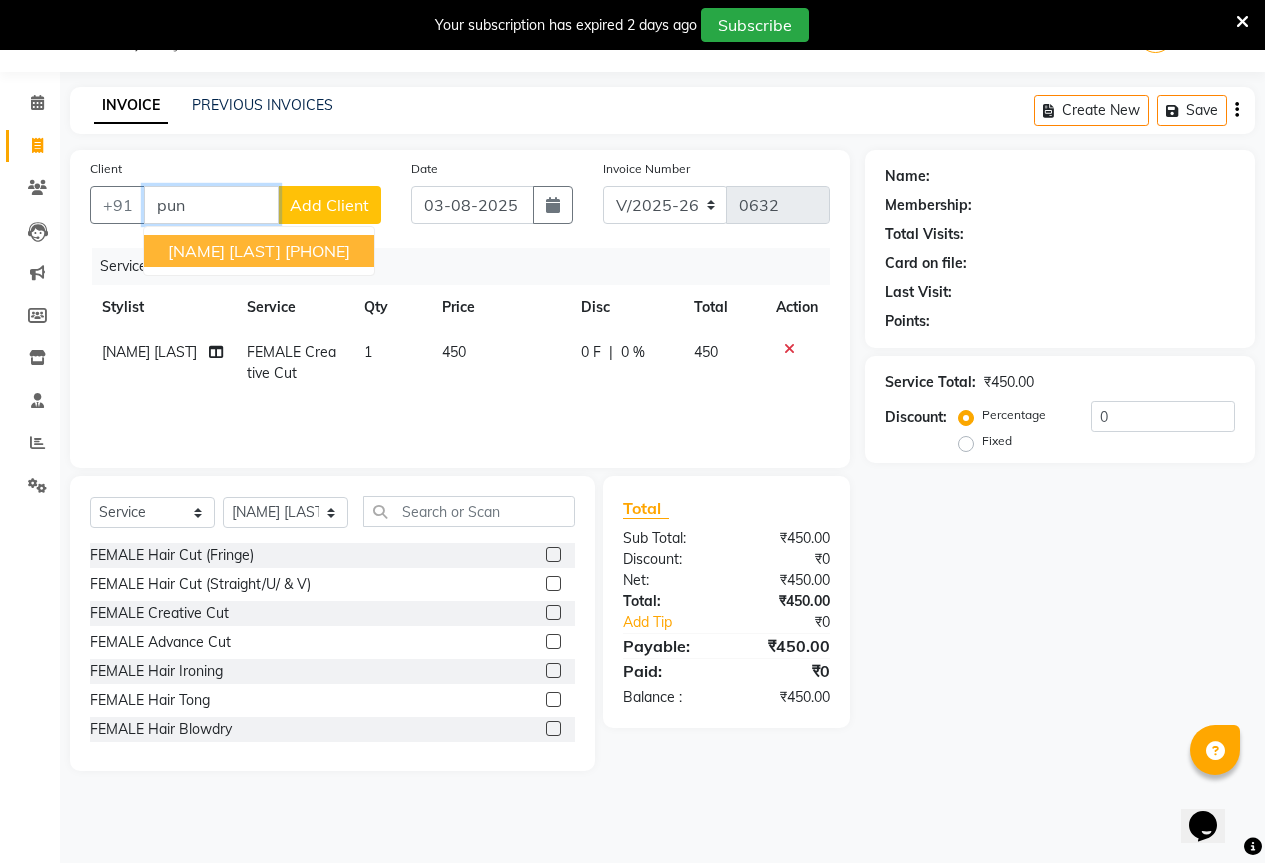 click on "[NAME] [LAST]" at bounding box center (224, 251) 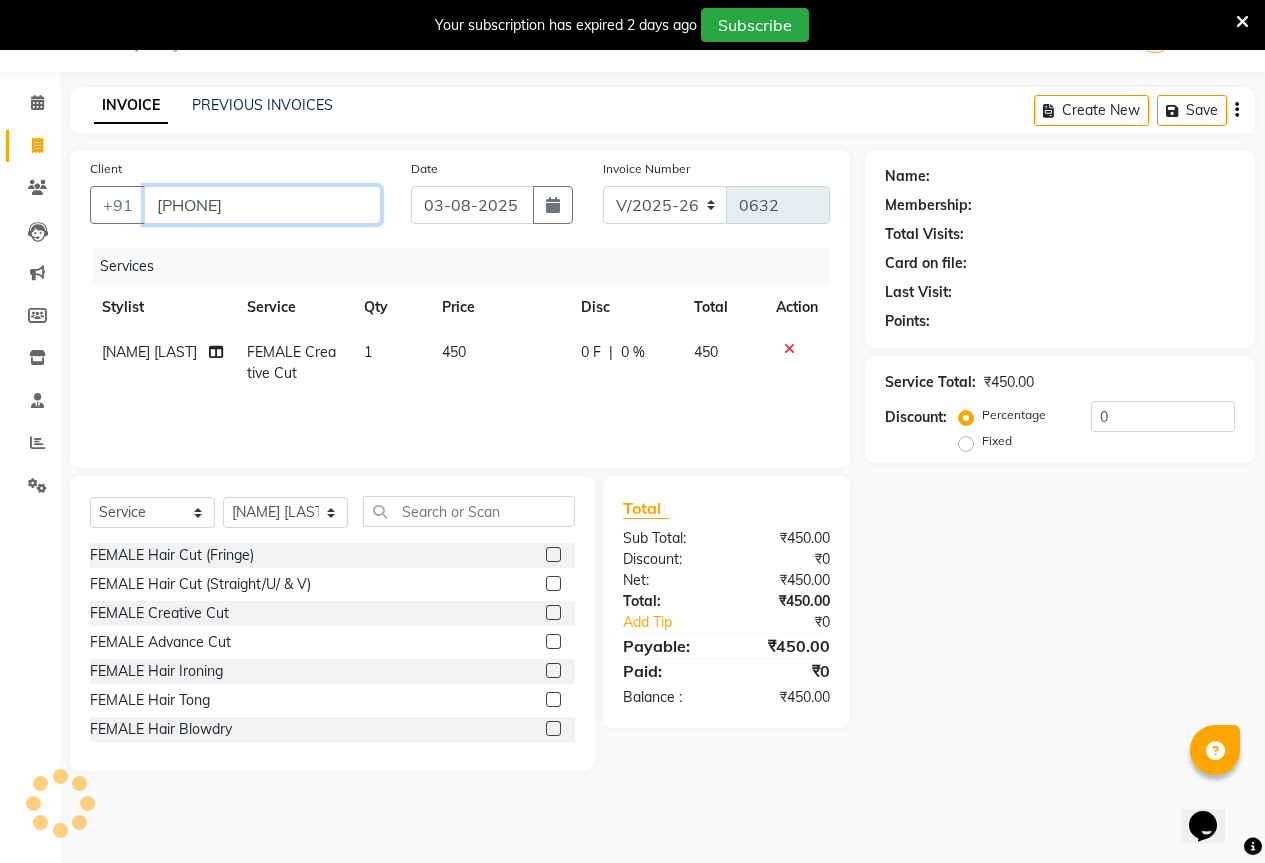 type on "[PHONE]" 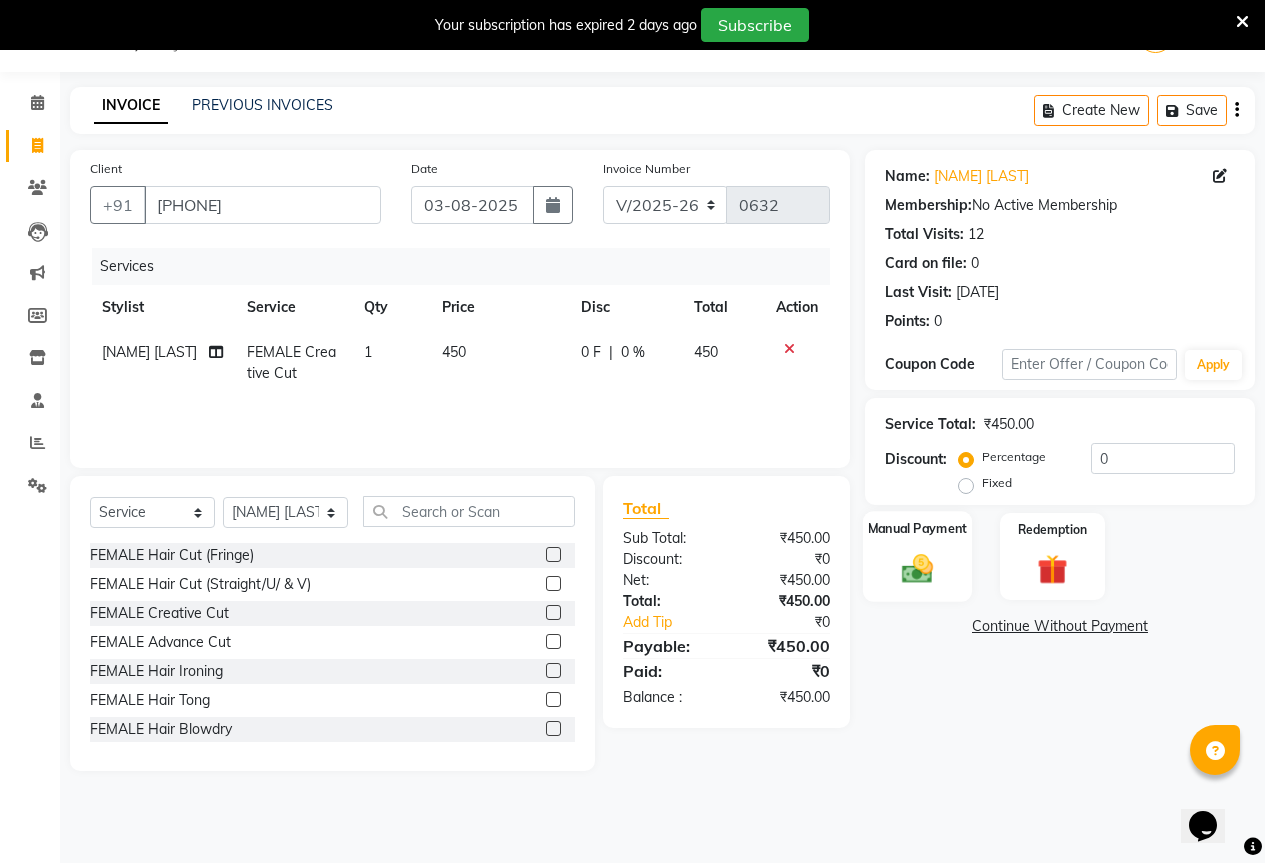 click on "Manual Payment" 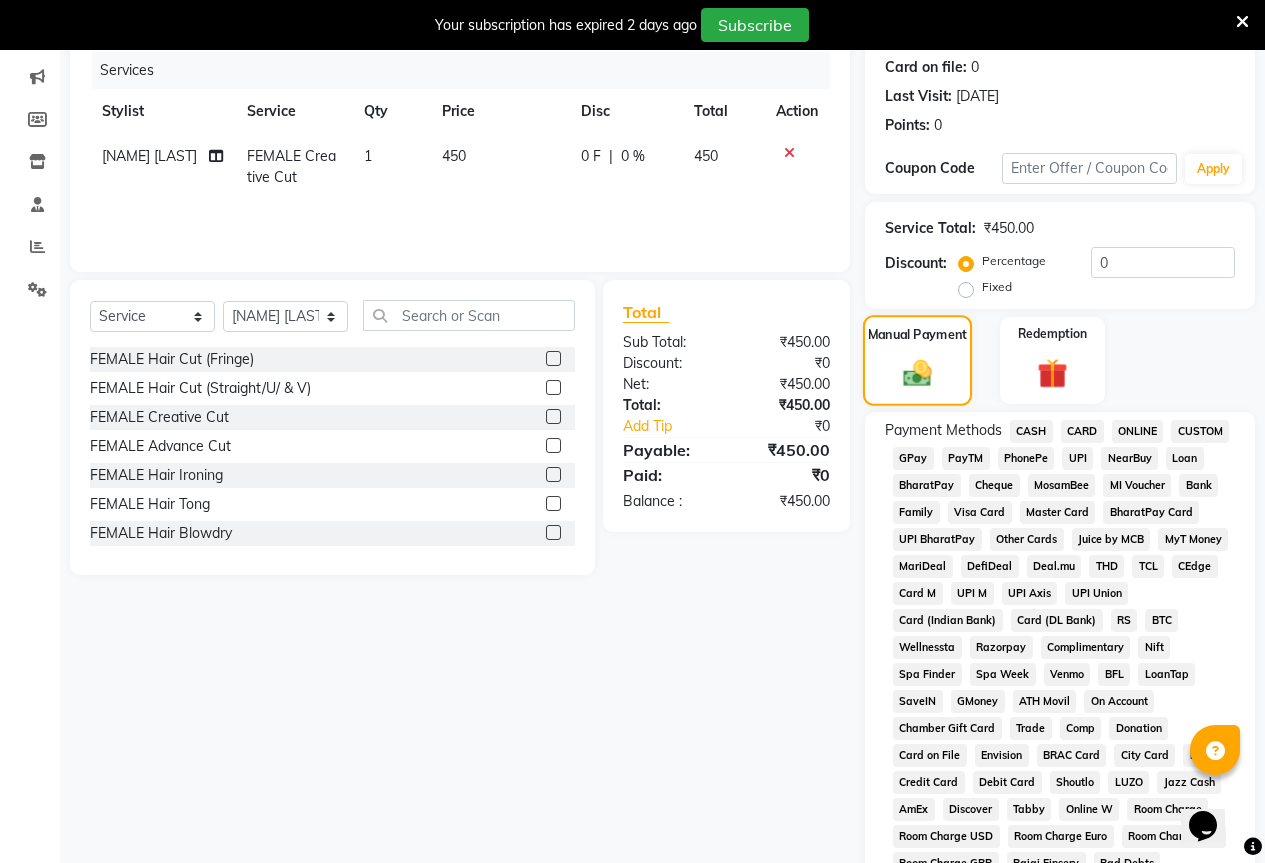 scroll, scrollTop: 250, scrollLeft: 0, axis: vertical 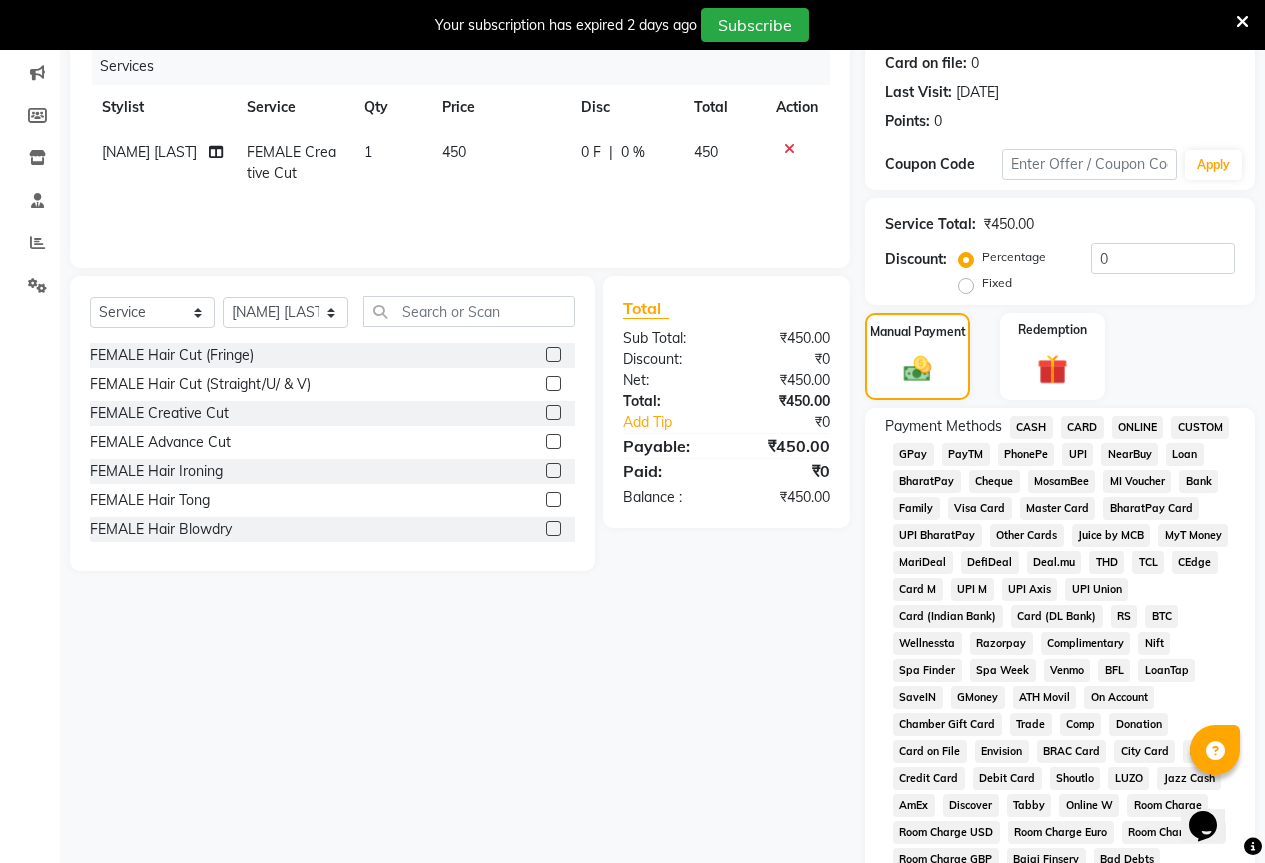 click on "GPay" 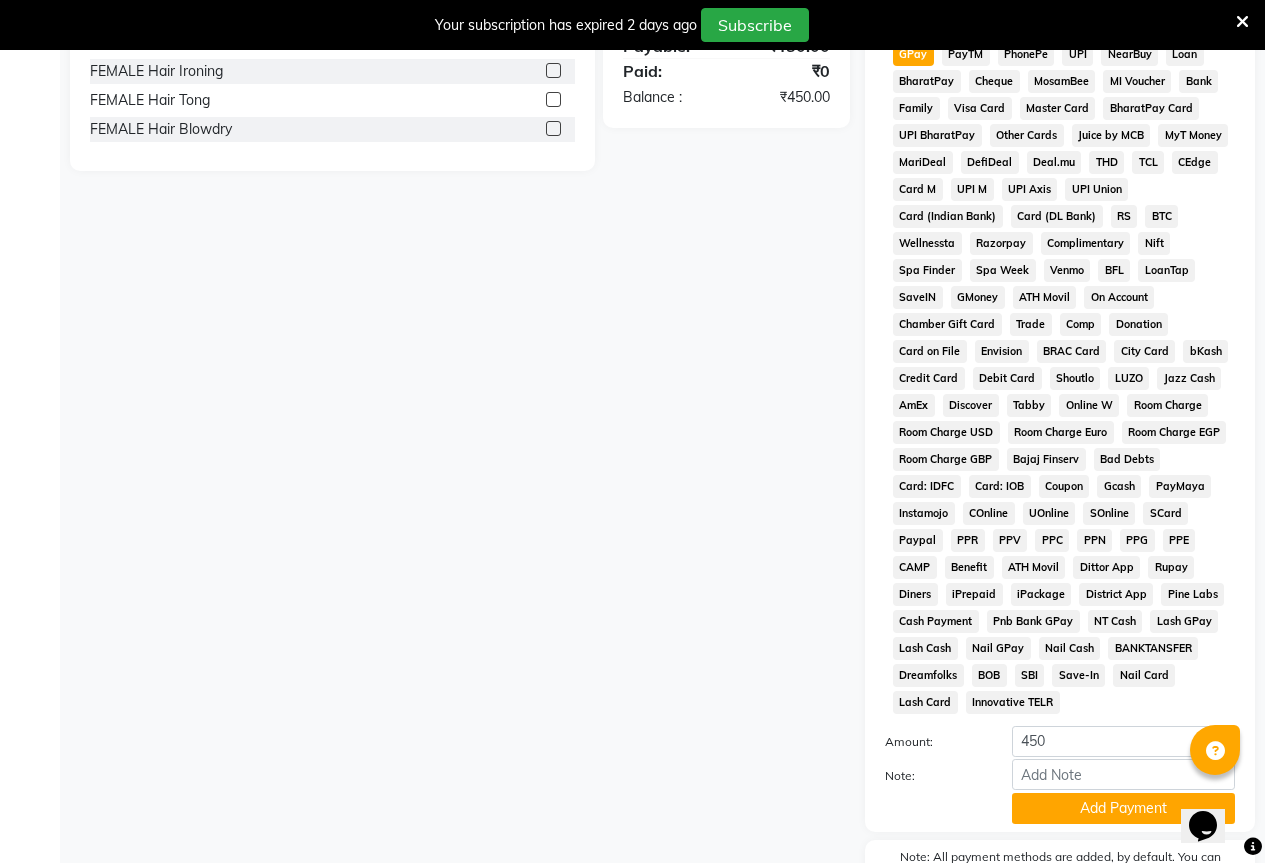 scroll, scrollTop: 766, scrollLeft: 0, axis: vertical 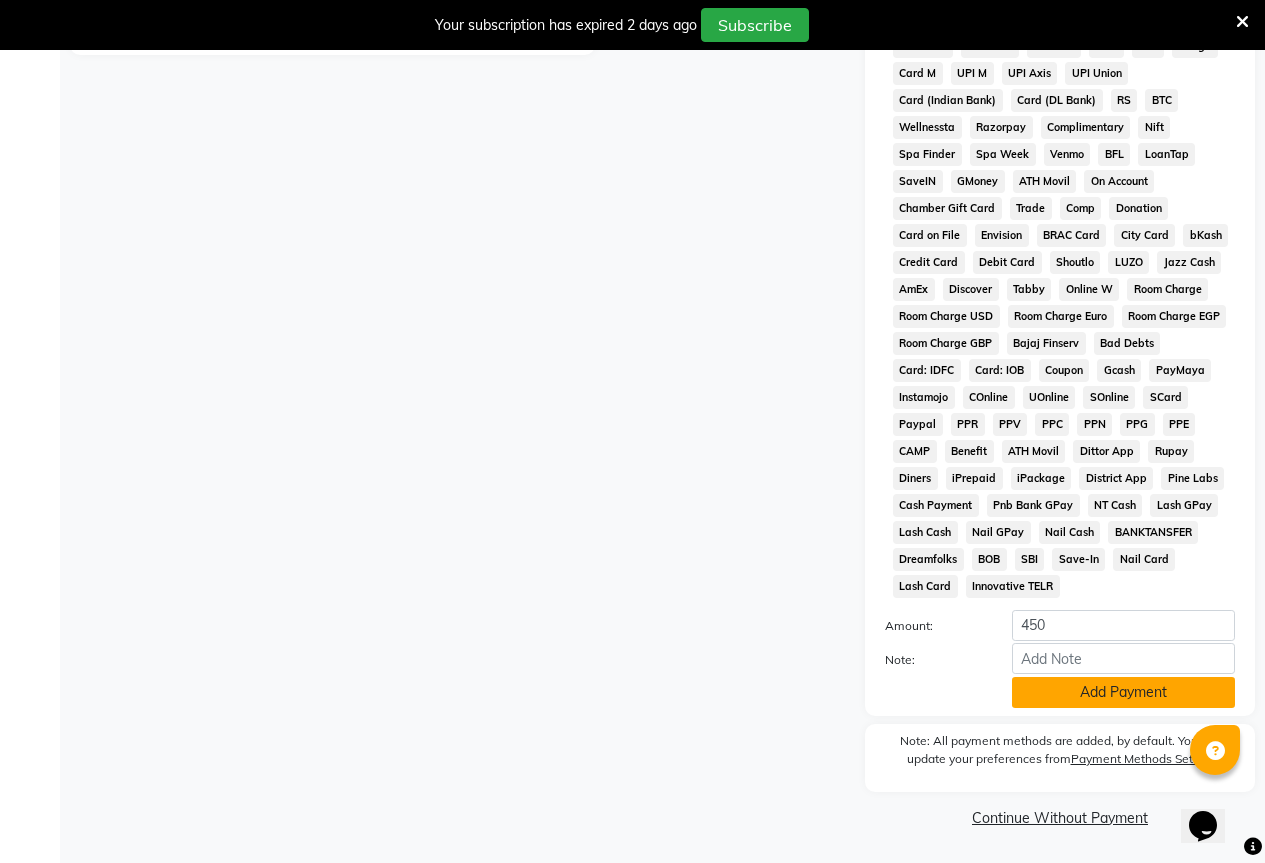 click on "Add Payment" 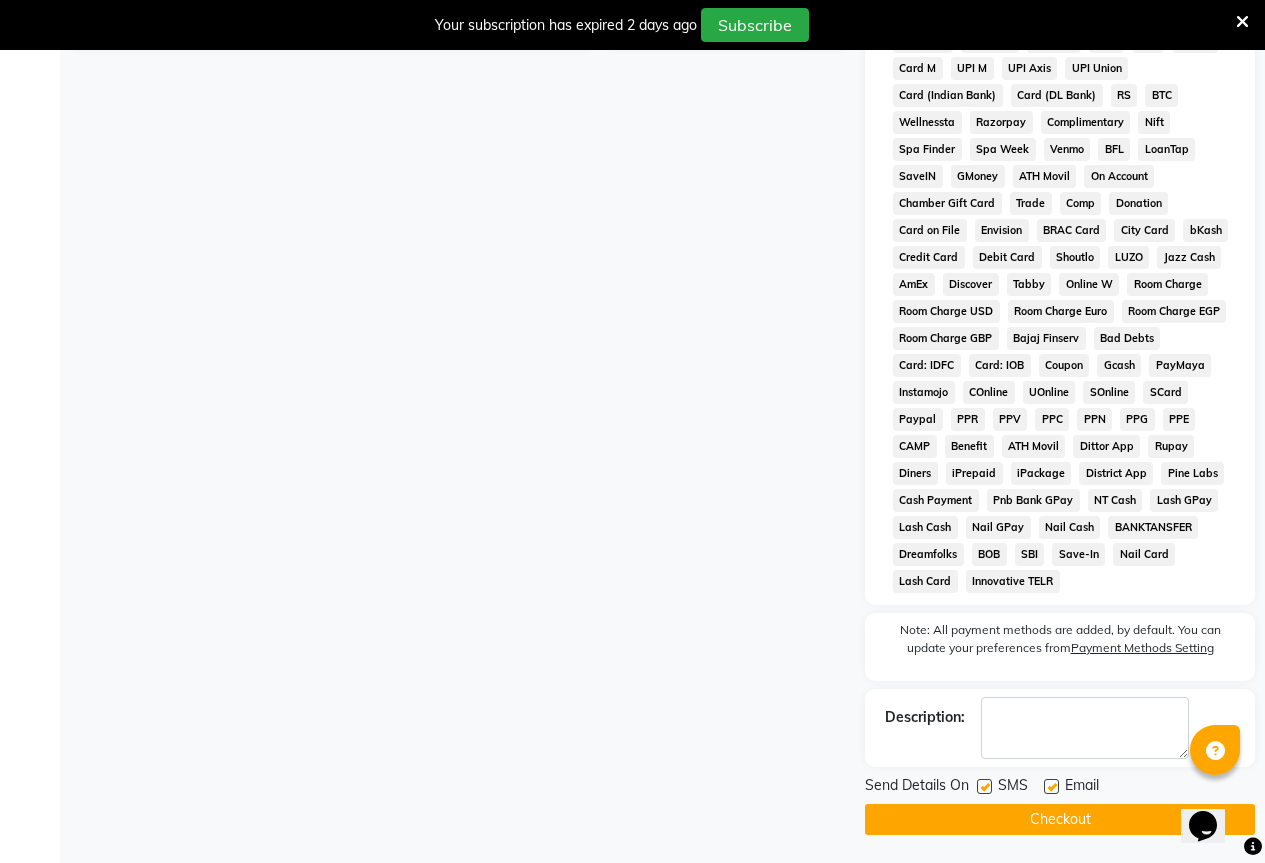 scroll, scrollTop: 773, scrollLeft: 0, axis: vertical 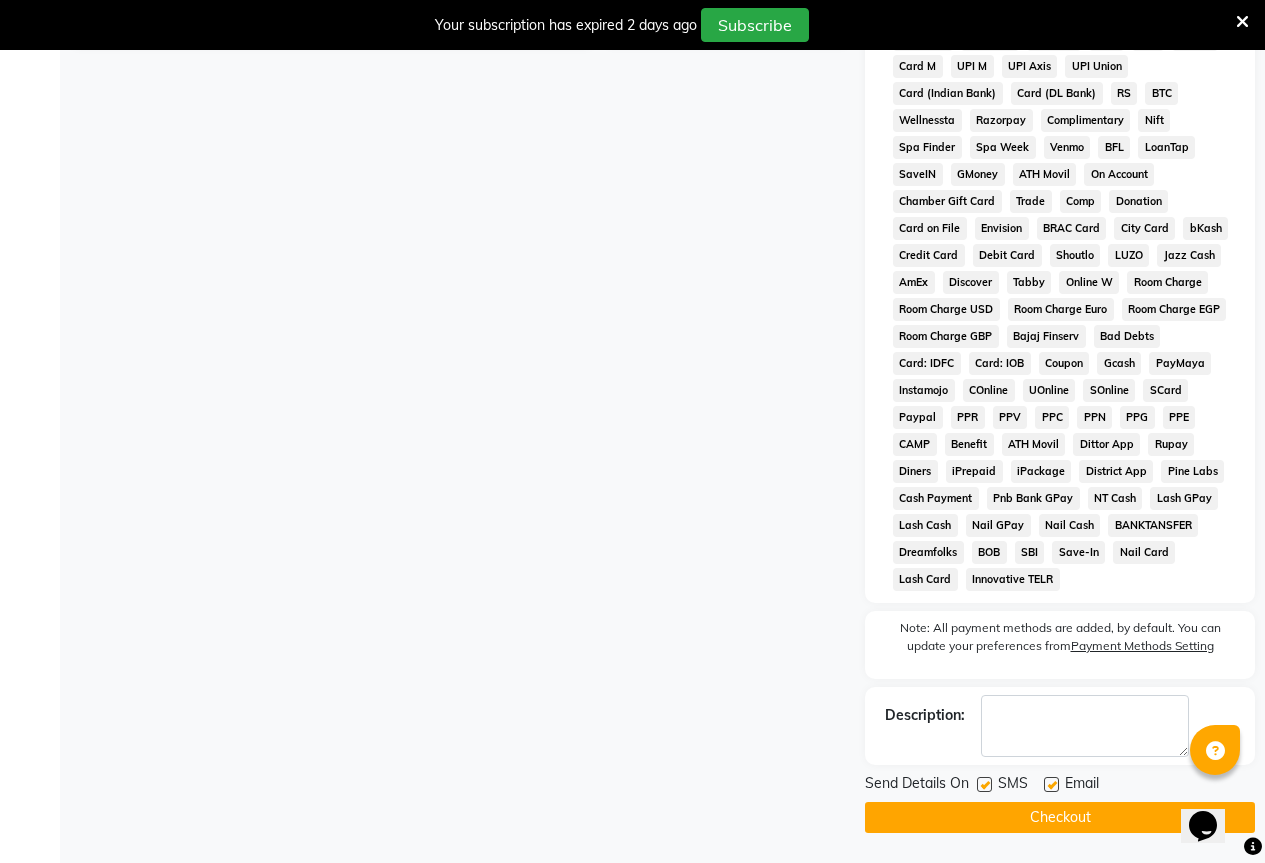 click on "Checkout" 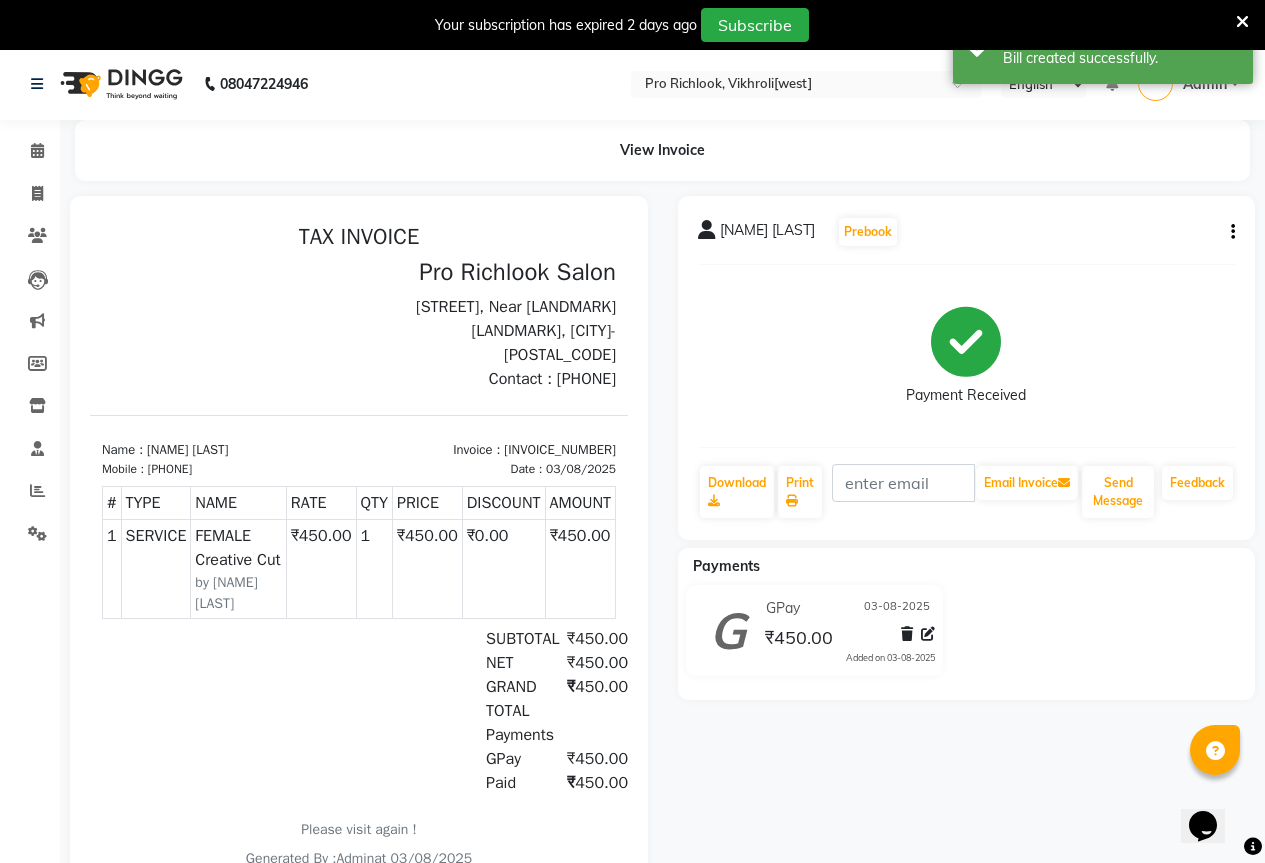 scroll, scrollTop: 0, scrollLeft: 0, axis: both 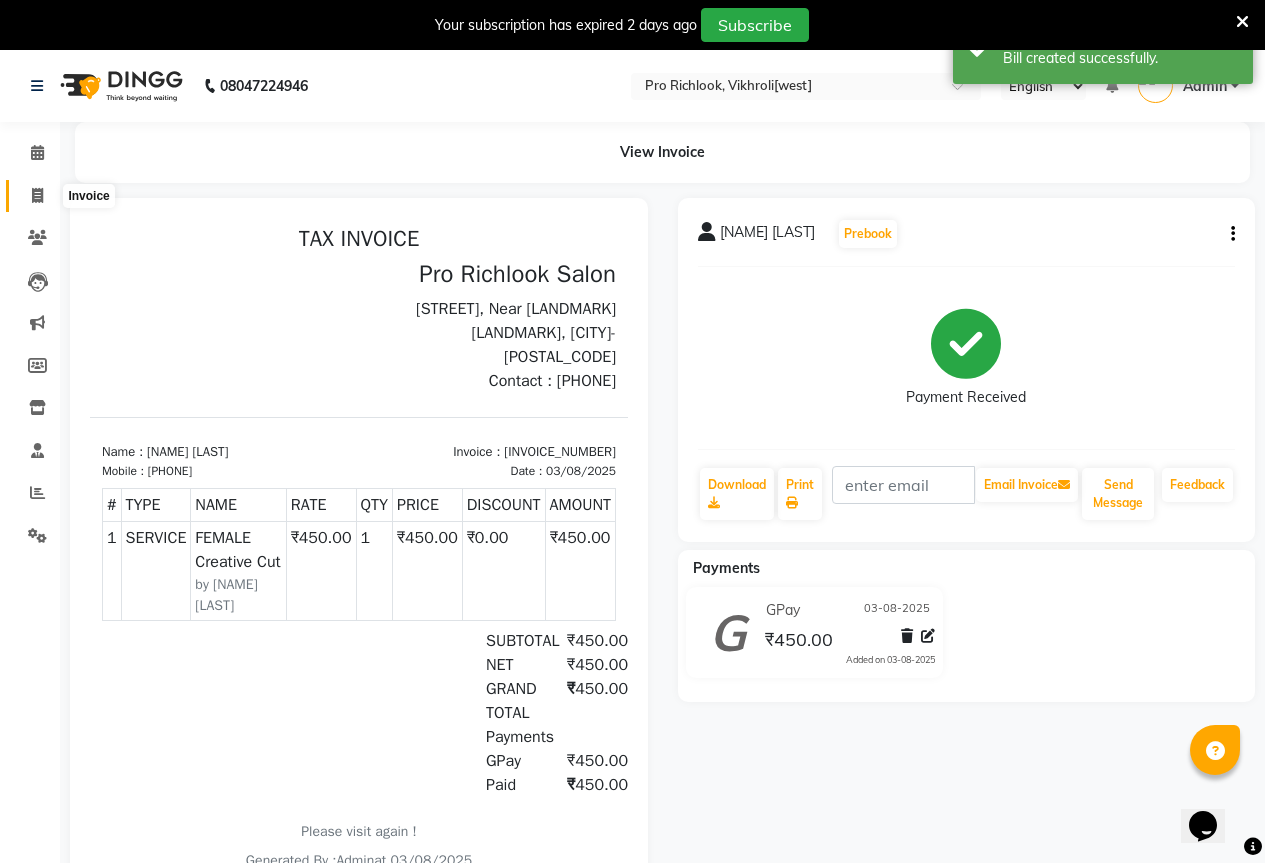 click 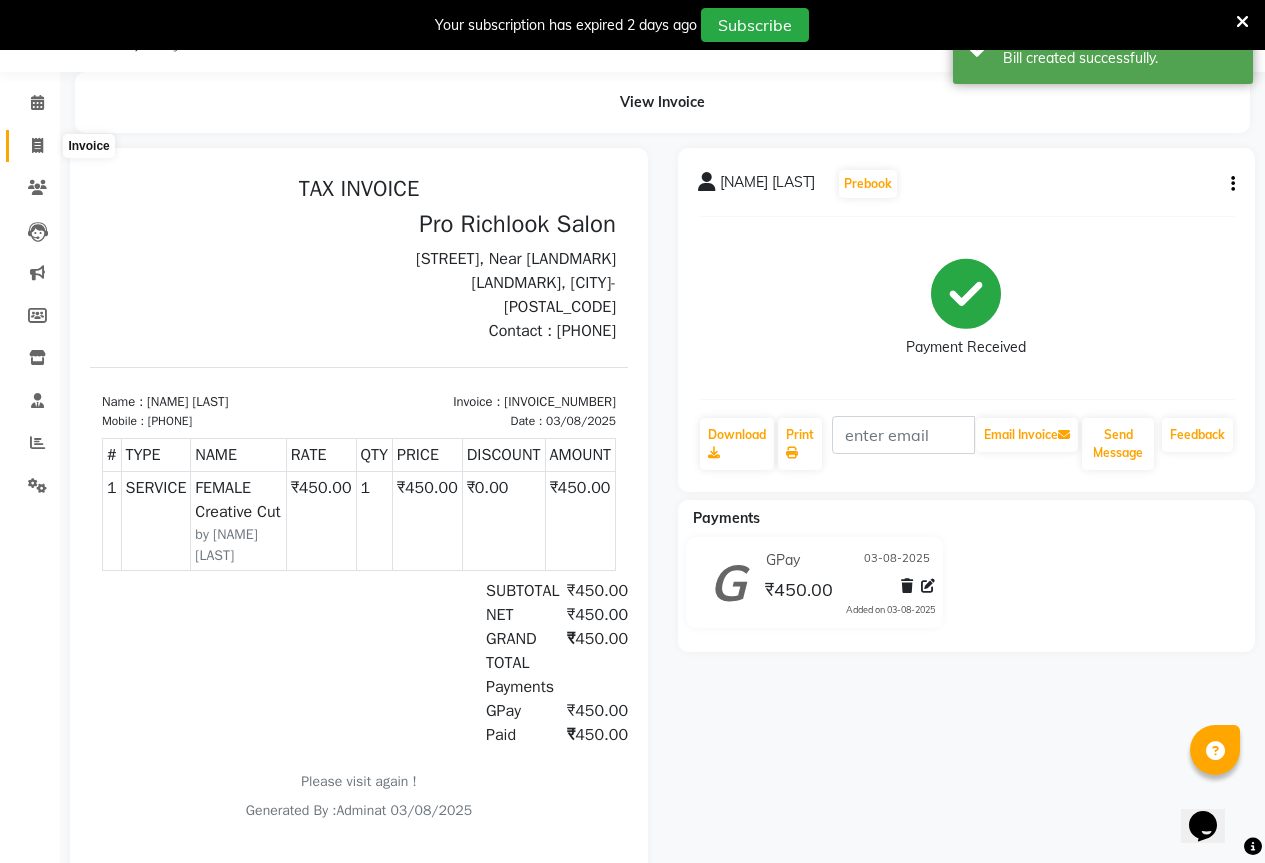 select on "service" 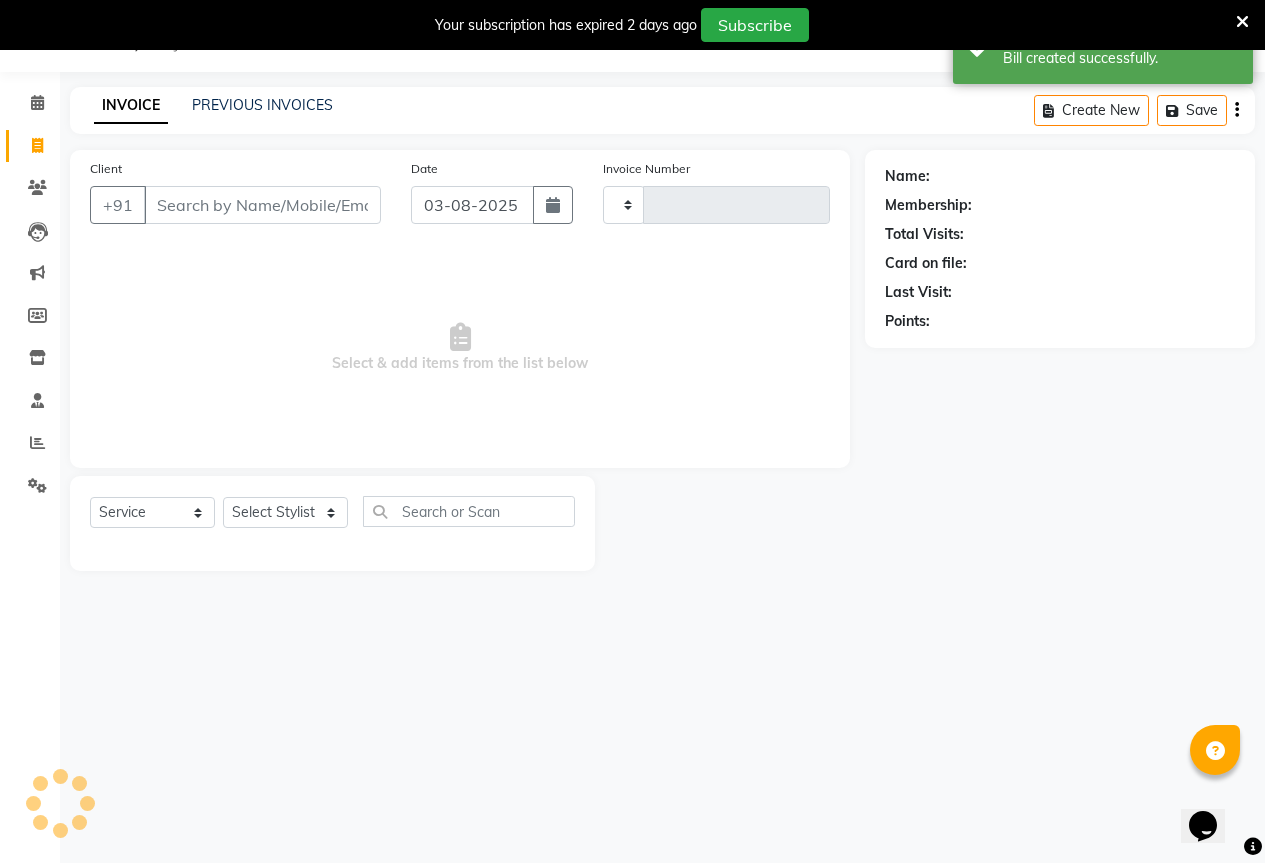 type on "0633" 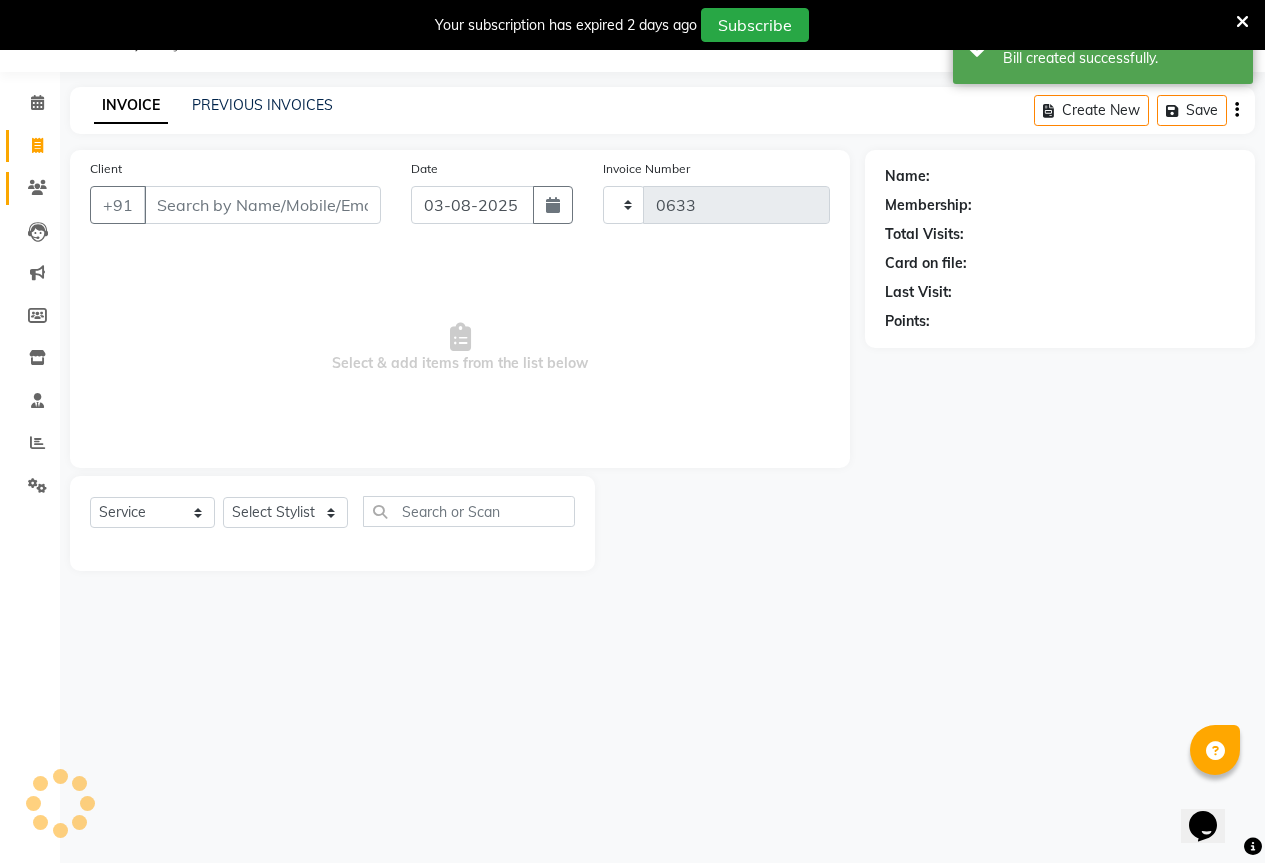 select on "6670" 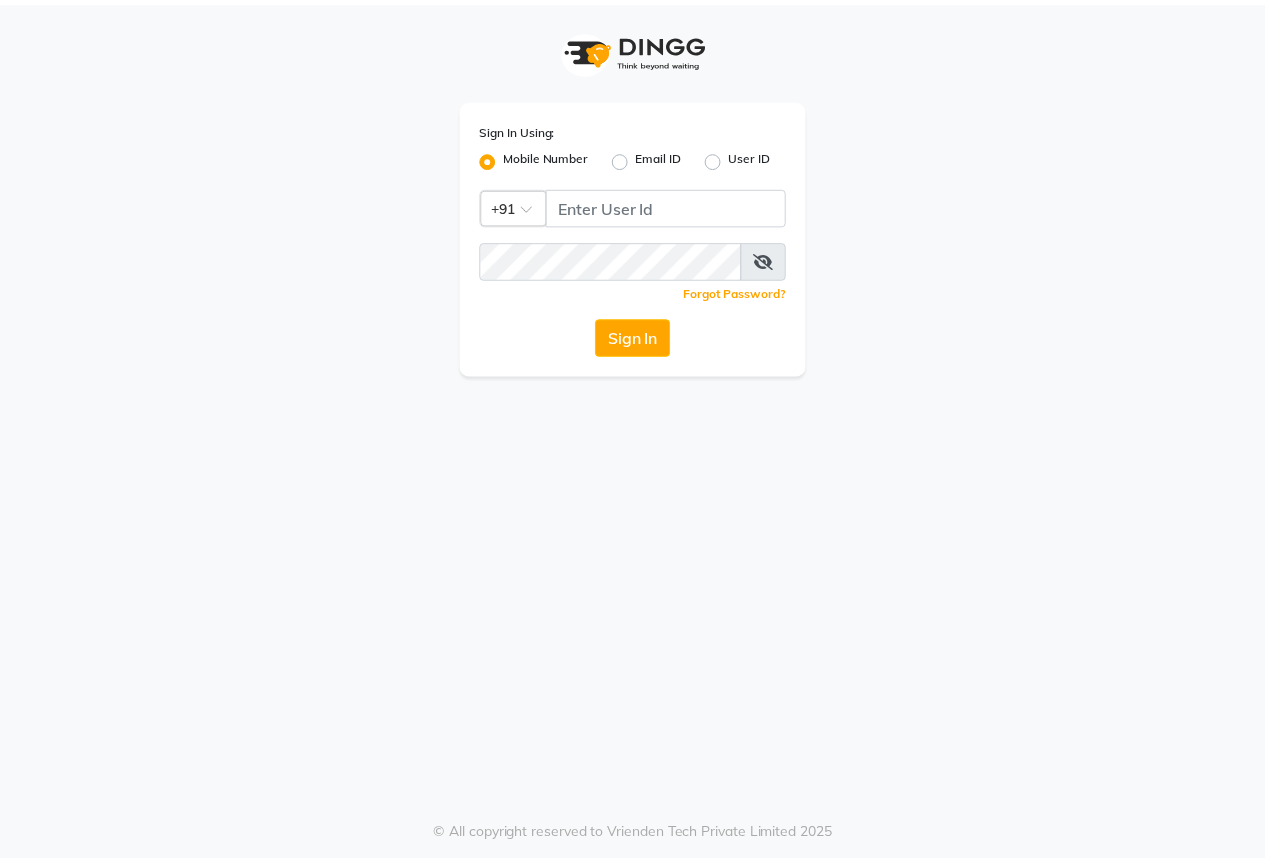 scroll, scrollTop: 0, scrollLeft: 0, axis: both 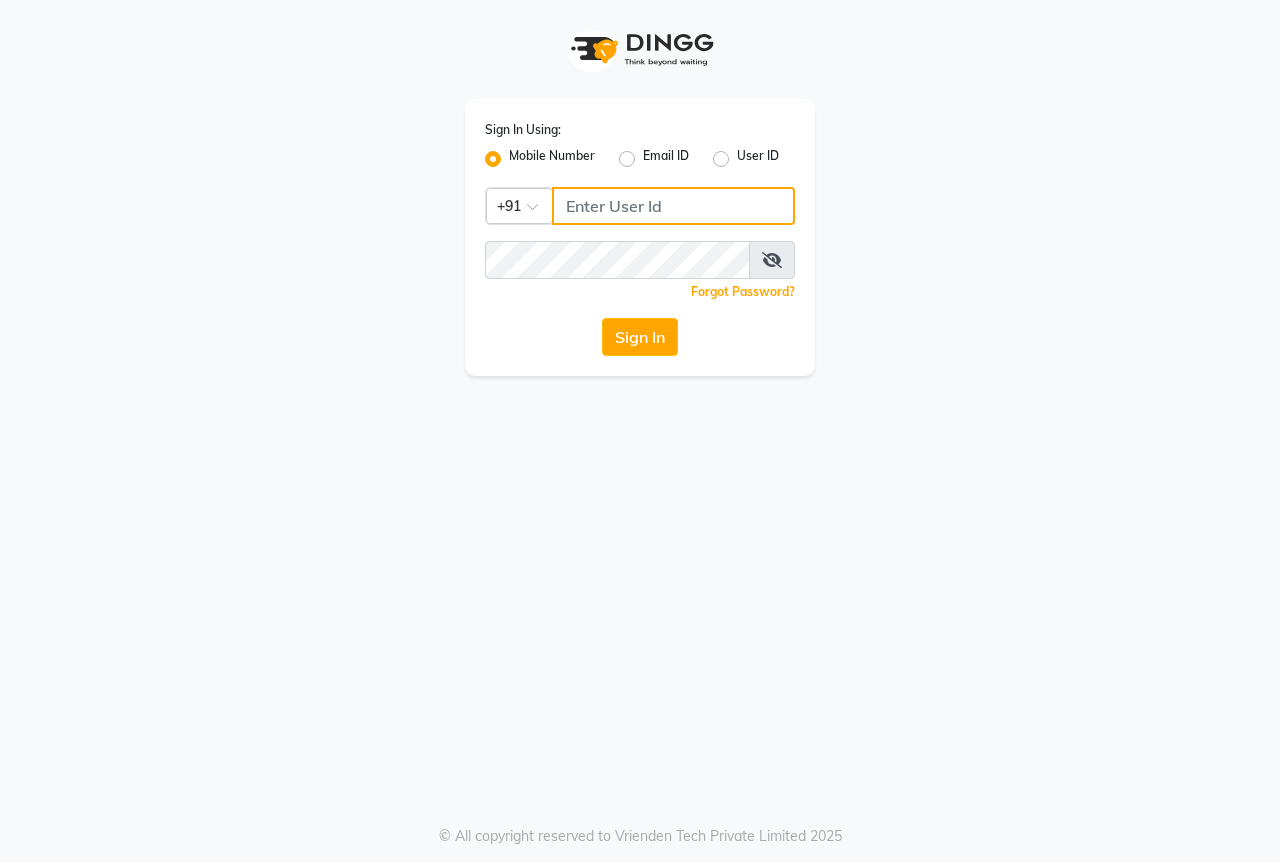 click 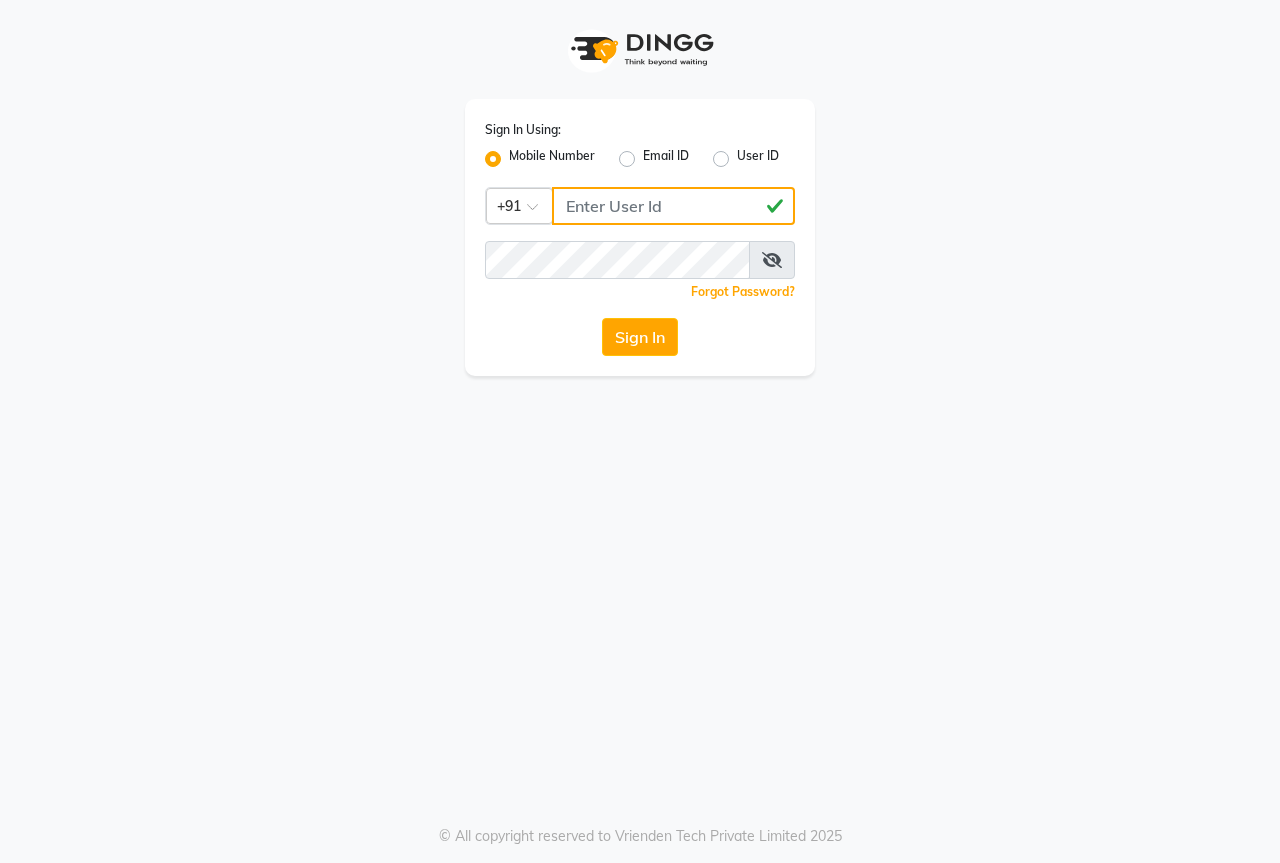type on "[PHONE]" 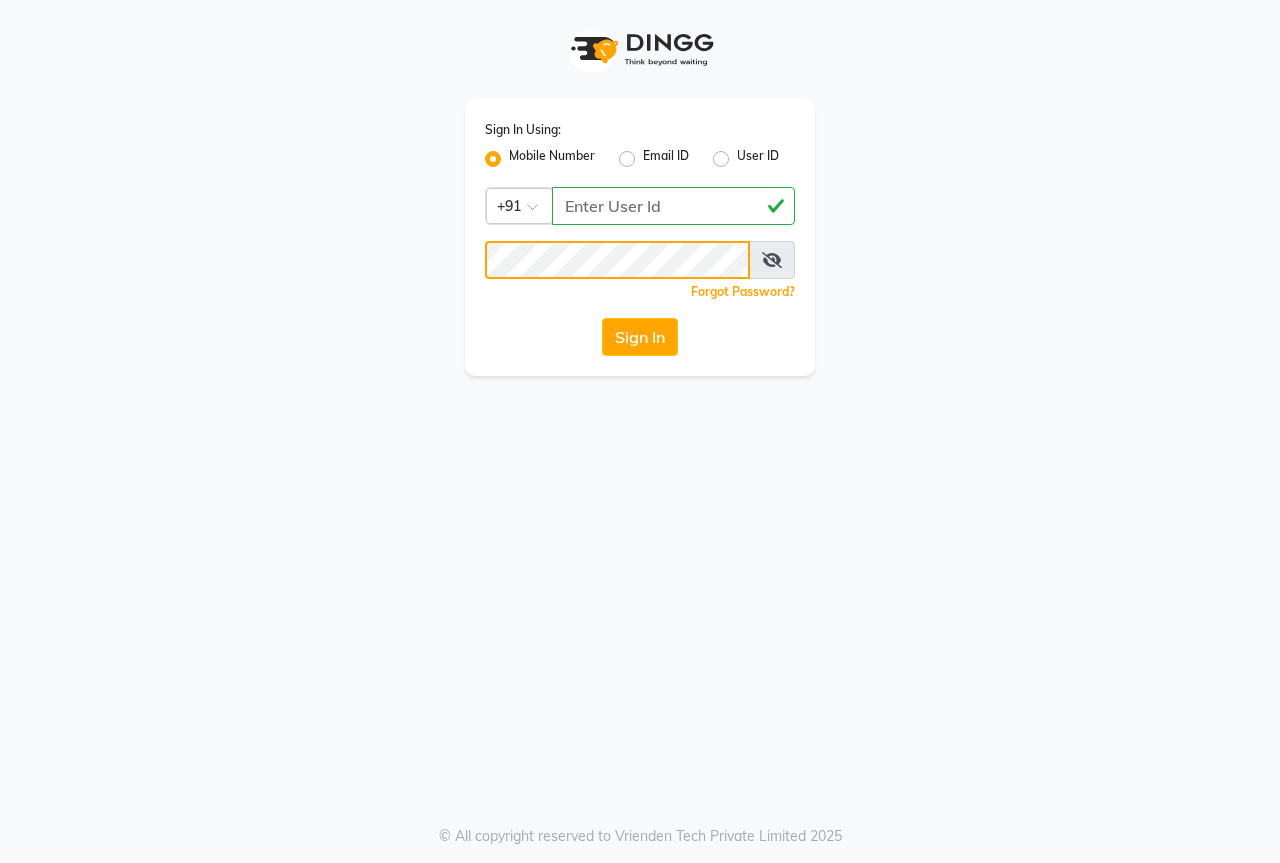 click on "Sign In" 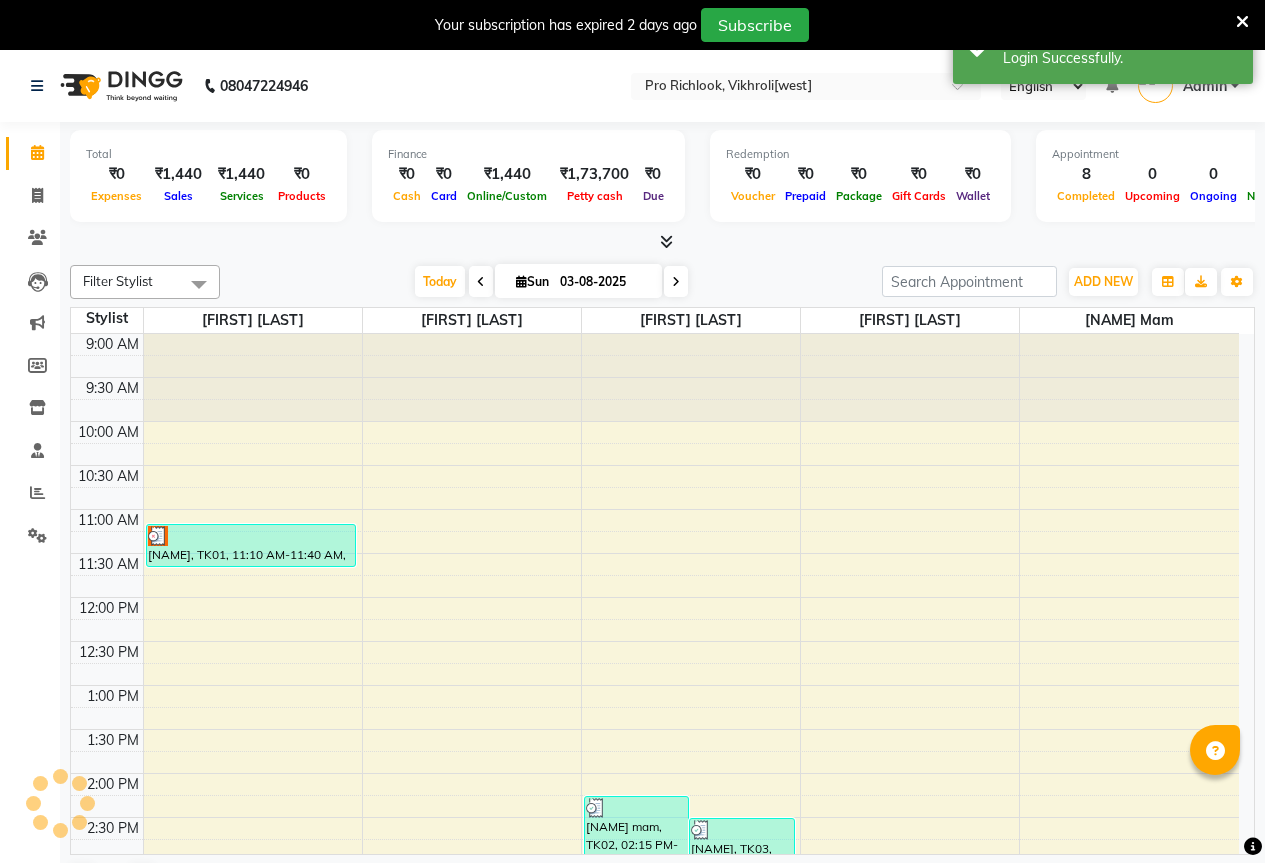 scroll, scrollTop: 0, scrollLeft: 0, axis: both 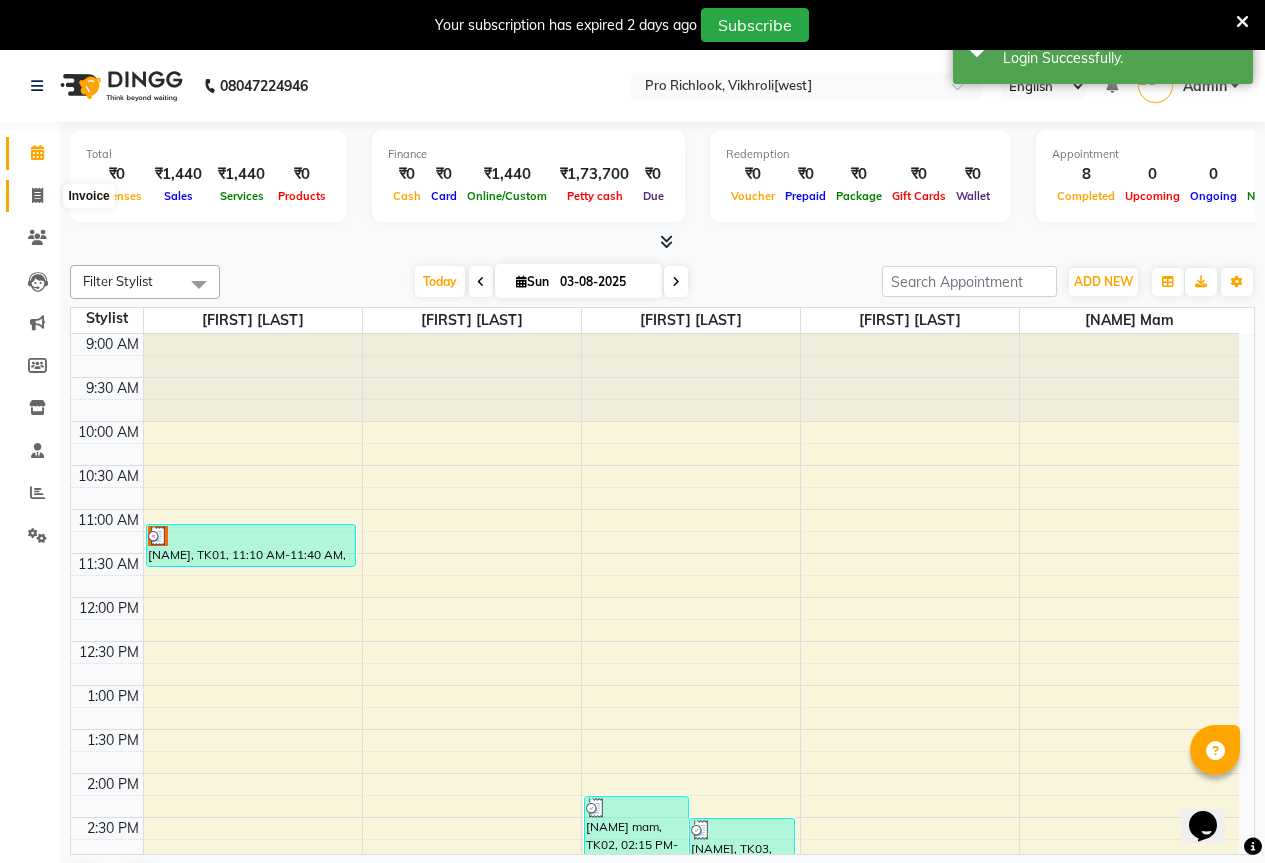 click 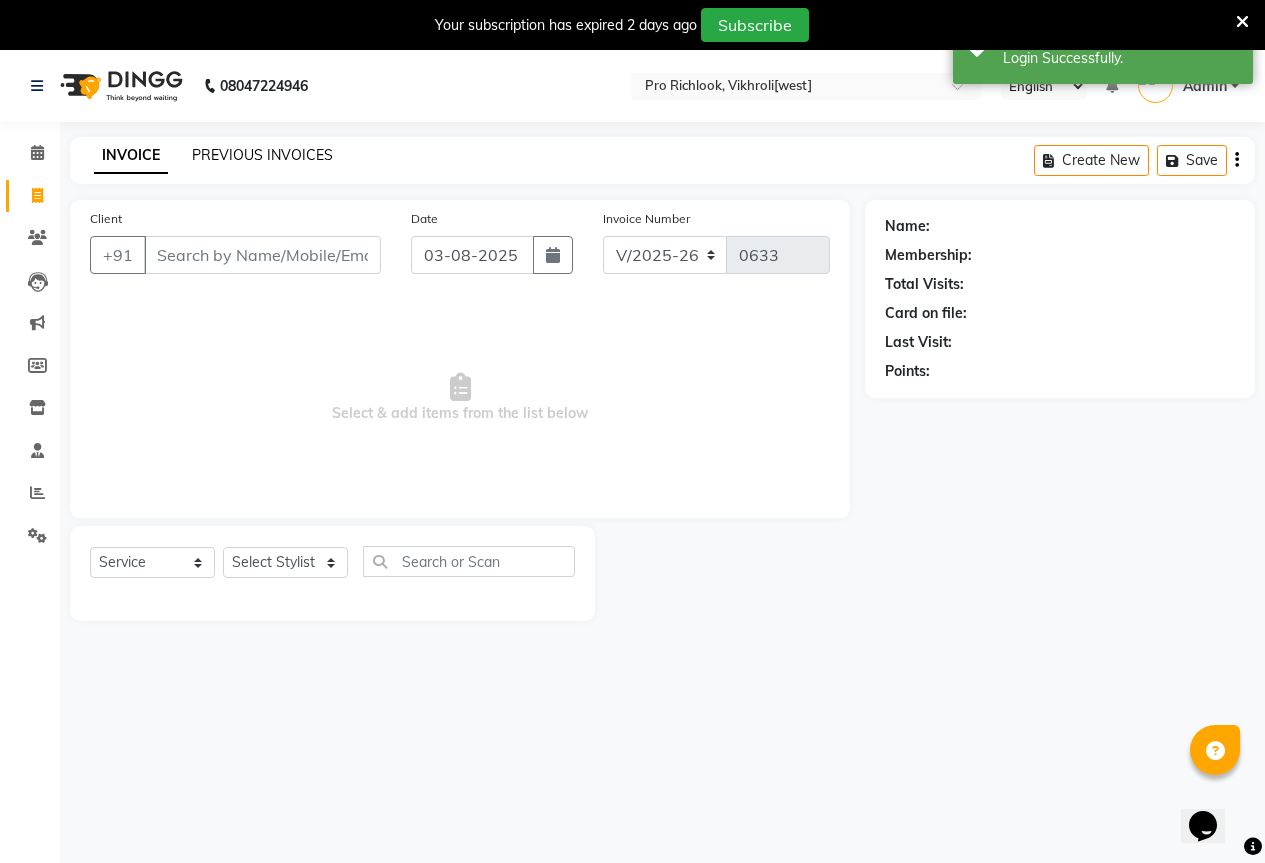 click on "PREVIOUS INVOICES" 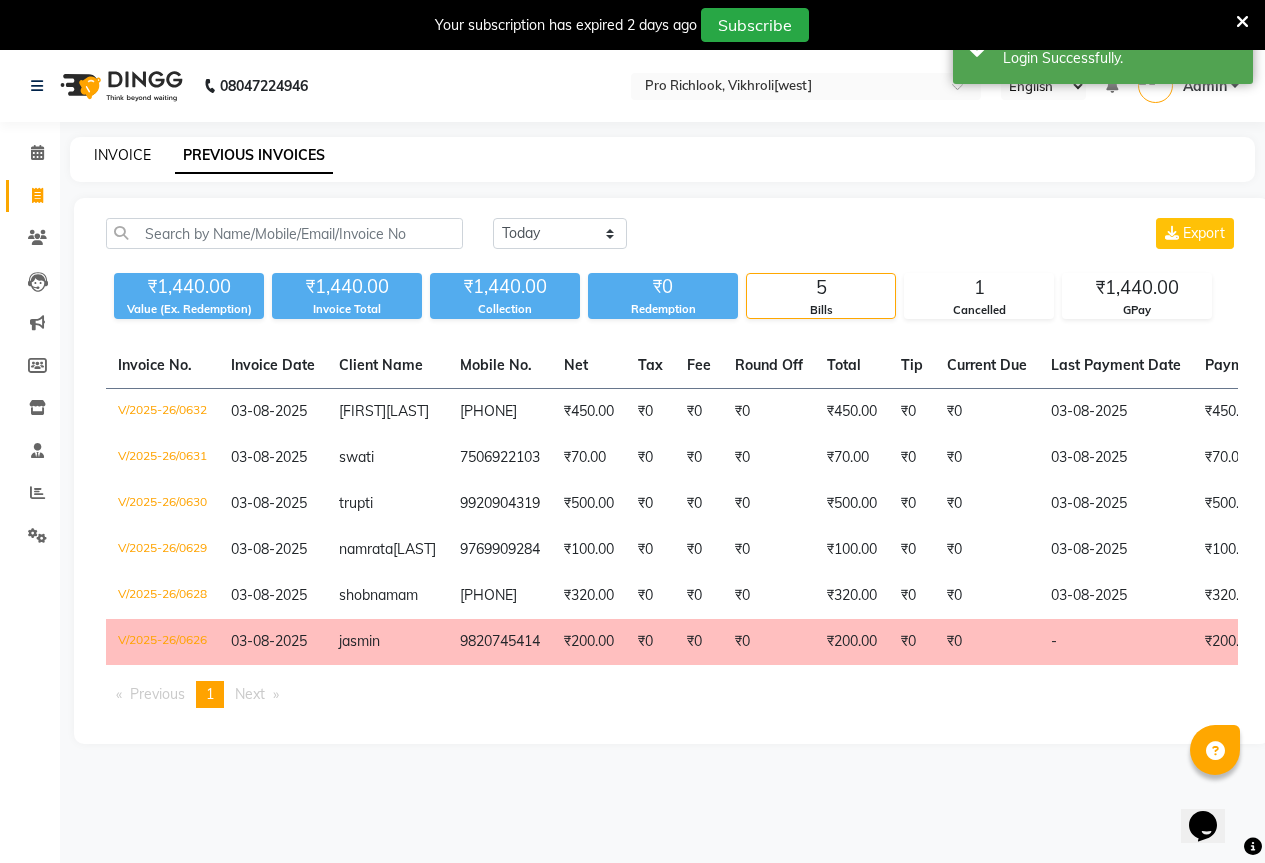 click on "INVOICE" 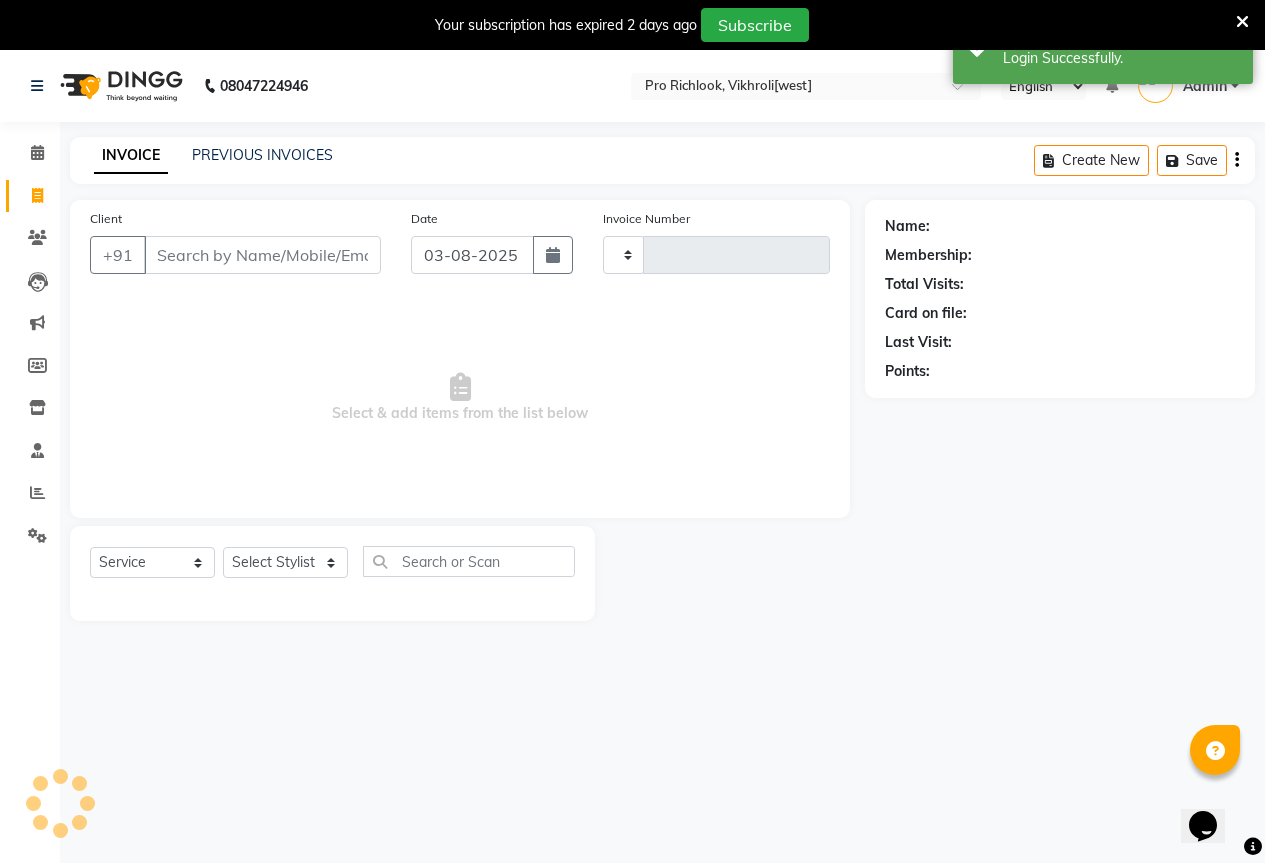 type on "0633" 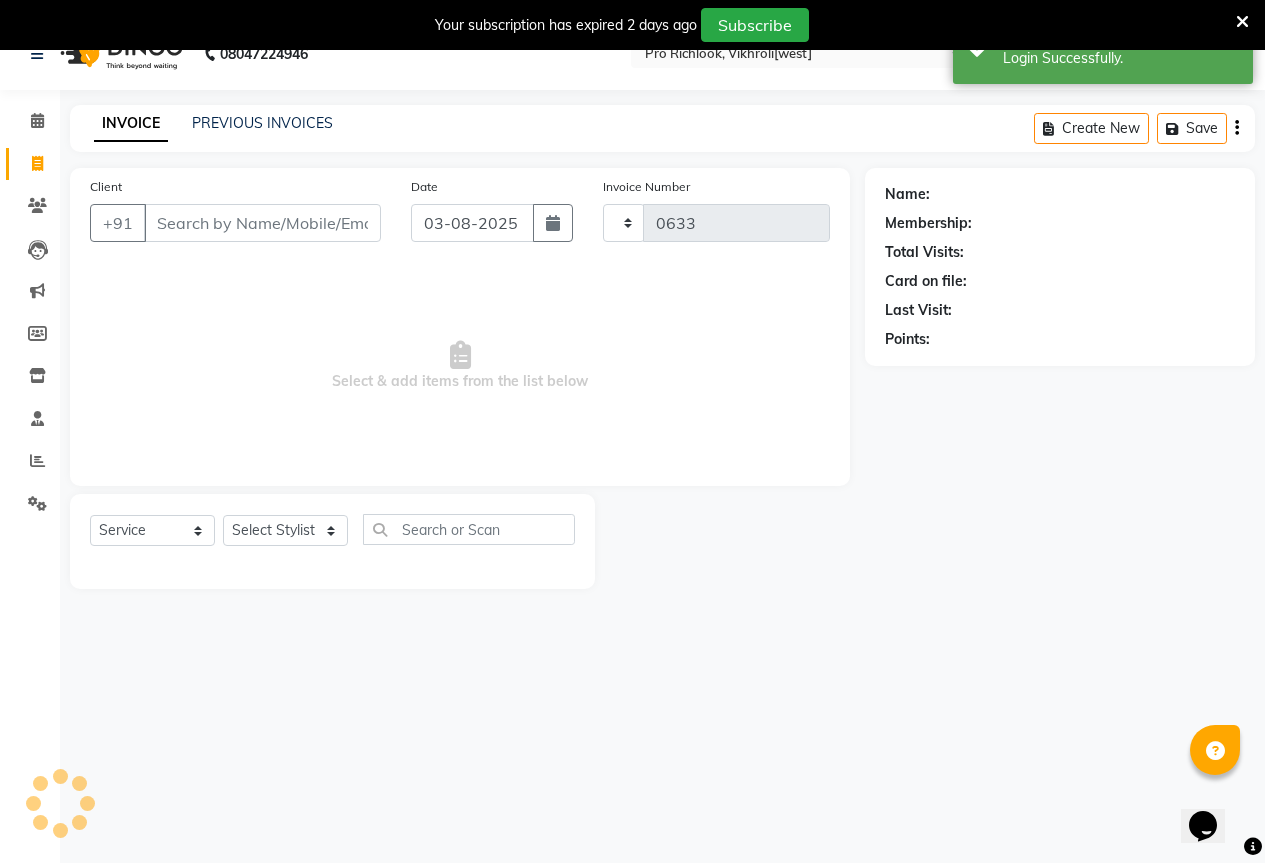 select on "6670" 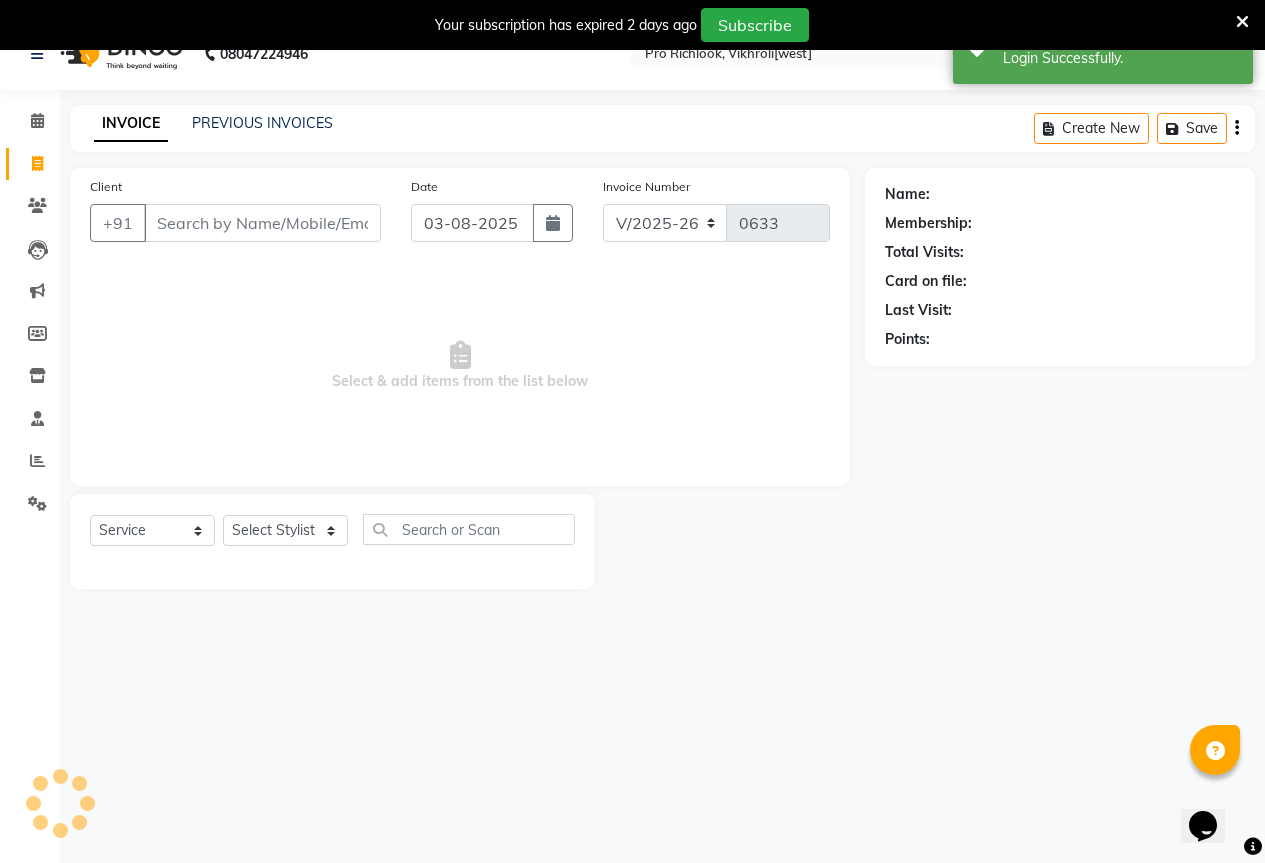 scroll, scrollTop: 50, scrollLeft: 0, axis: vertical 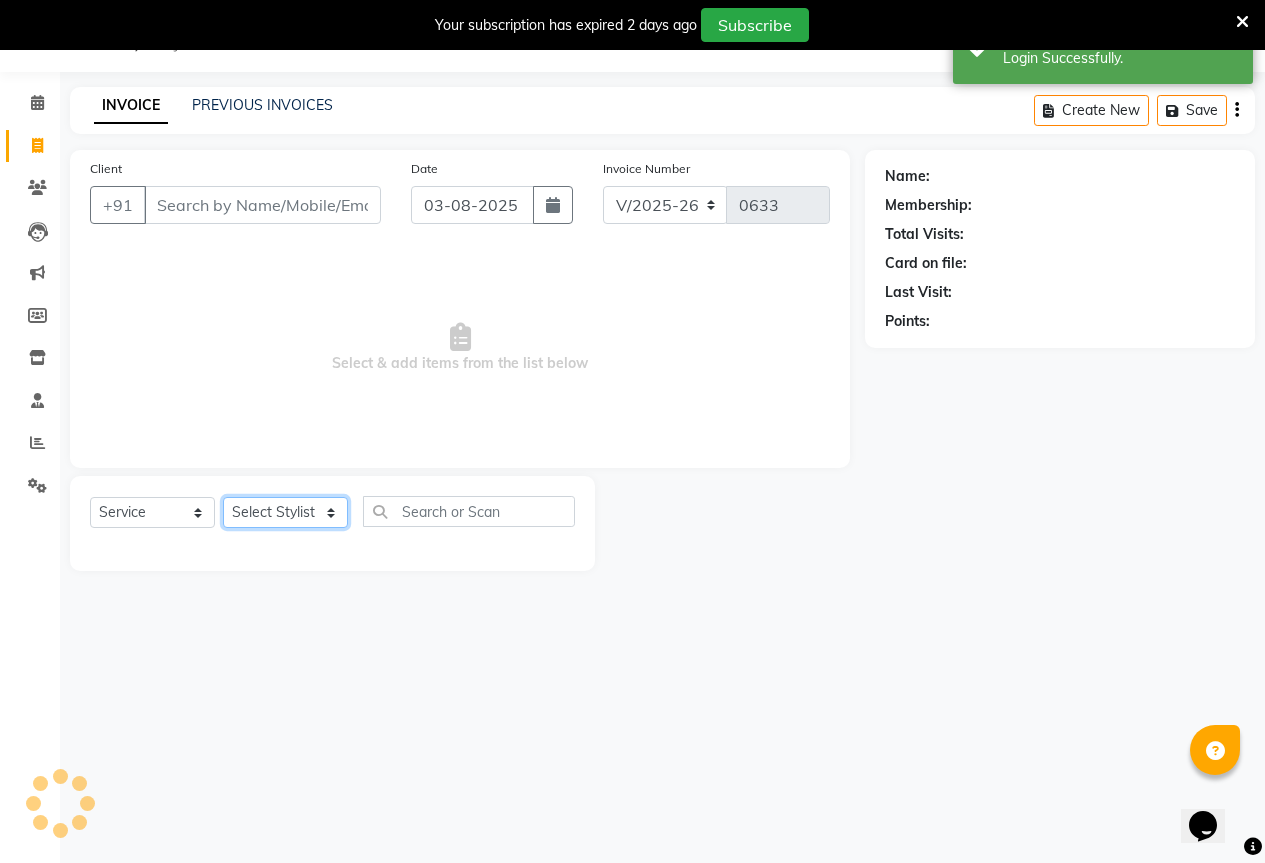 click on "Select Stylist [NAME] [LAST] [NAME] [LAST] [NAME] [LAST] [NAME] [LAST] [NAME] [LAST]" 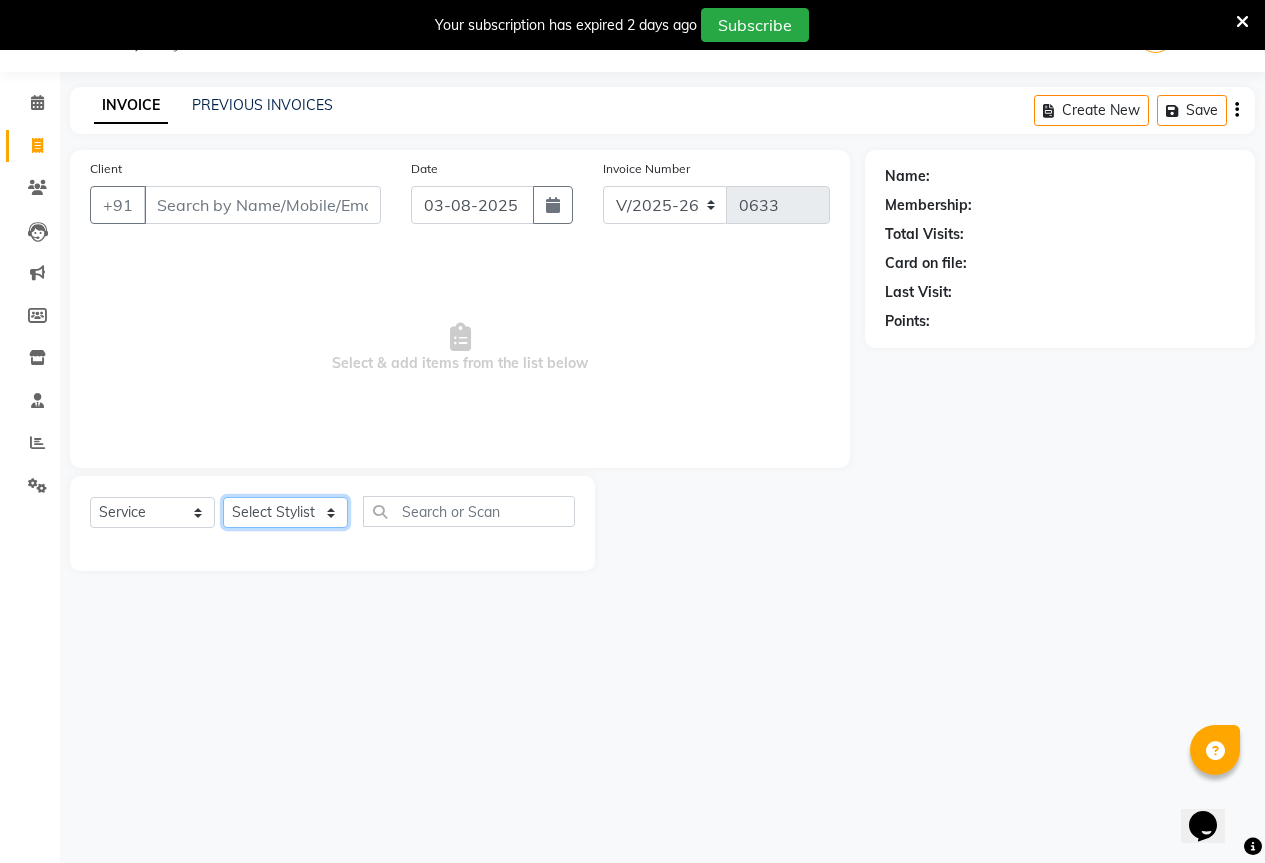 select on "52051" 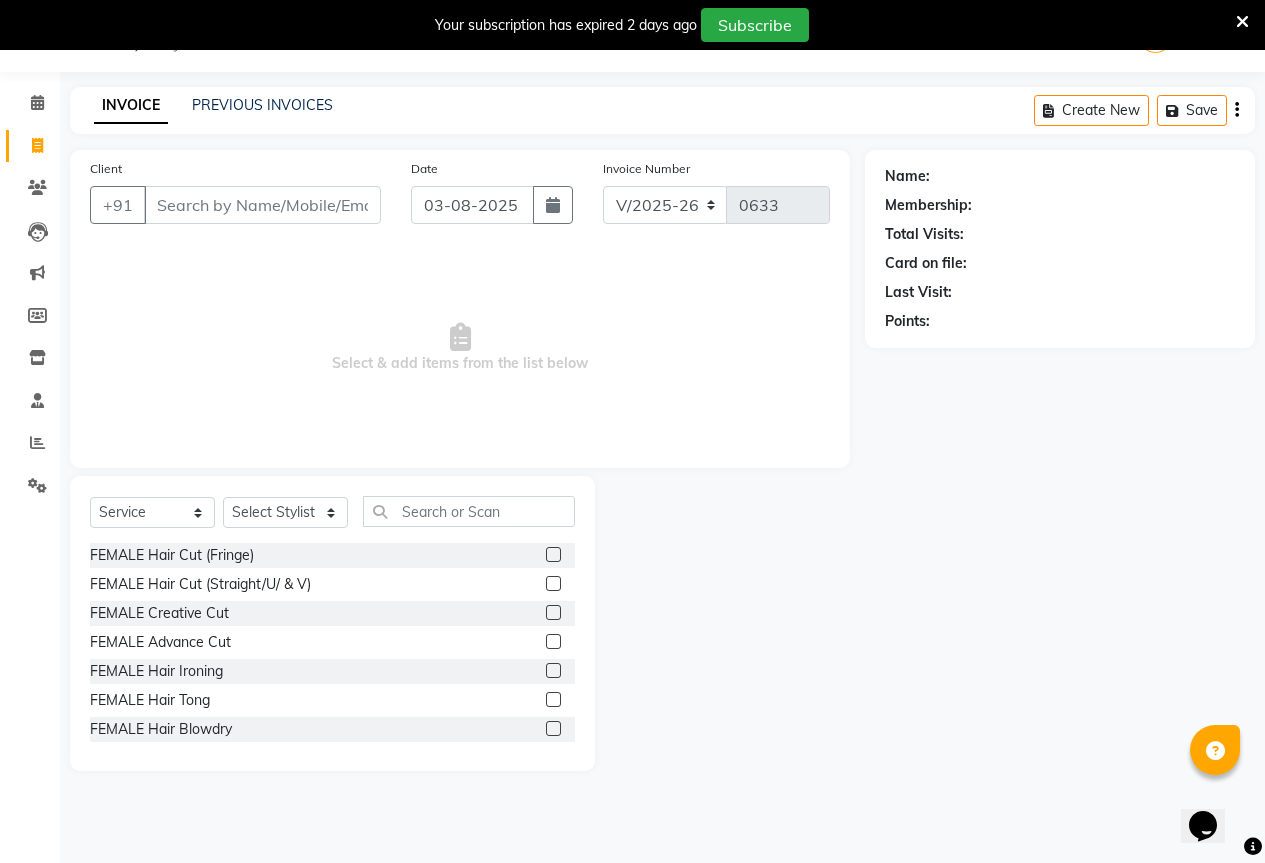 click 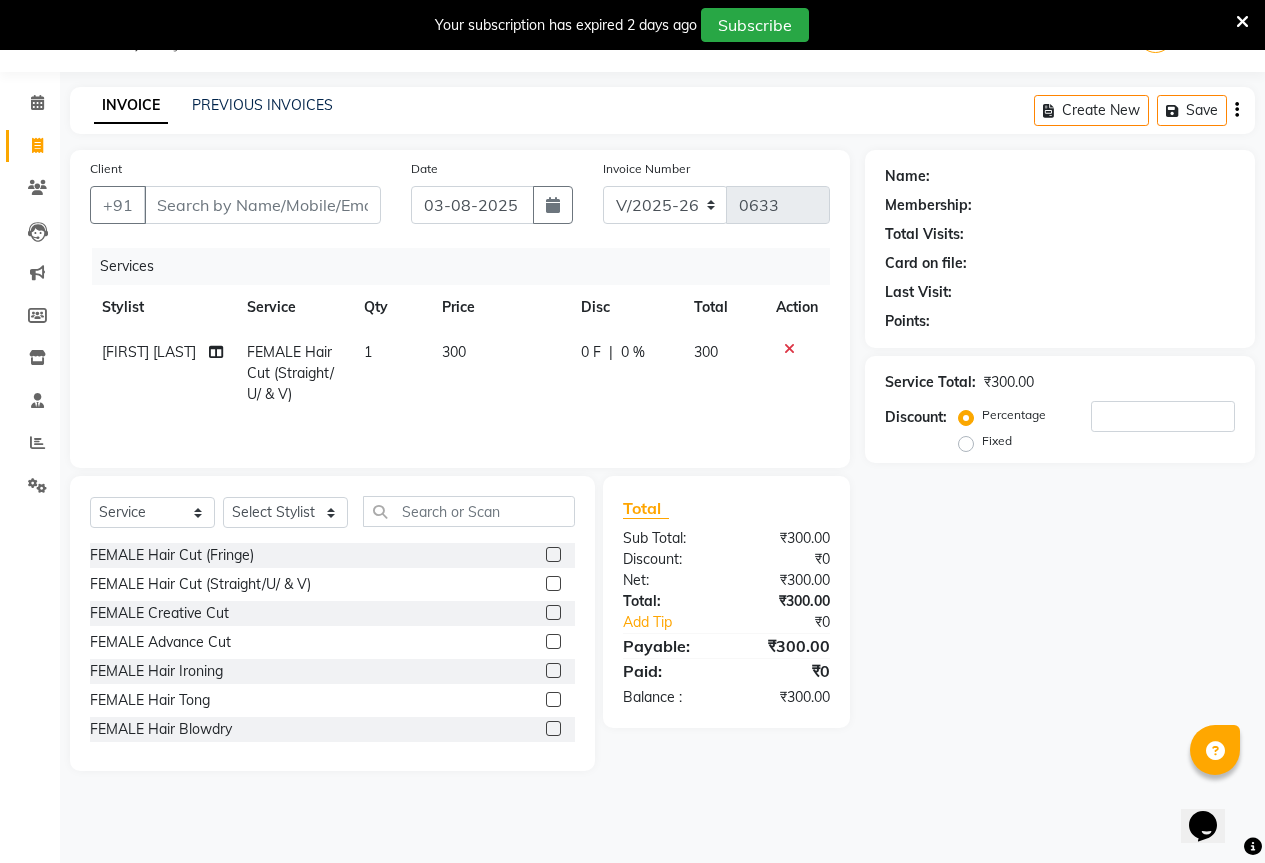click on "FEMALE Hair Cut (Fringe)" 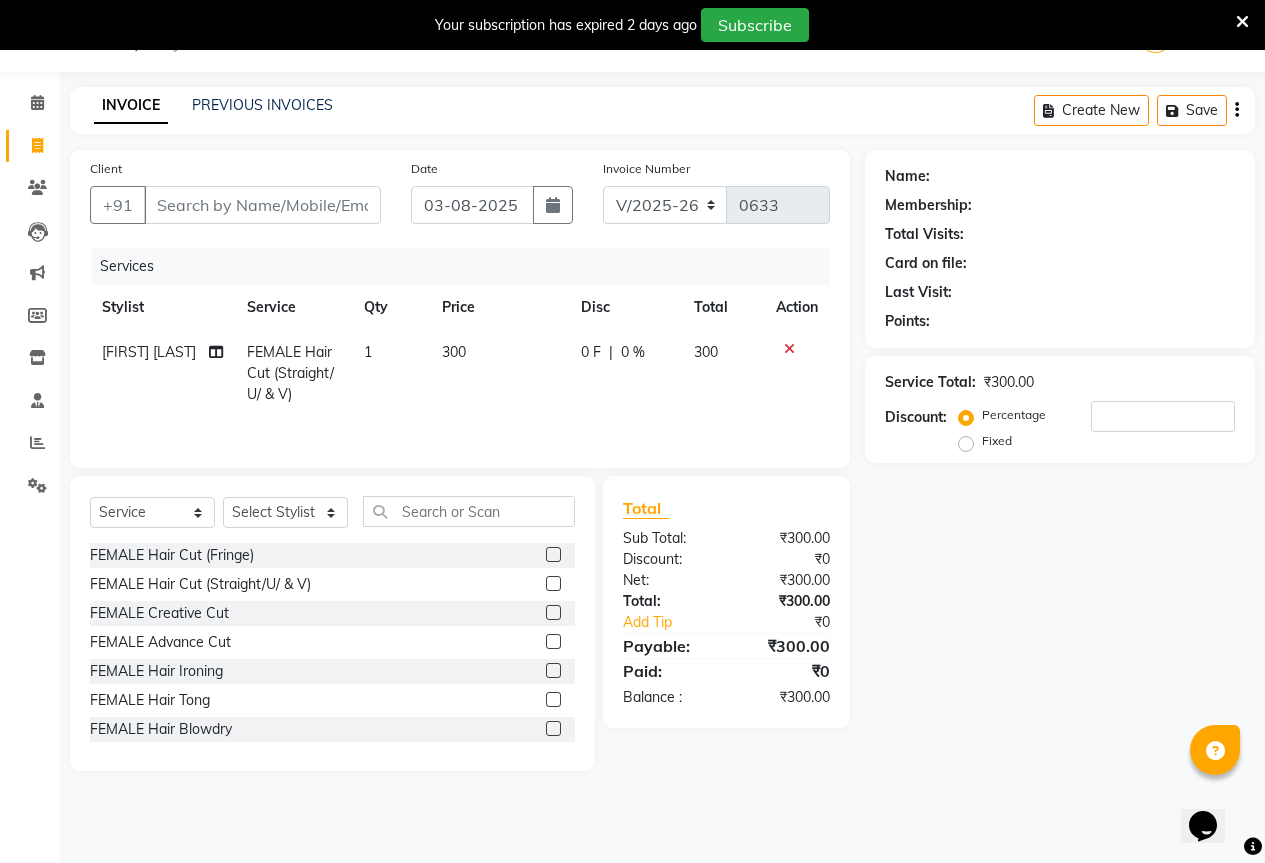 click 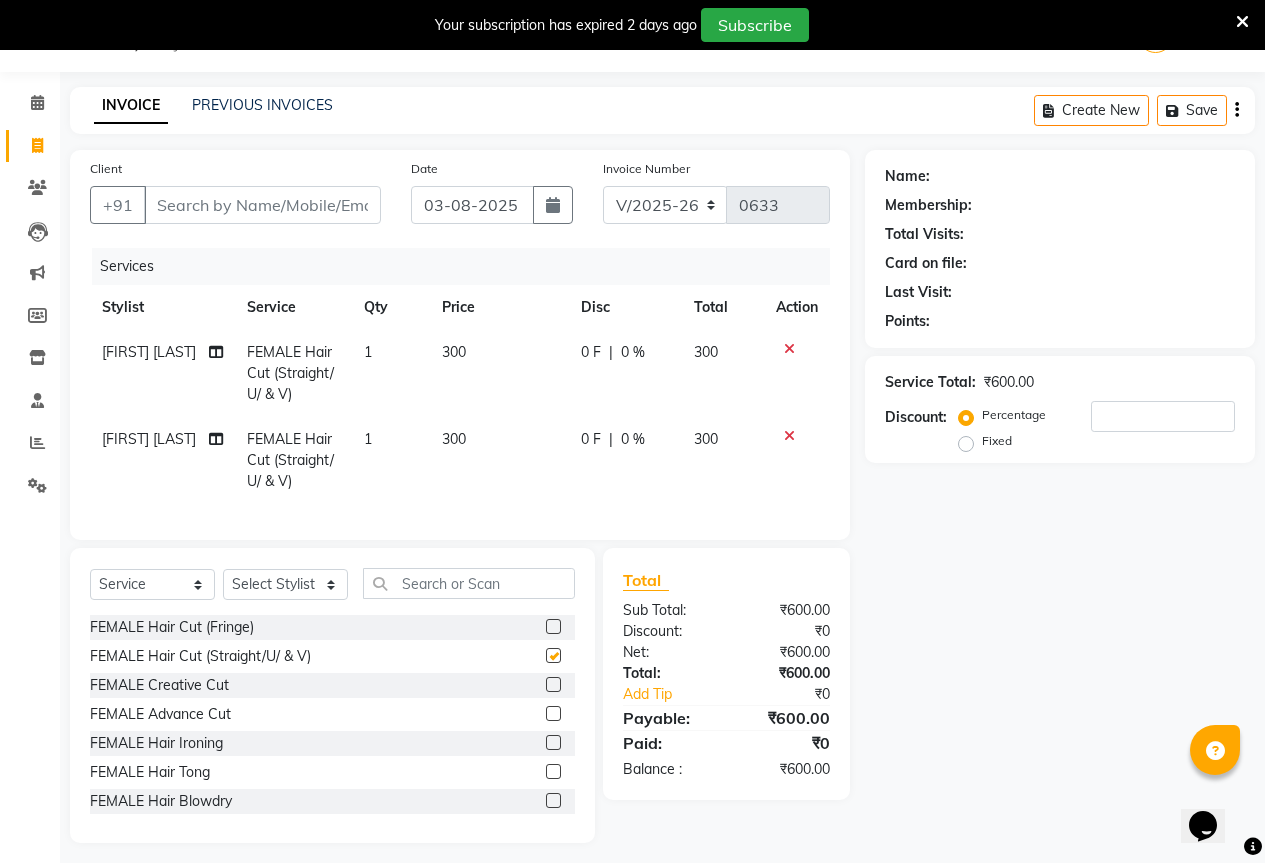 checkbox on "false" 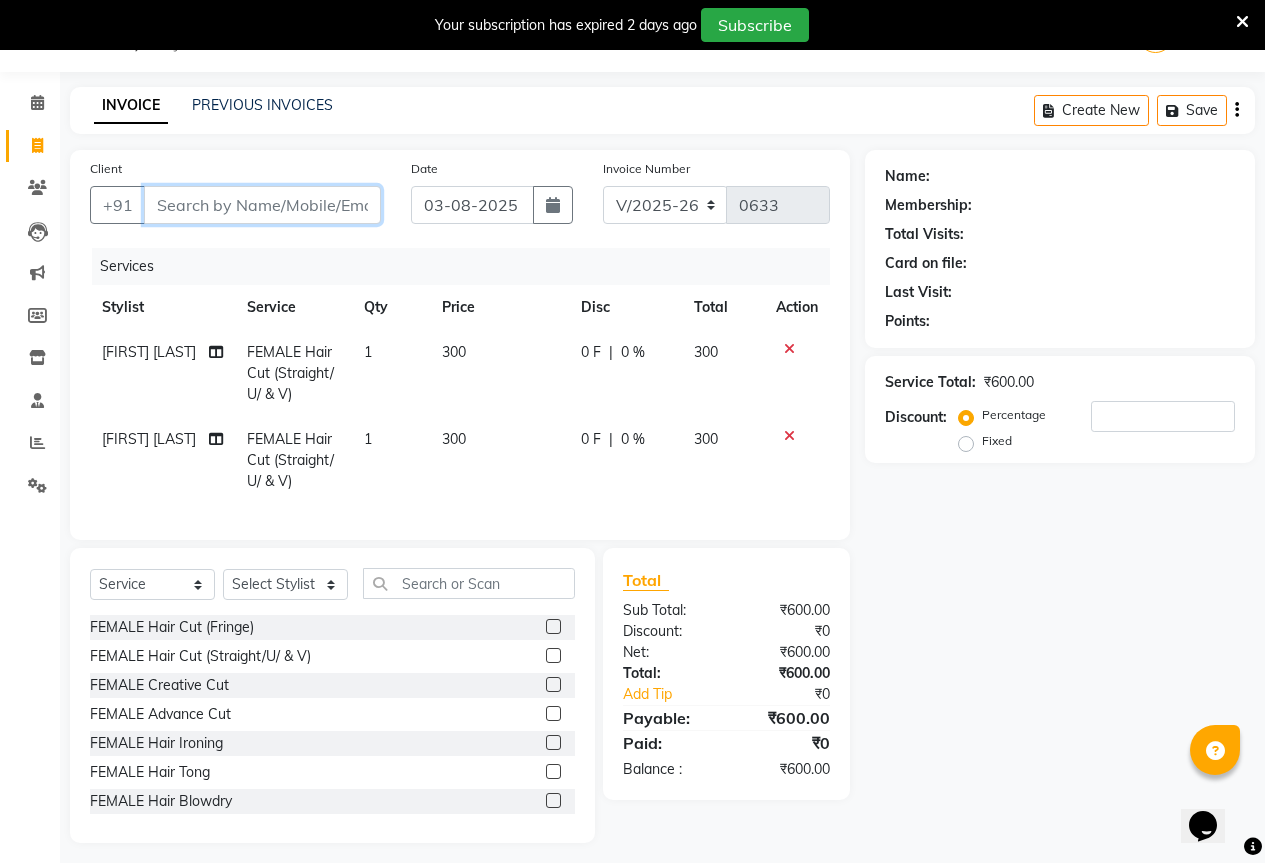 click on "Client" at bounding box center (262, 205) 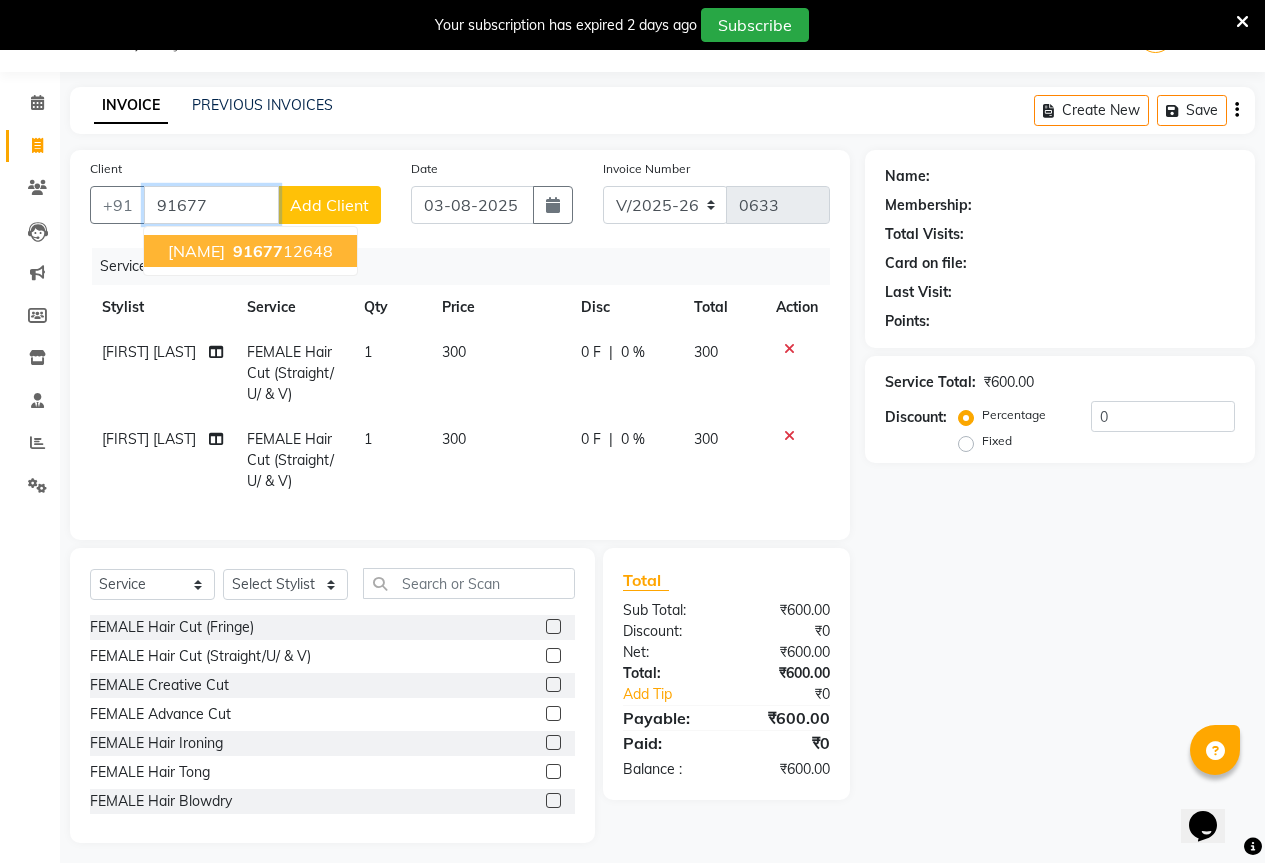 click on "91677" at bounding box center (258, 251) 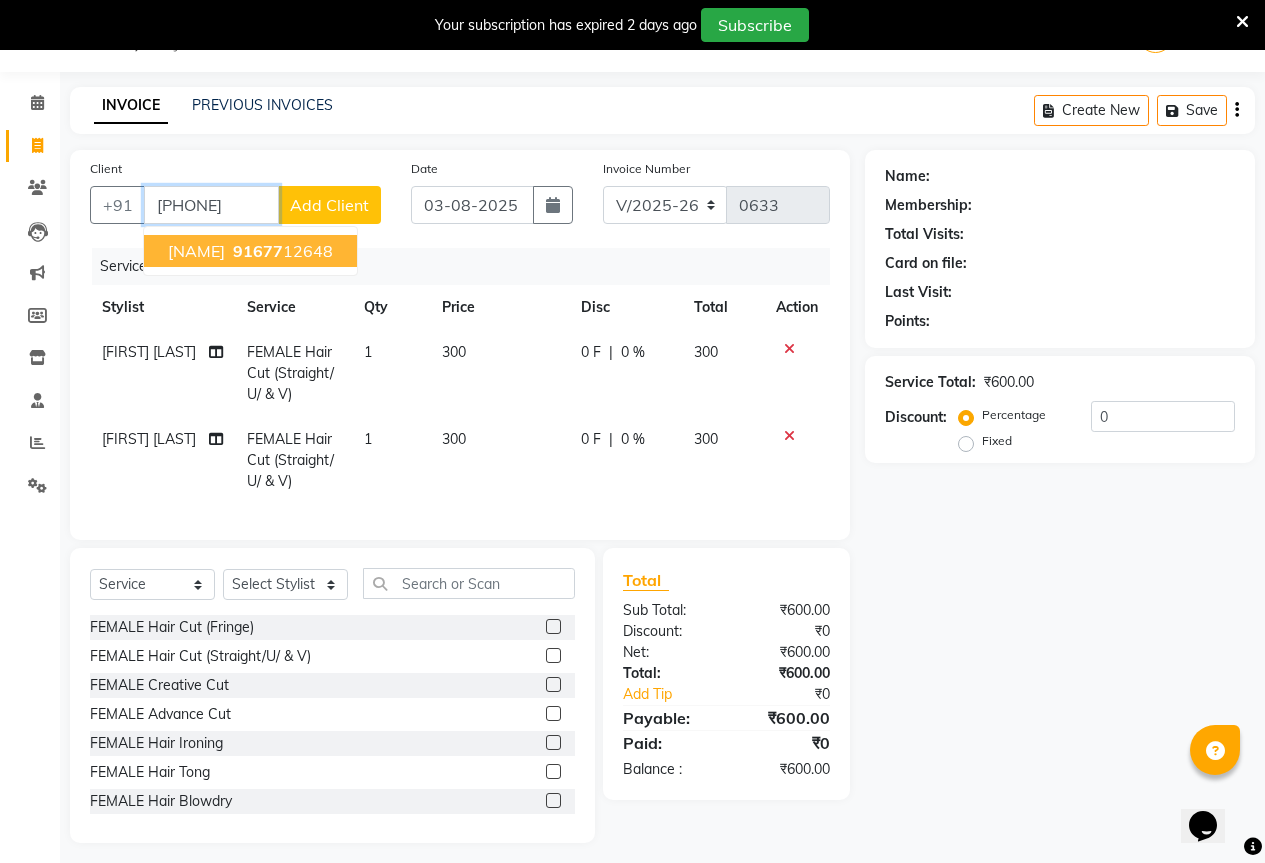 type on "9167712648" 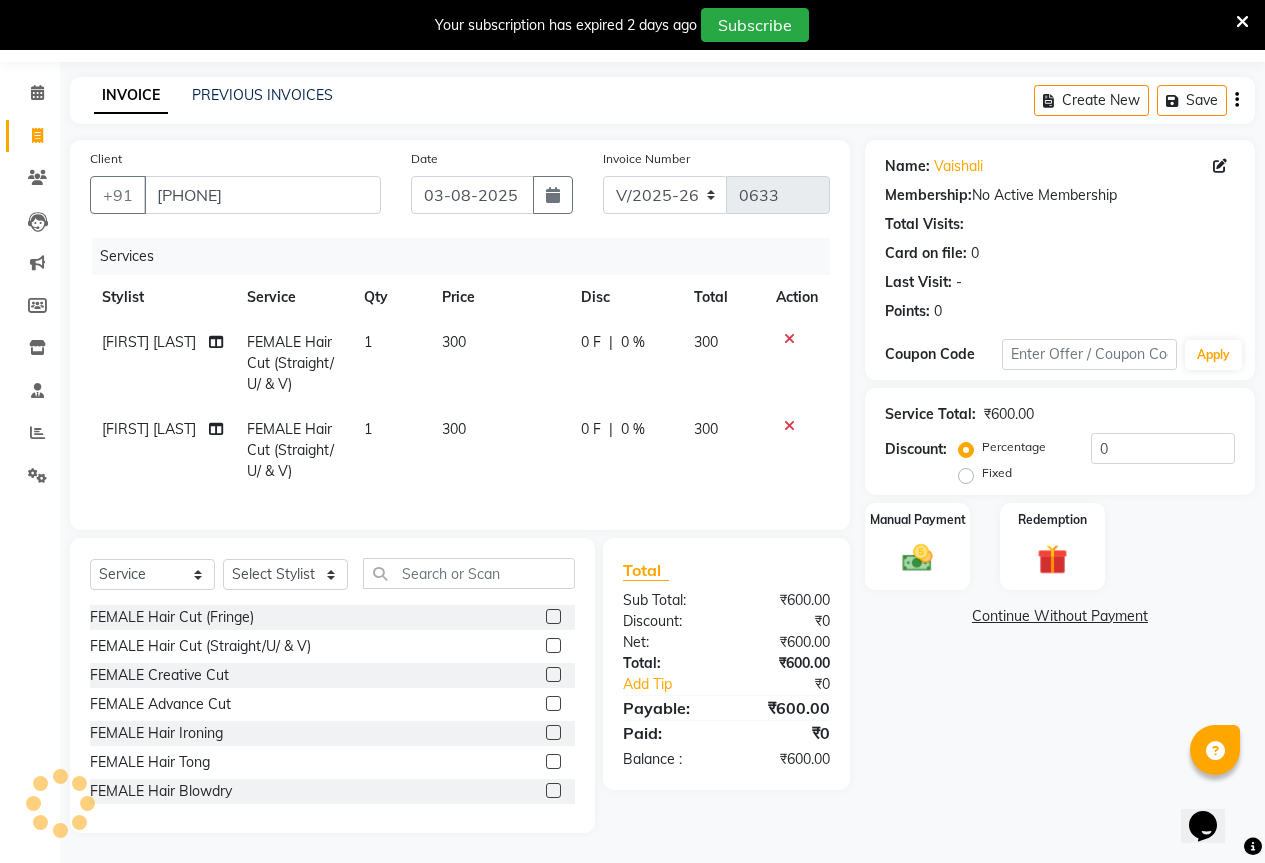 scroll, scrollTop: 75, scrollLeft: 0, axis: vertical 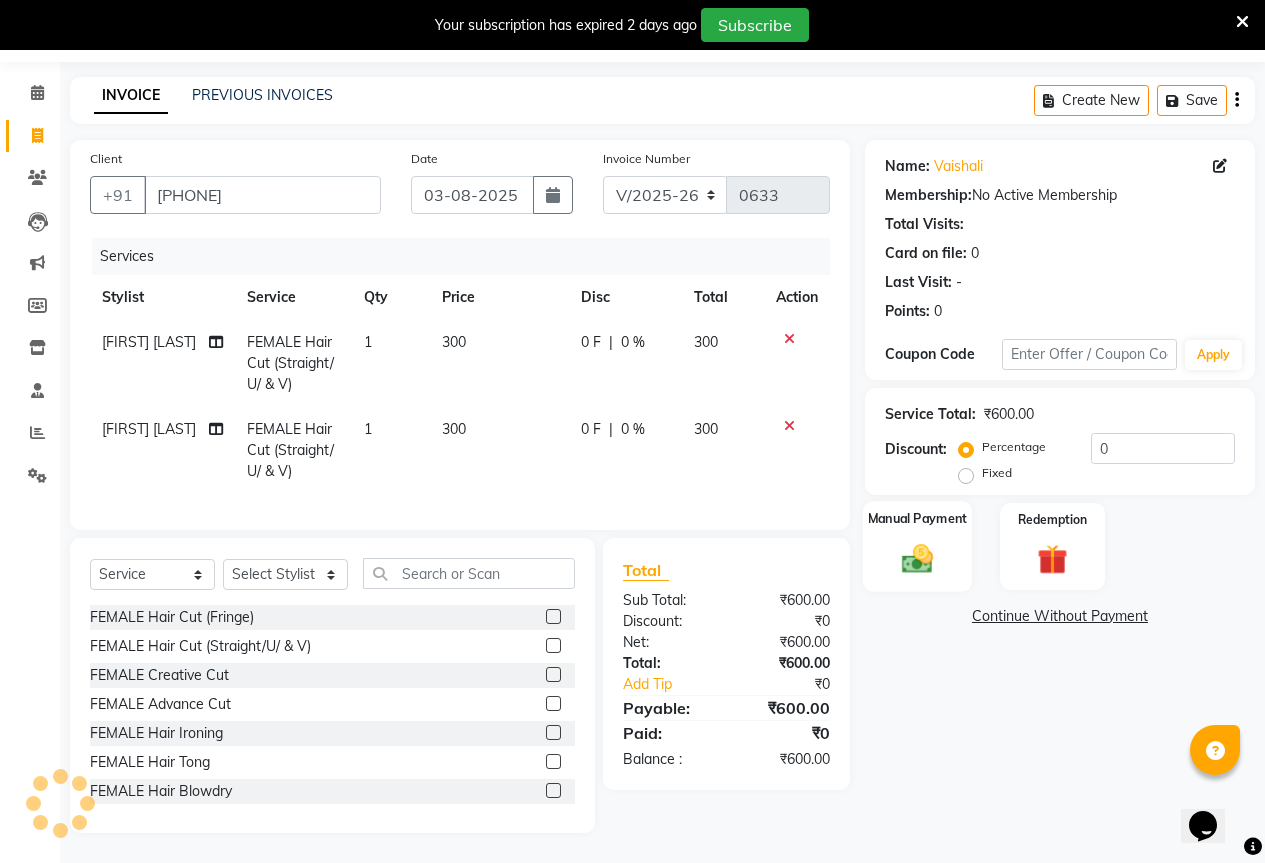 click 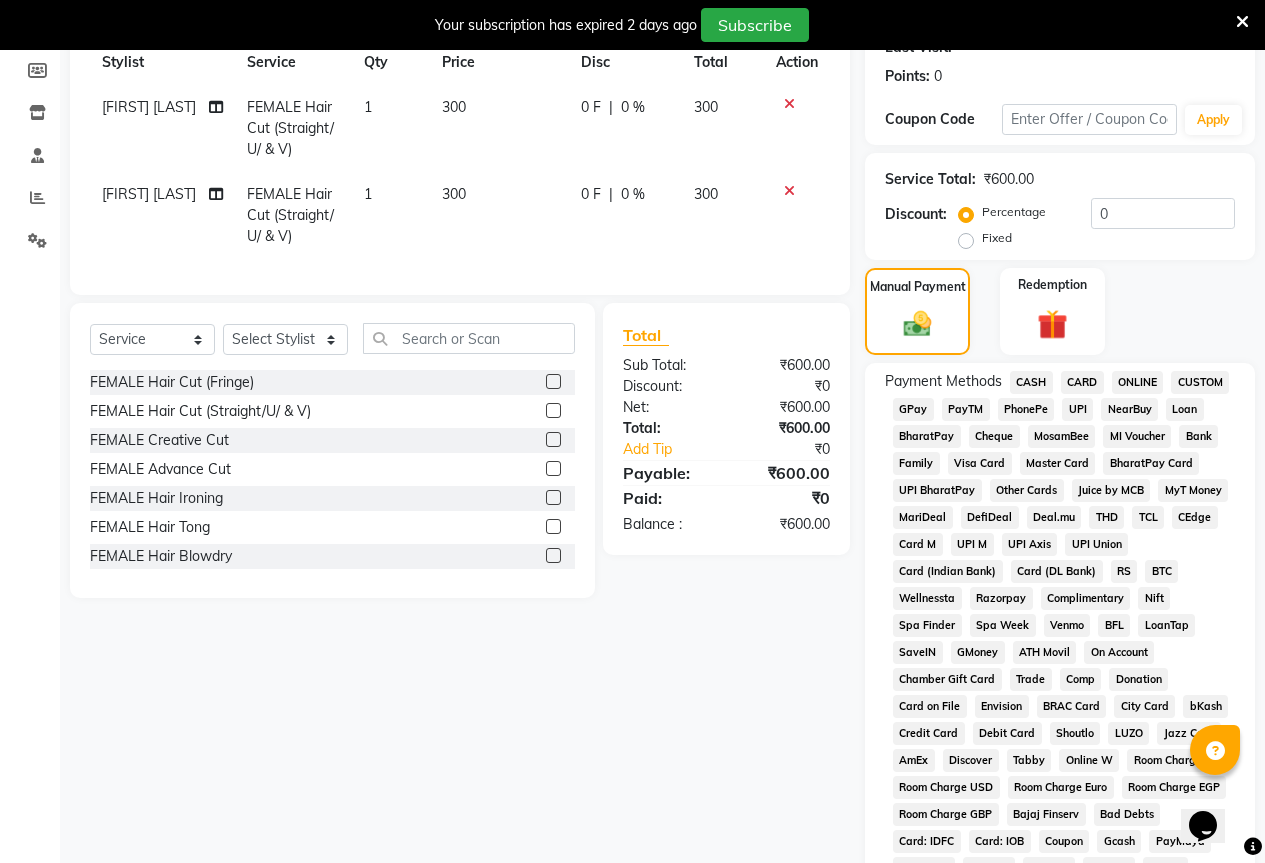 scroll, scrollTop: 375, scrollLeft: 0, axis: vertical 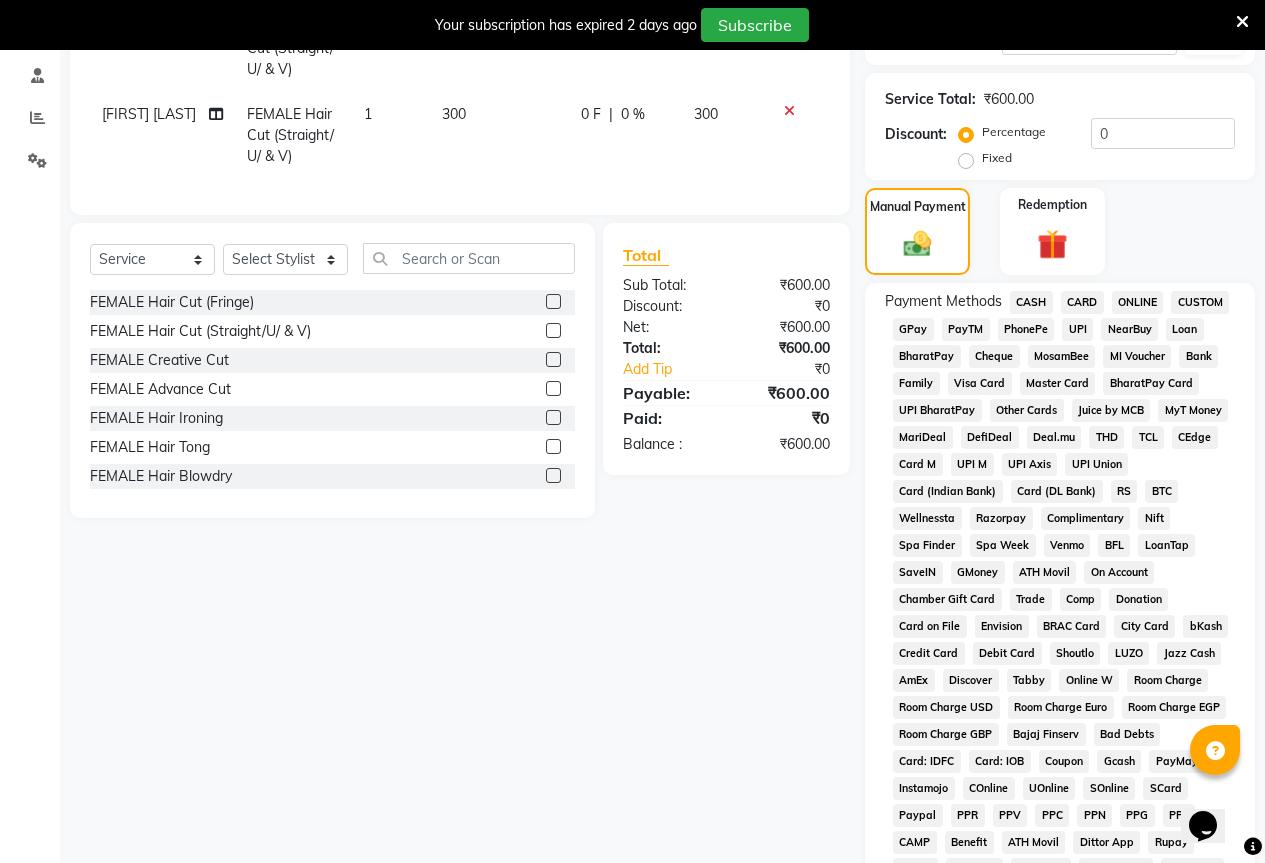 click on "GPay" 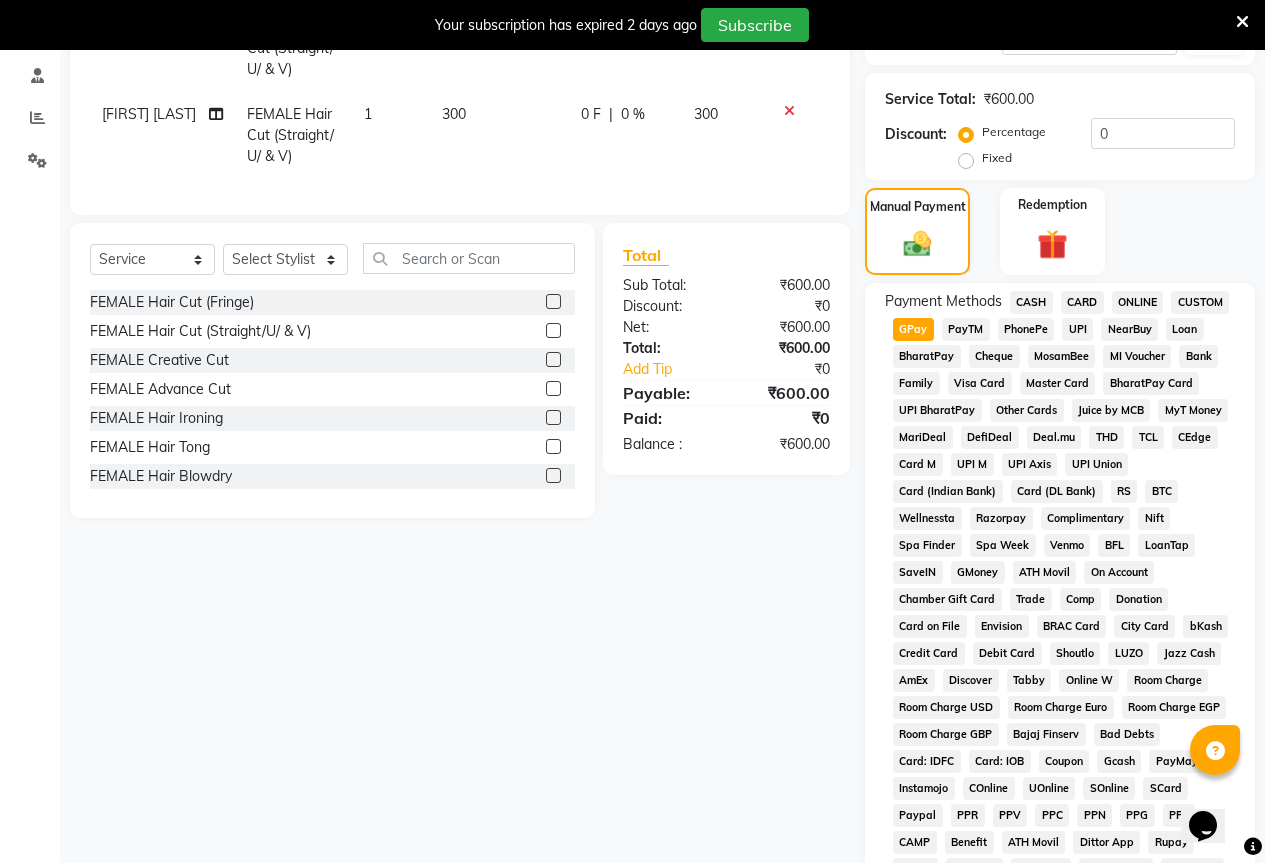 click on "CASH" 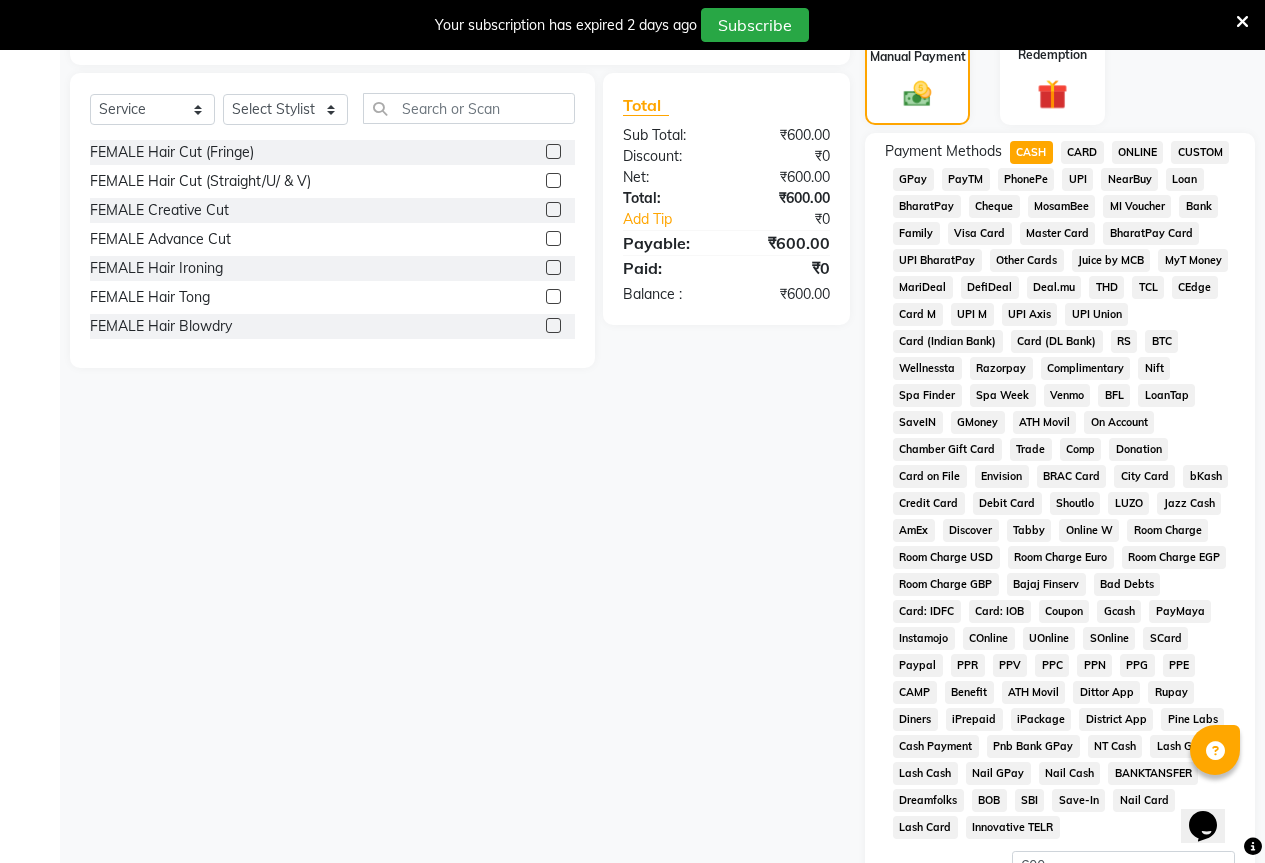 scroll, scrollTop: 766, scrollLeft: 0, axis: vertical 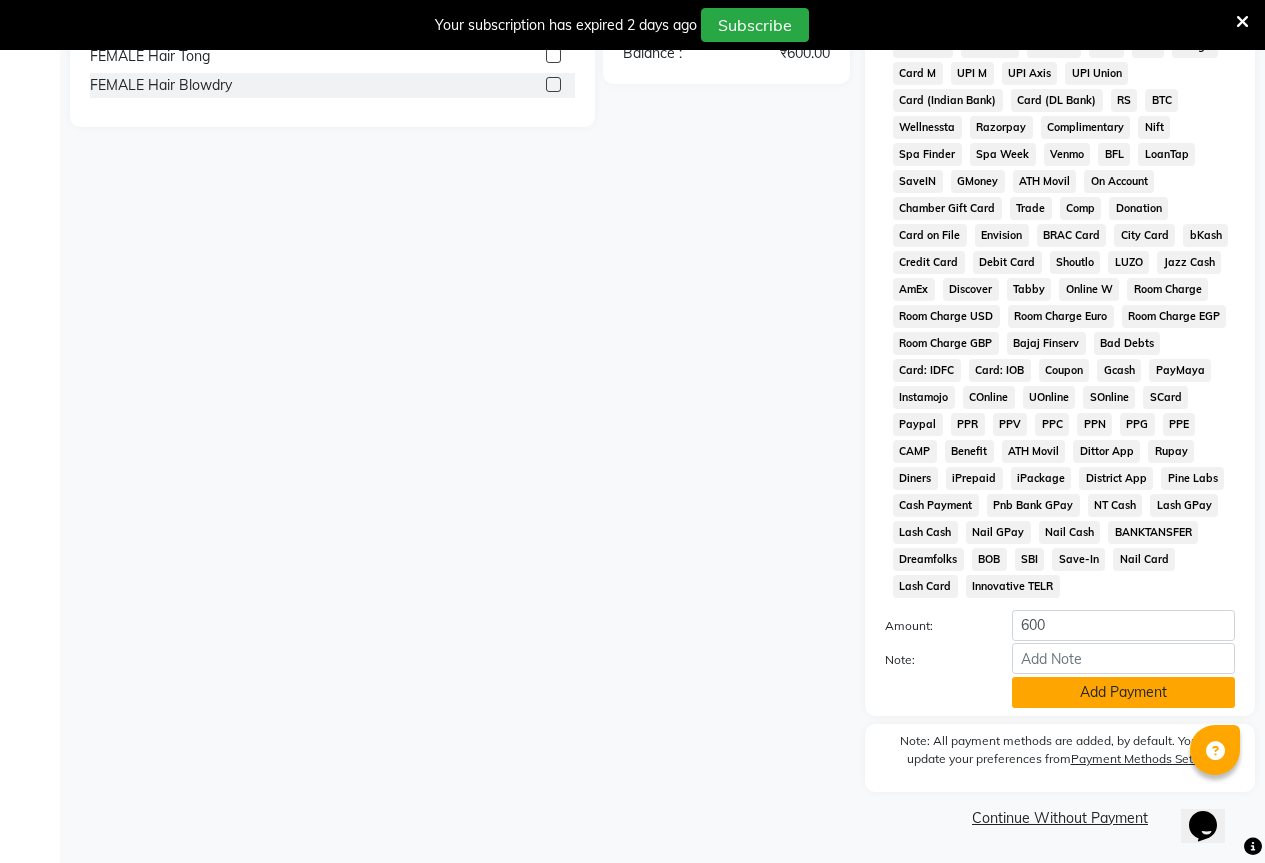 click on "Add Payment" 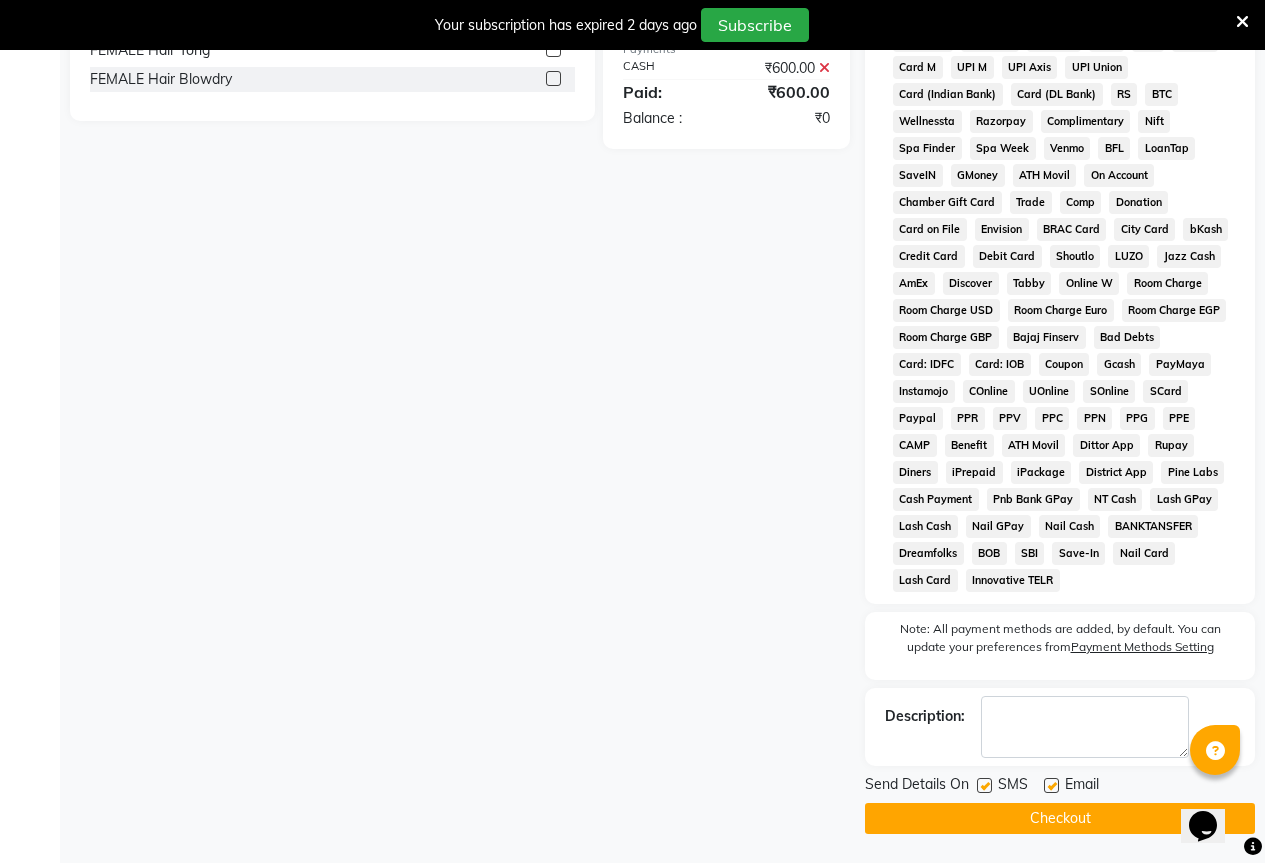 scroll, scrollTop: 773, scrollLeft: 0, axis: vertical 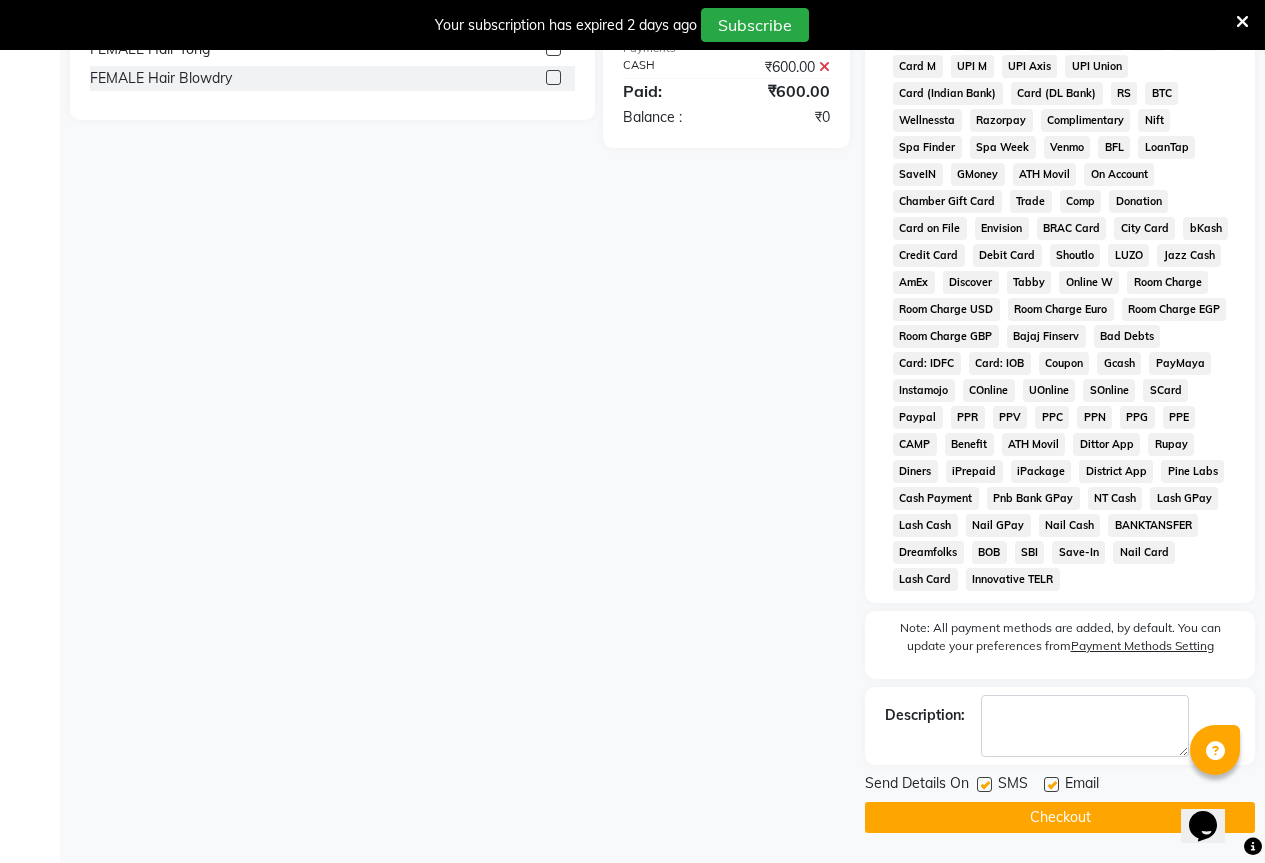click 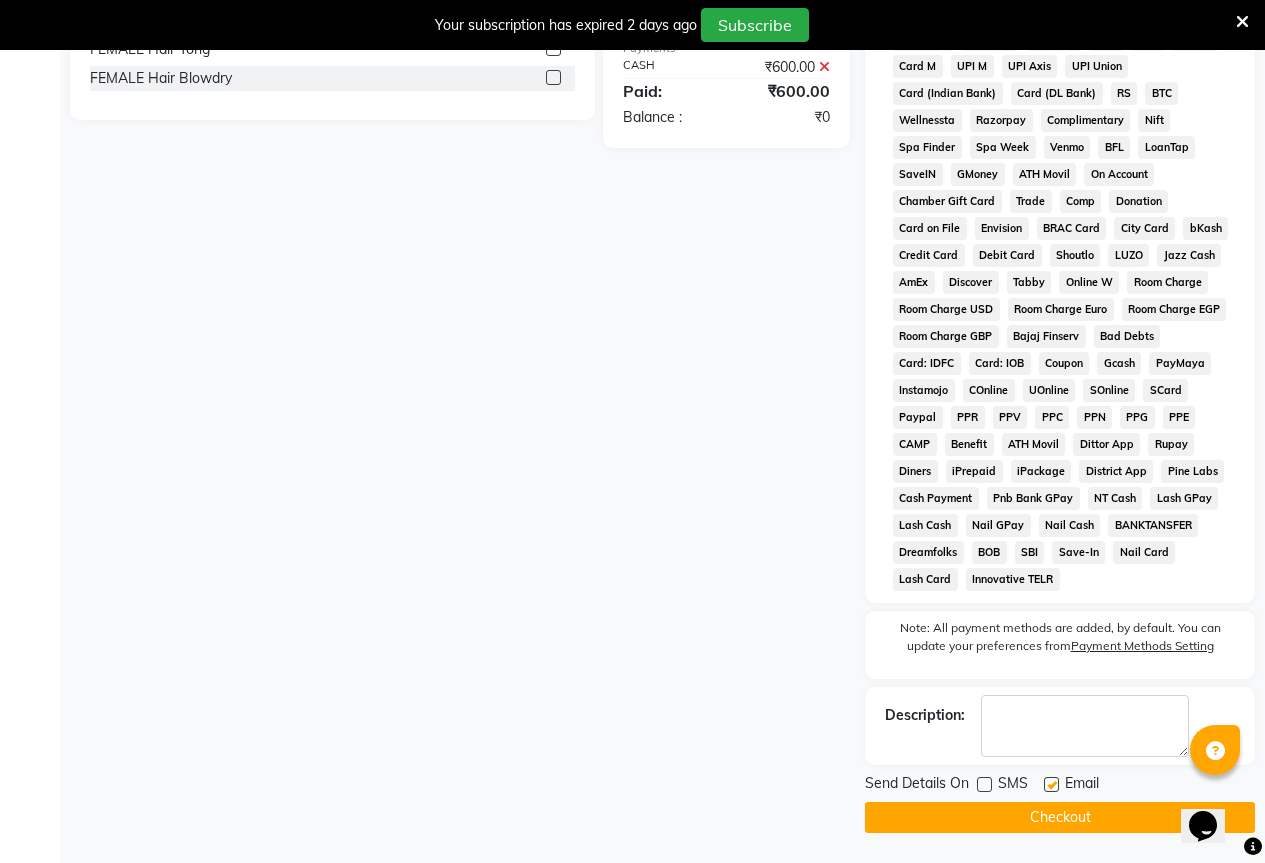 click 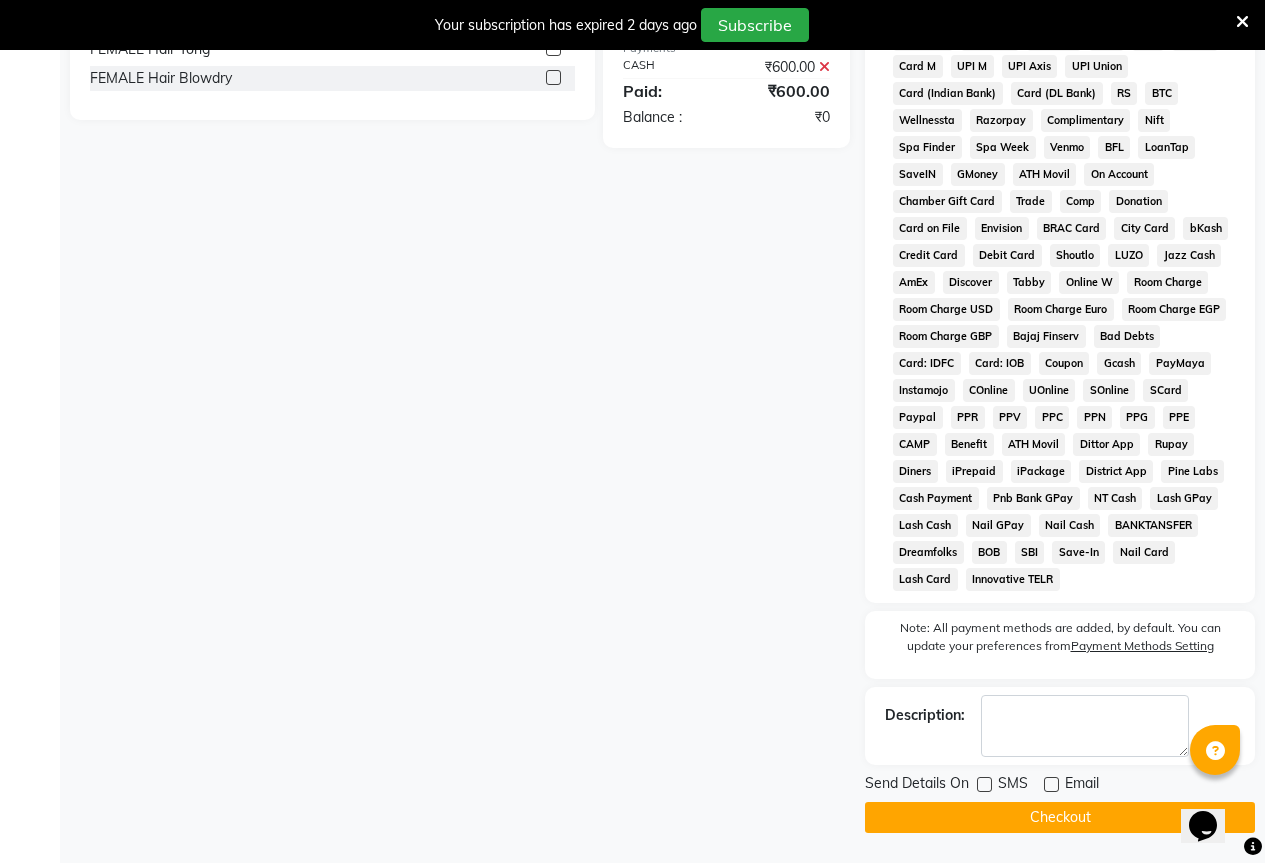 drag, startPoint x: 1057, startPoint y: 823, endPoint x: 834, endPoint y: 666, distance: 272.7233 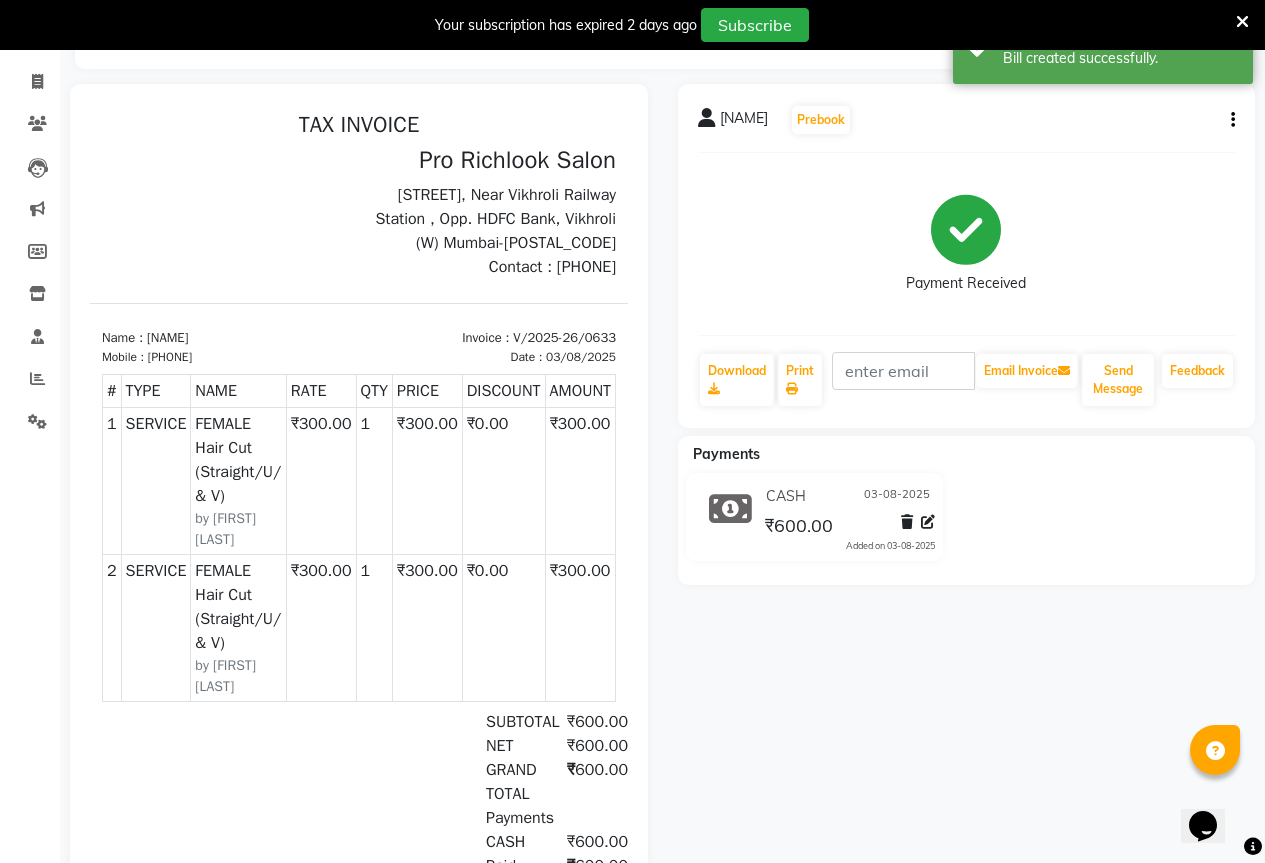 scroll, scrollTop: 0, scrollLeft: 0, axis: both 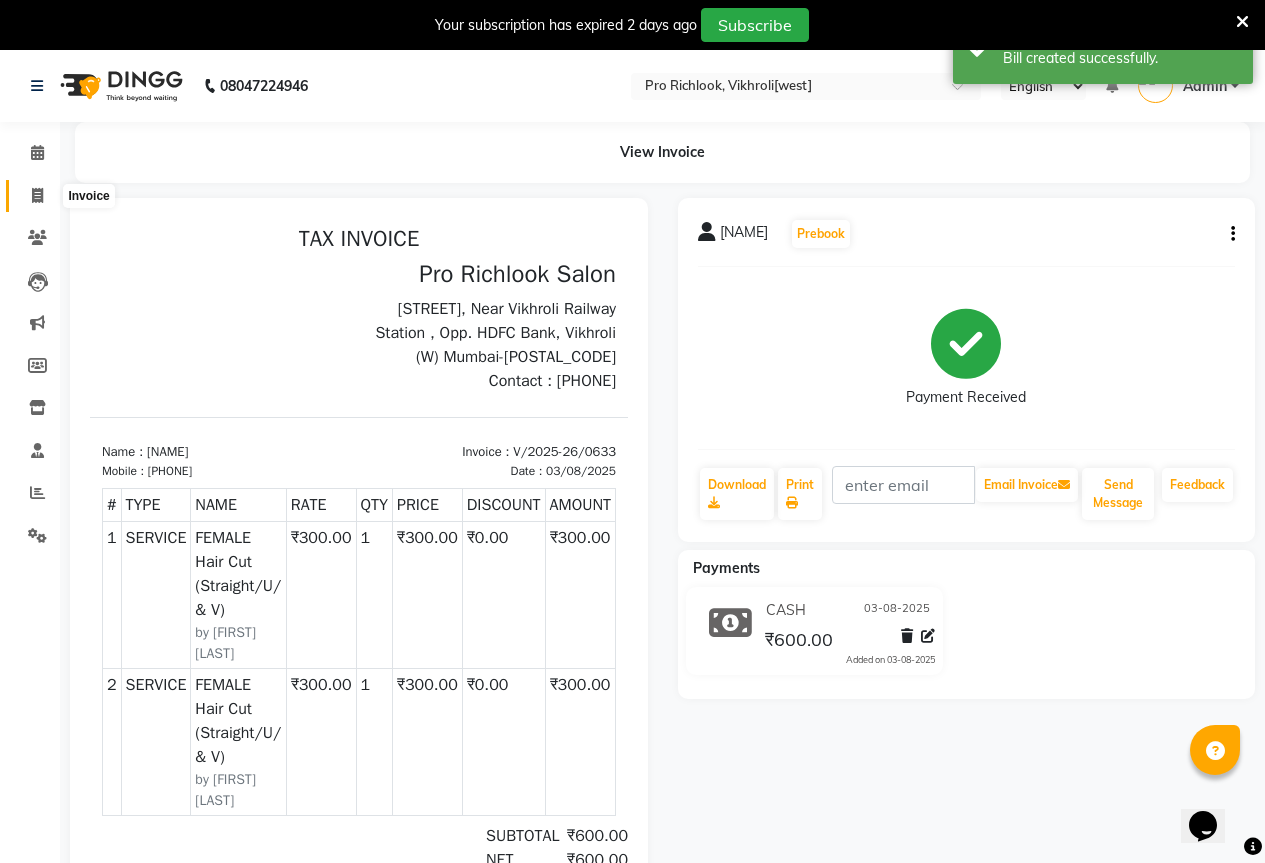 click 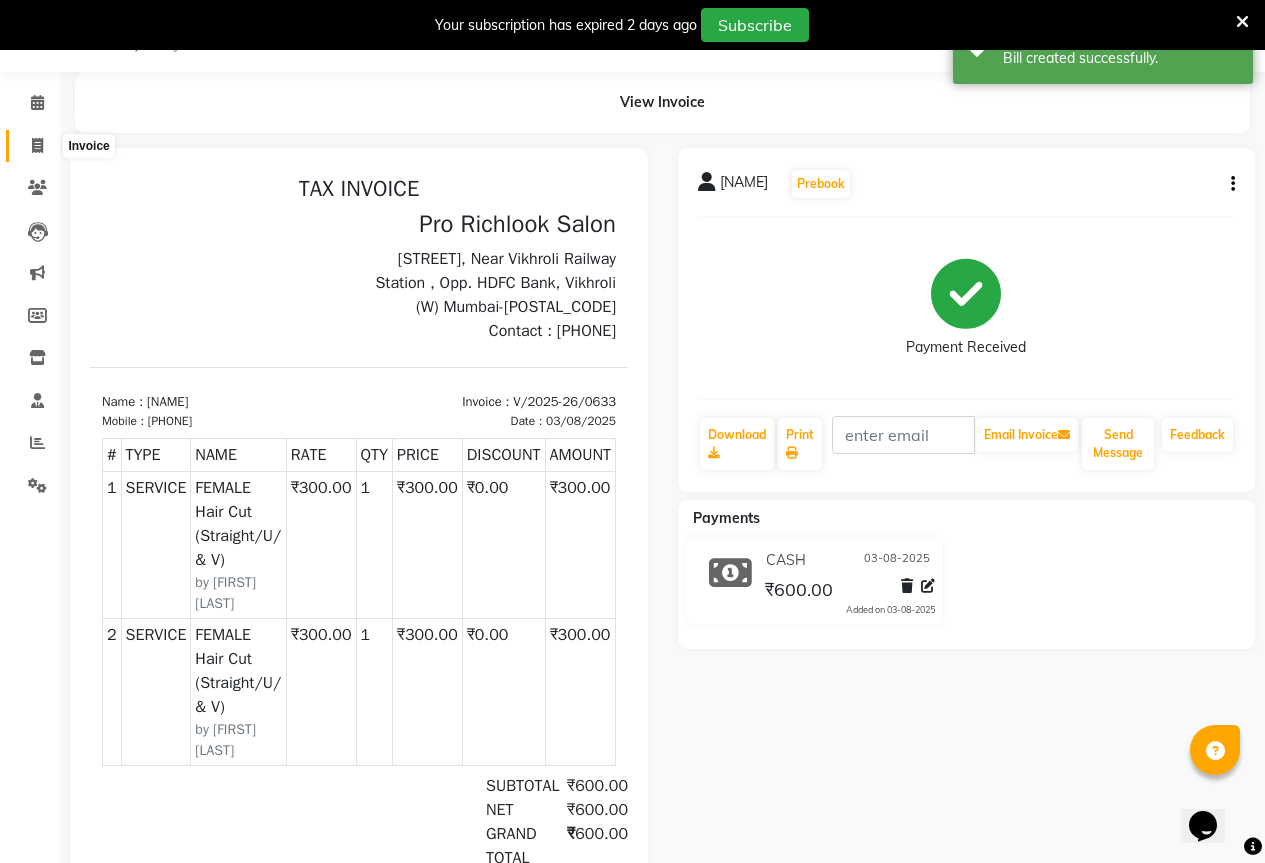 select on "6670" 